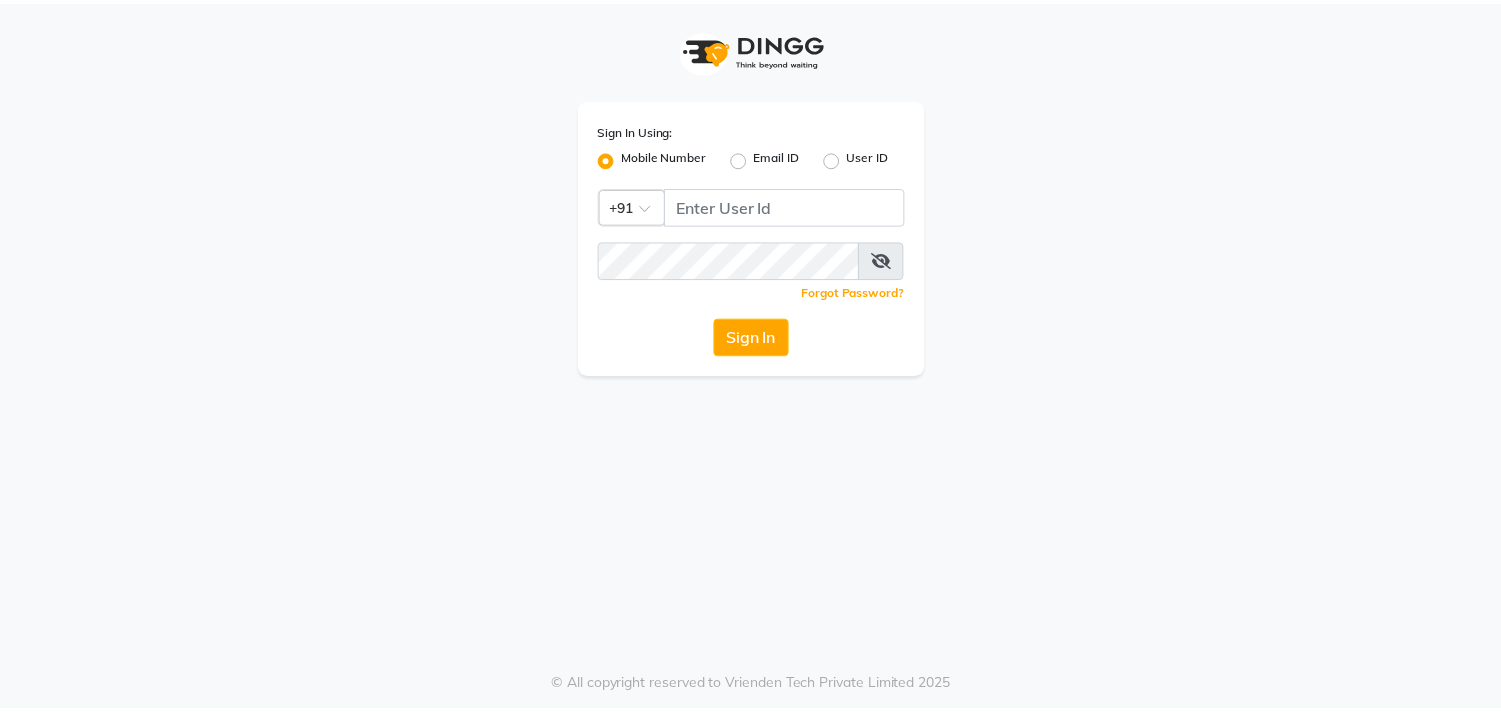 scroll, scrollTop: 0, scrollLeft: 0, axis: both 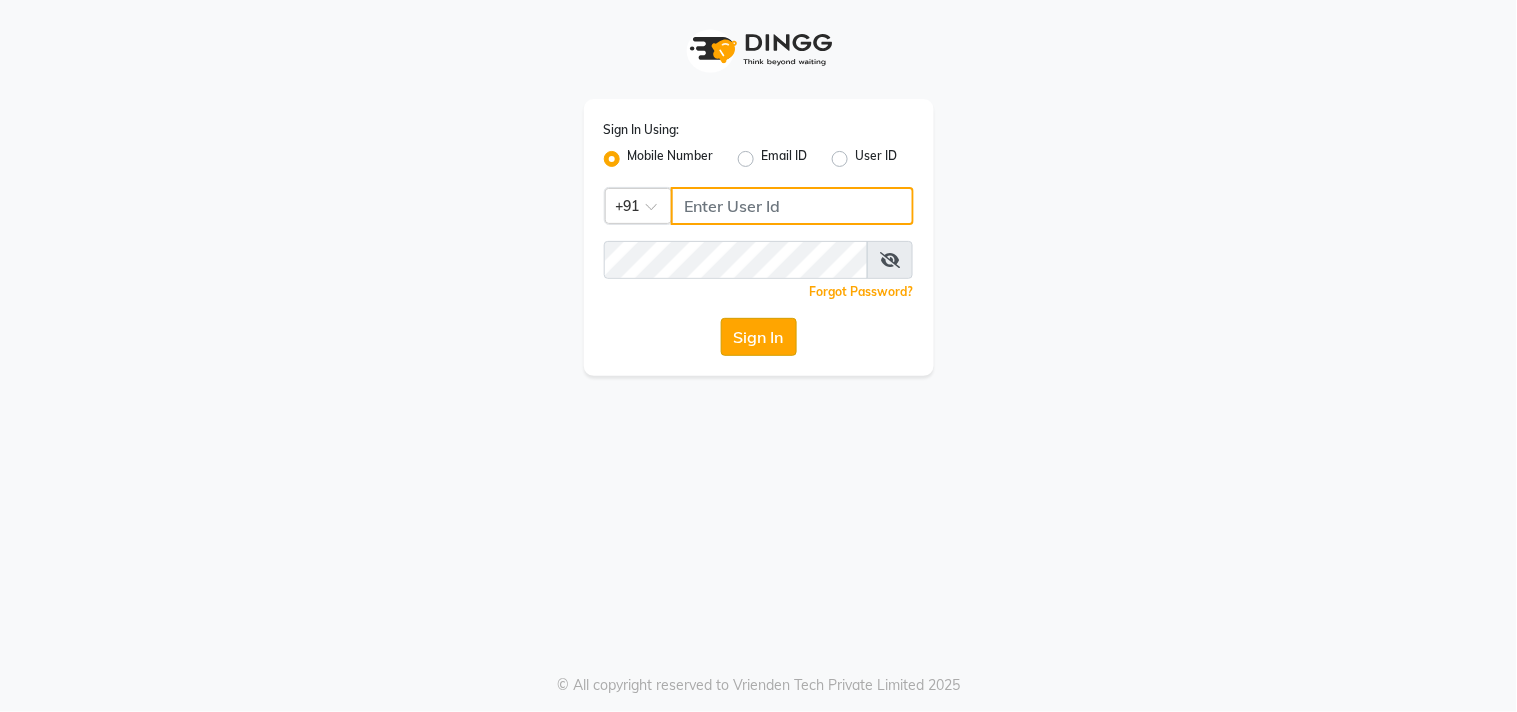 type on "9889882928" 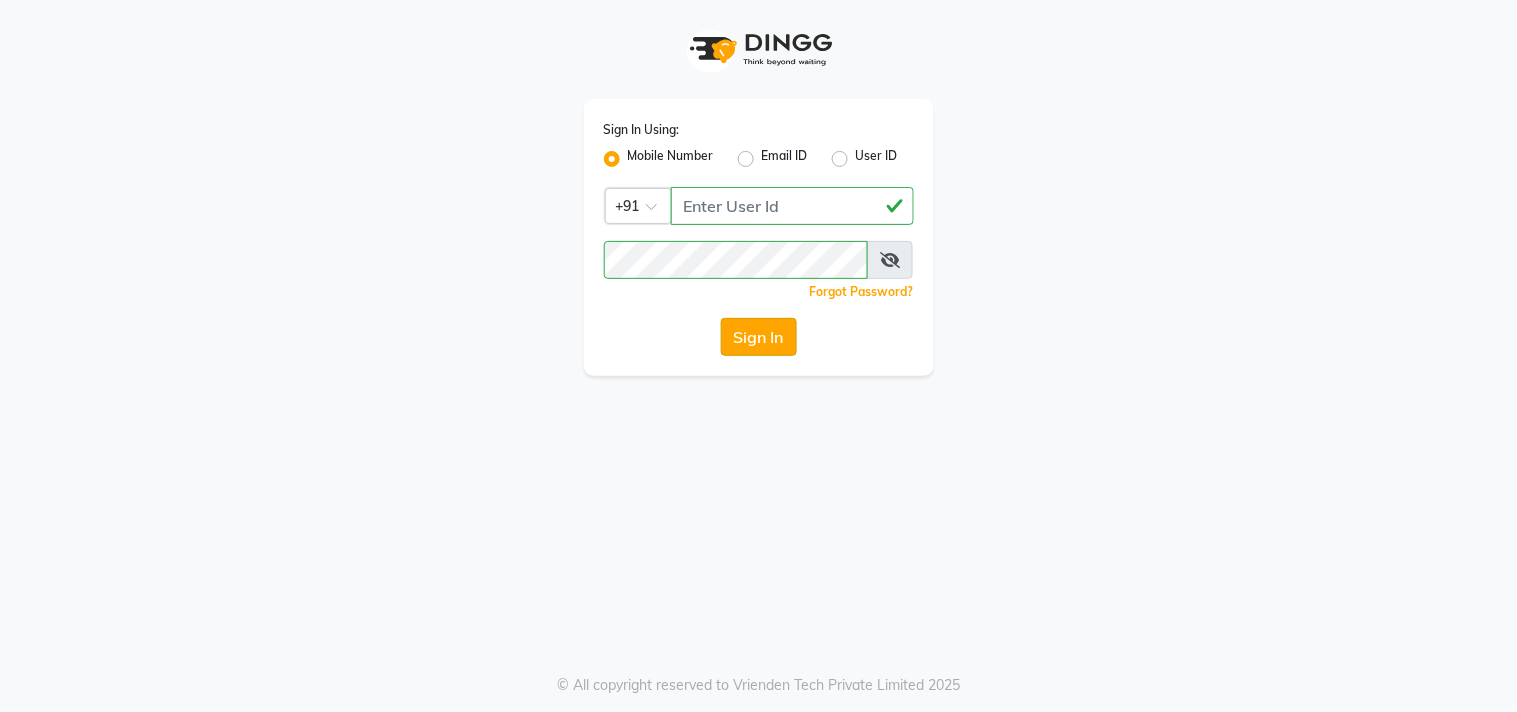 click on "Sign In" 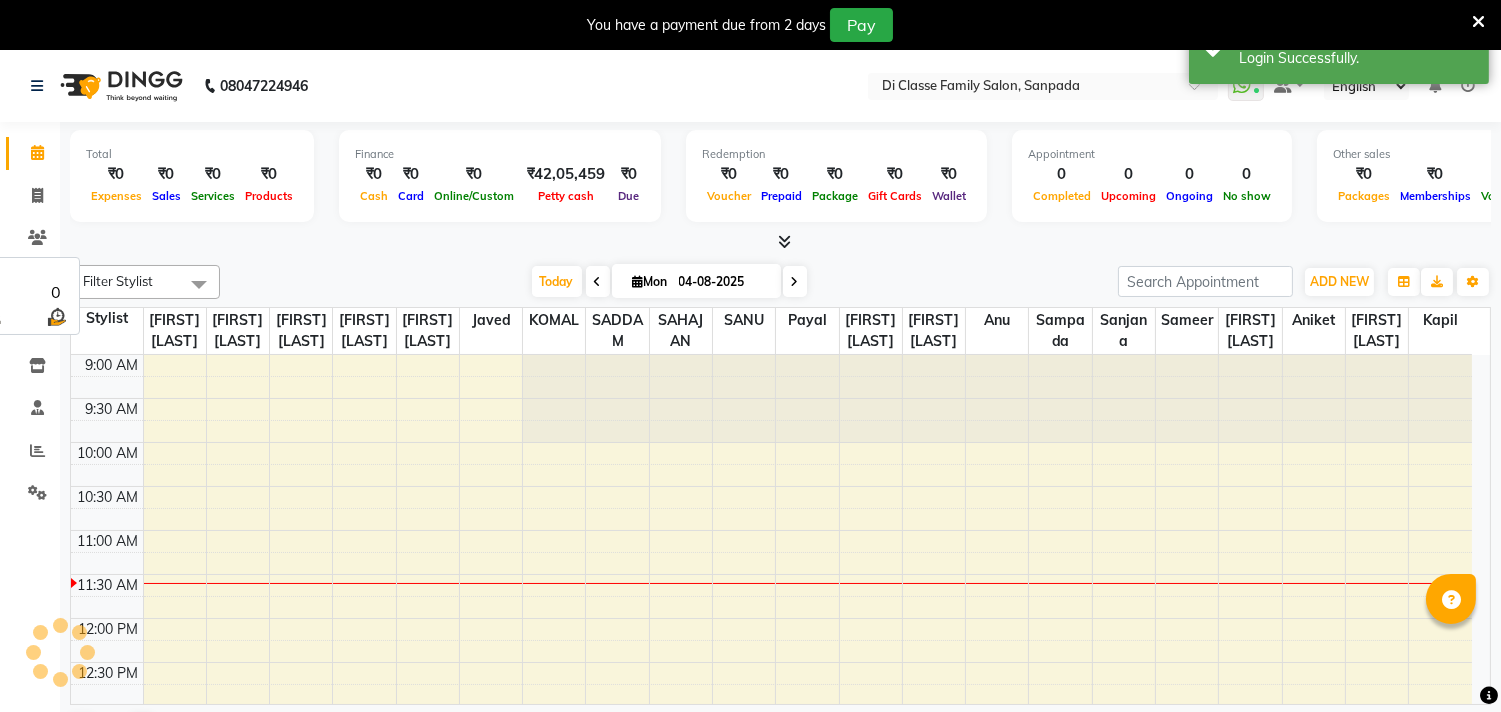 scroll, scrollTop: 0, scrollLeft: 0, axis: both 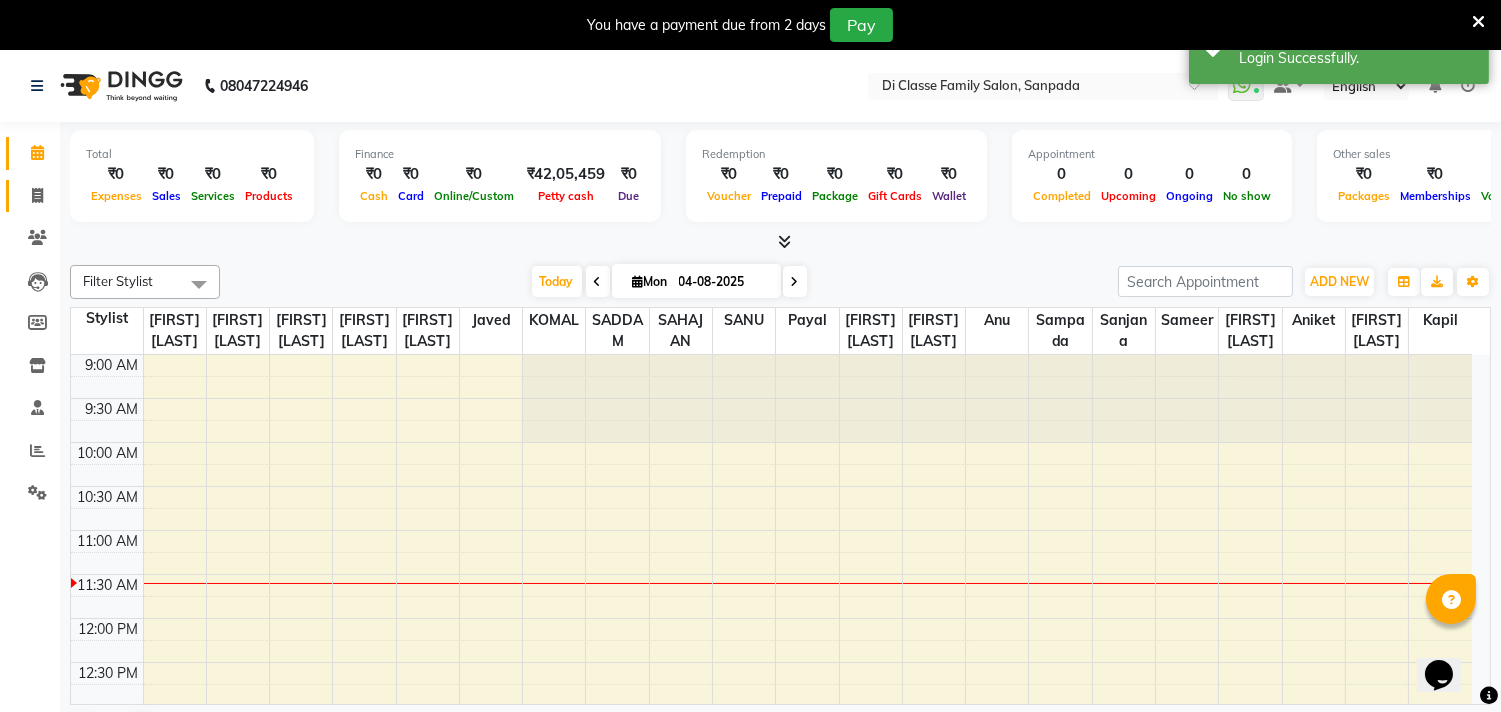 click 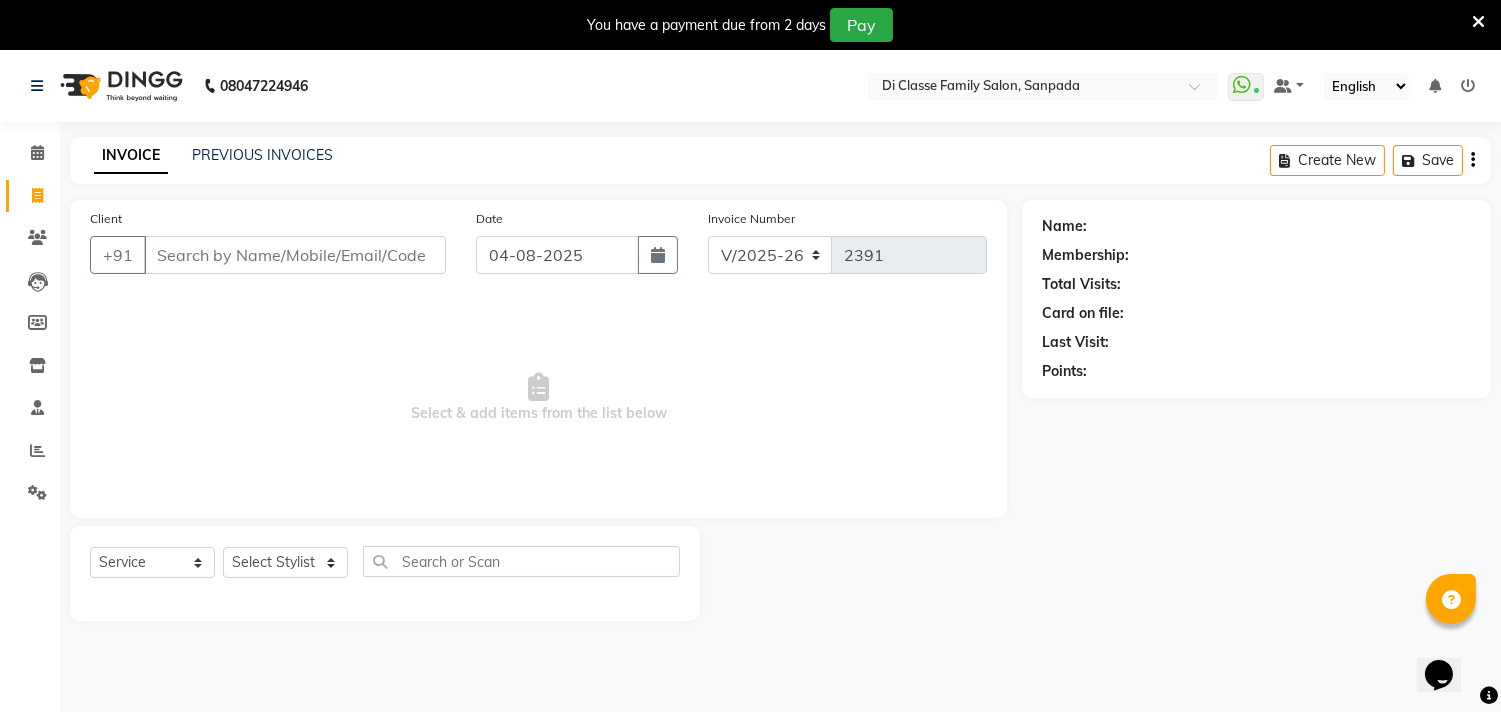 click on "Select & add items from the list below" at bounding box center [538, 398] 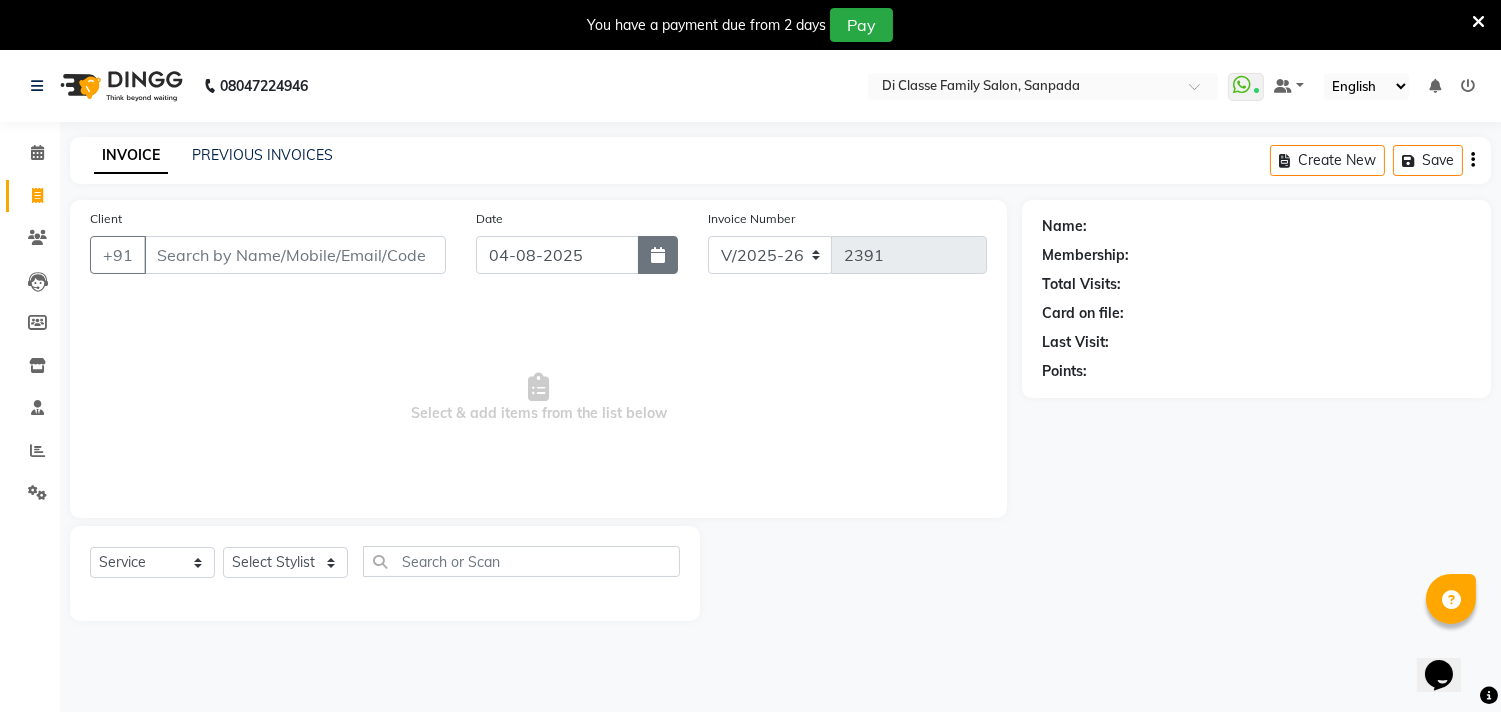 click 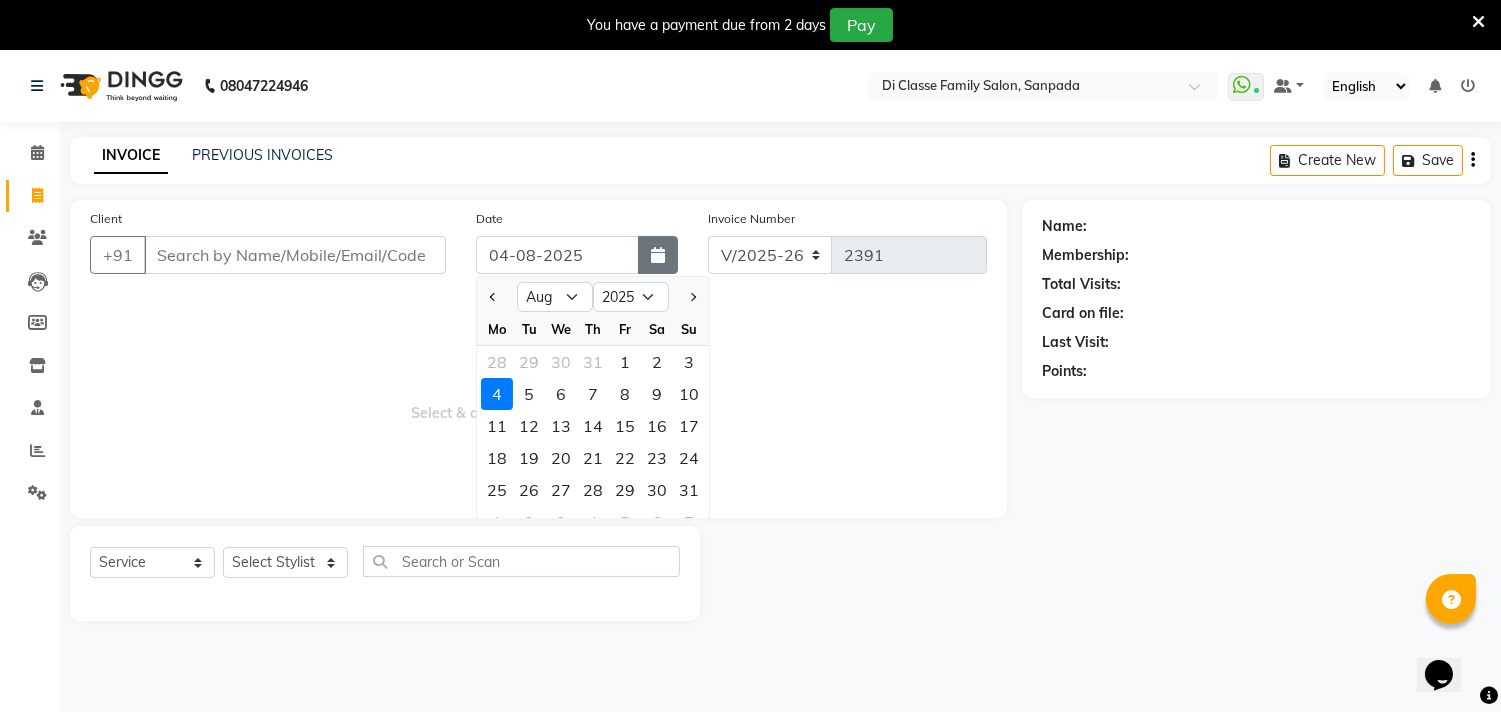 click 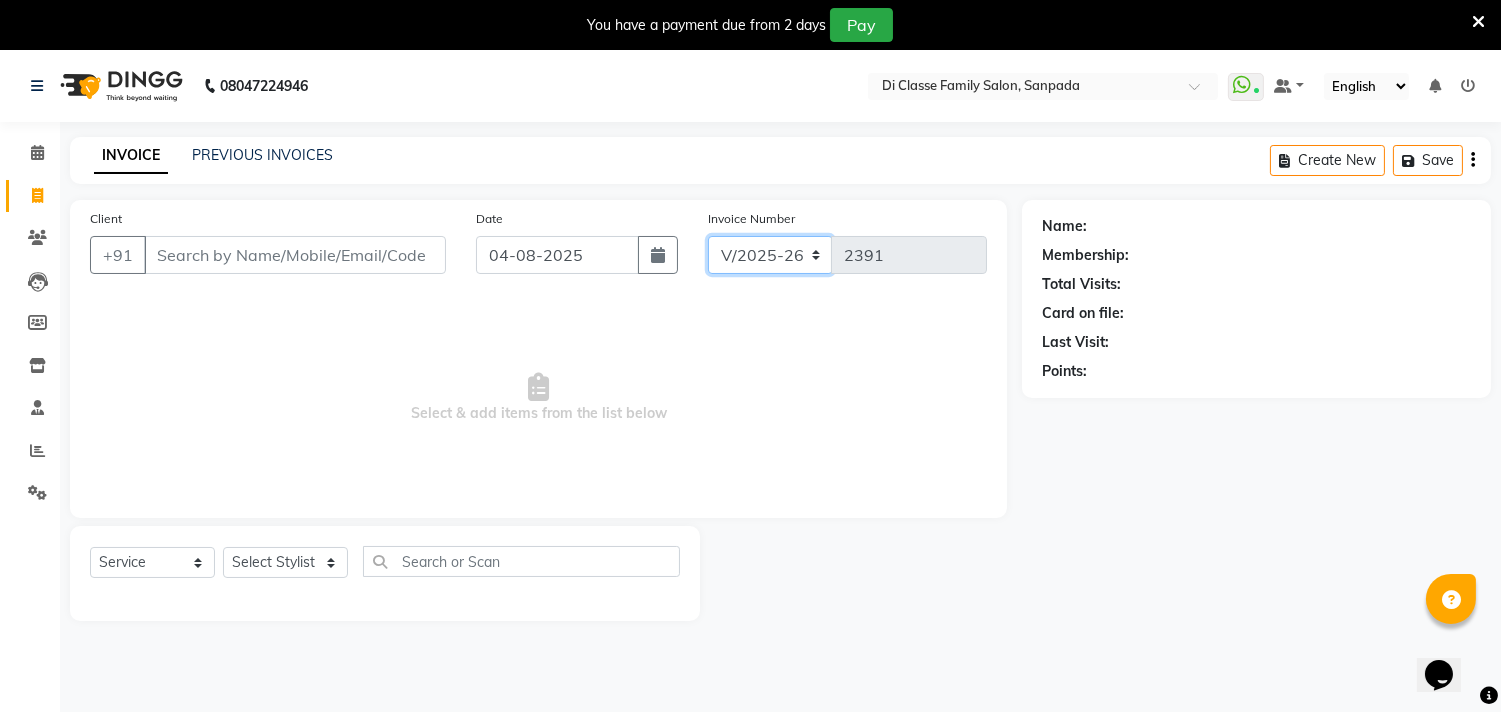 click on "INV/2025 V/2025-26" 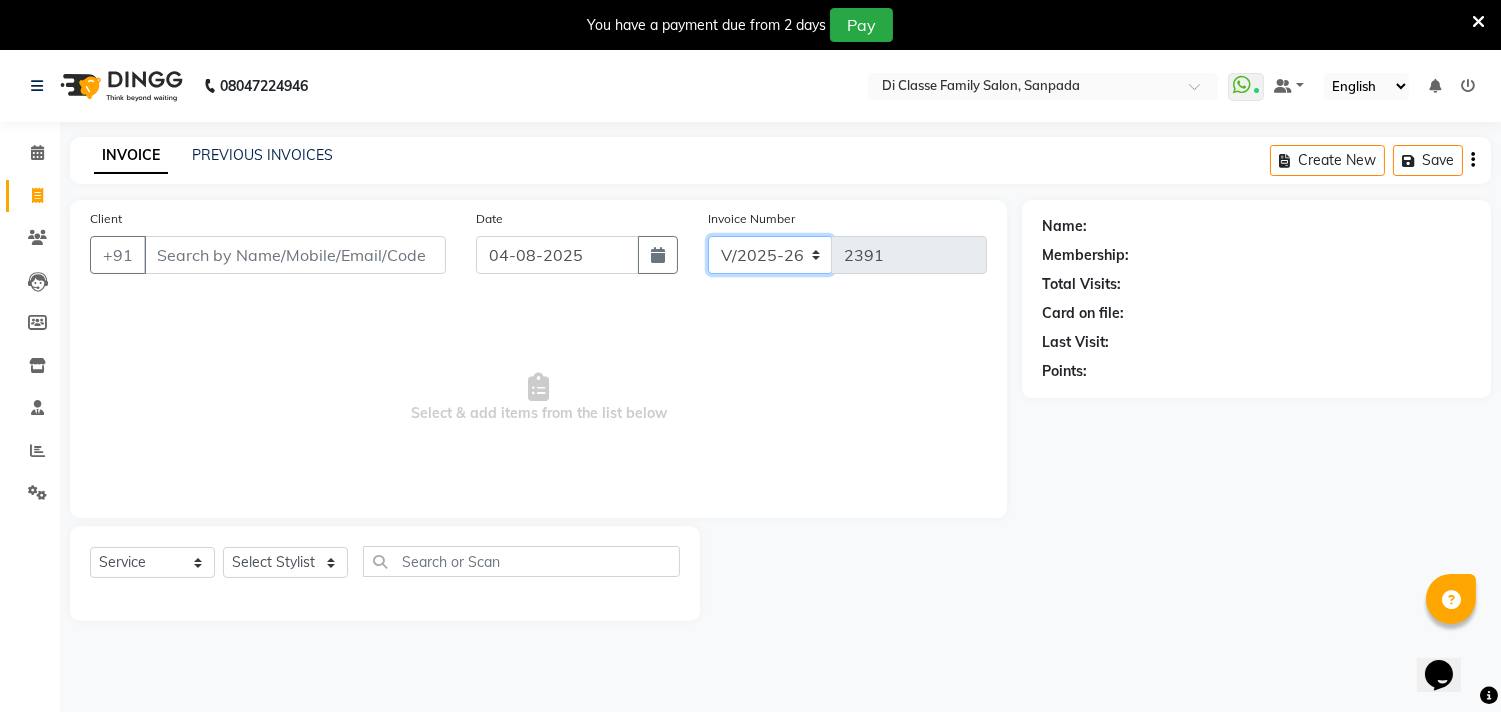 click on "INV/2025 V/2025-26" 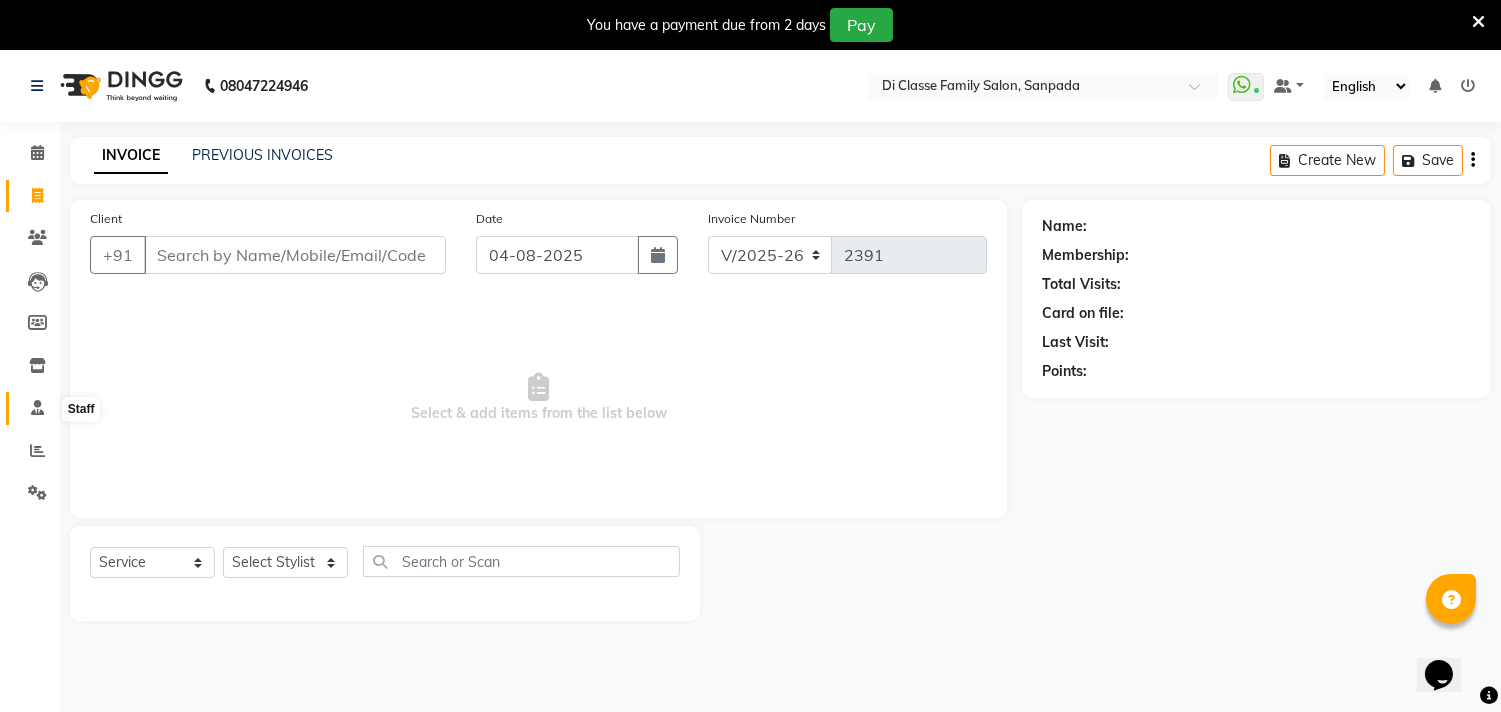 click 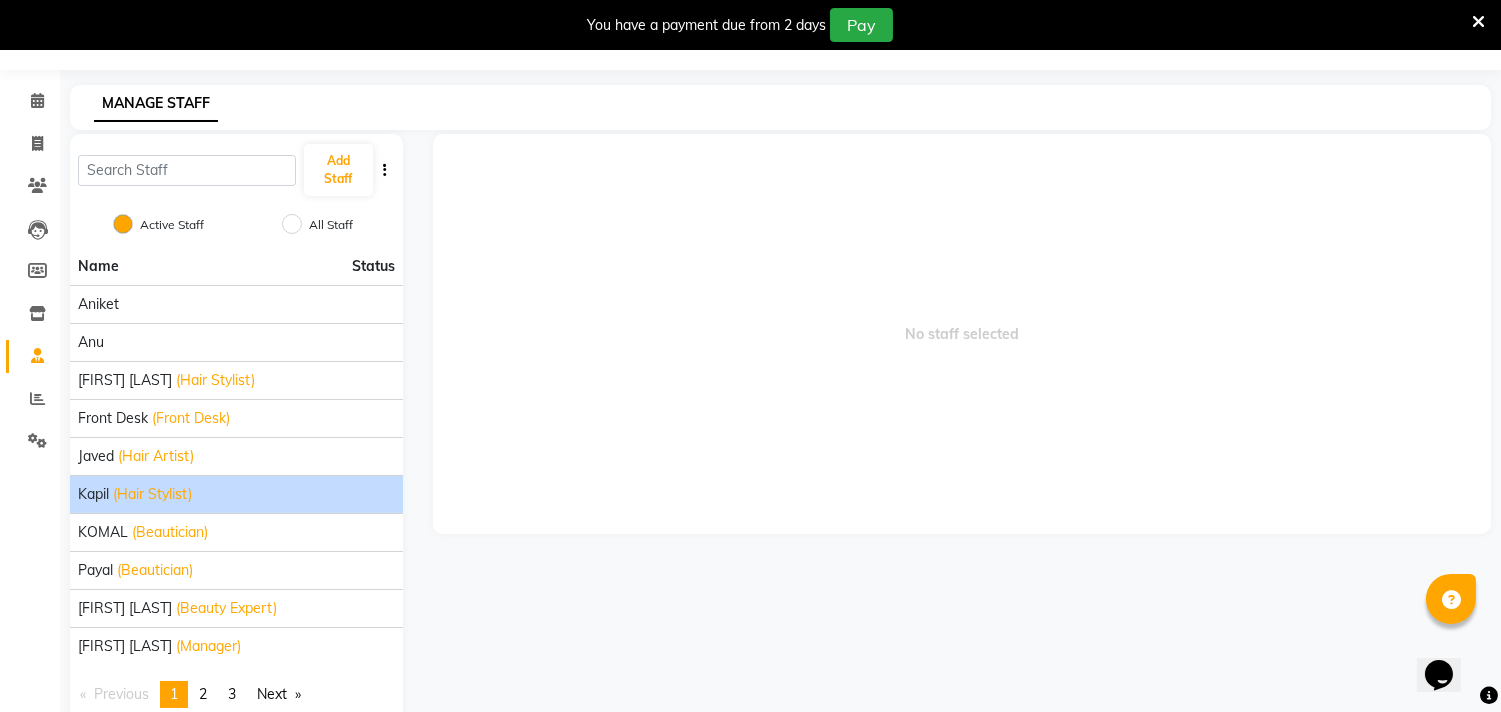 scroll, scrollTop: 94, scrollLeft: 0, axis: vertical 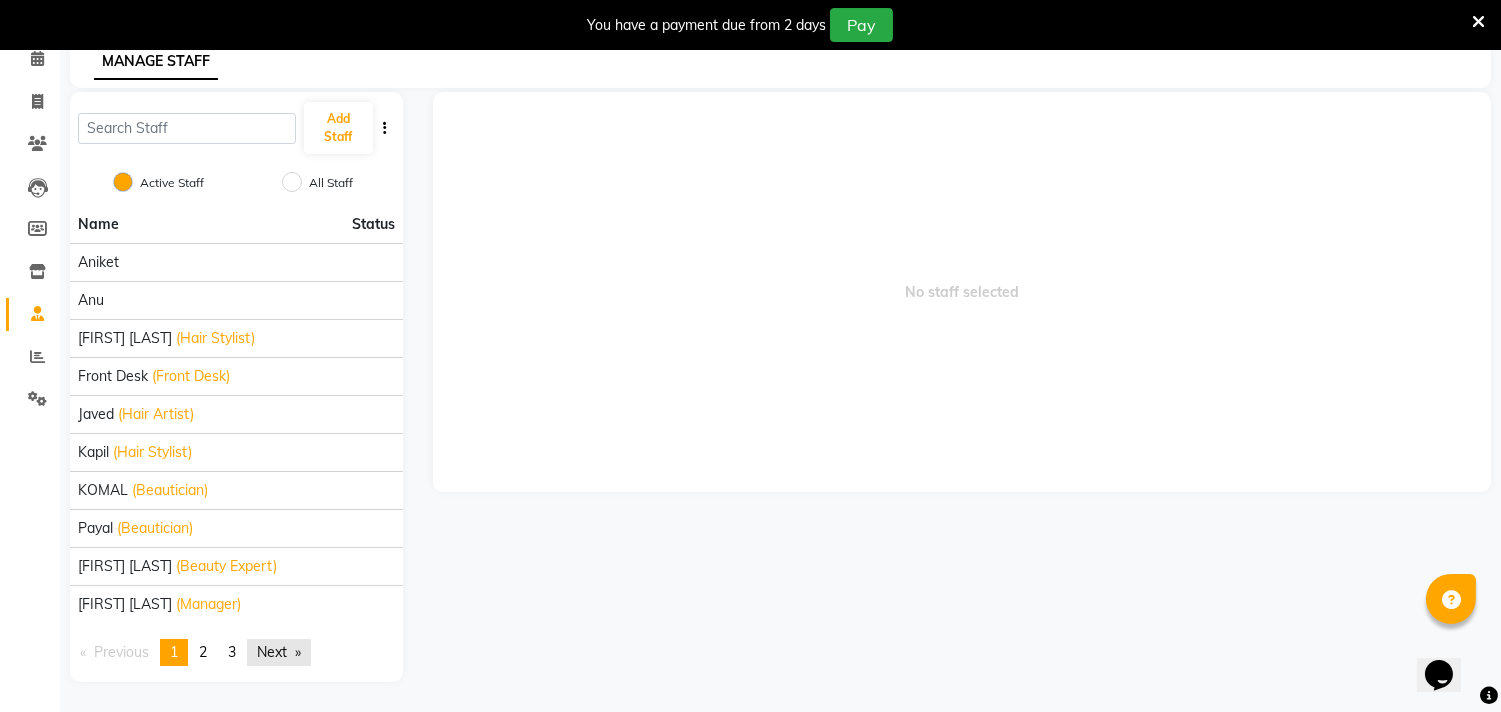 click on "Next  page" at bounding box center (279, 652) 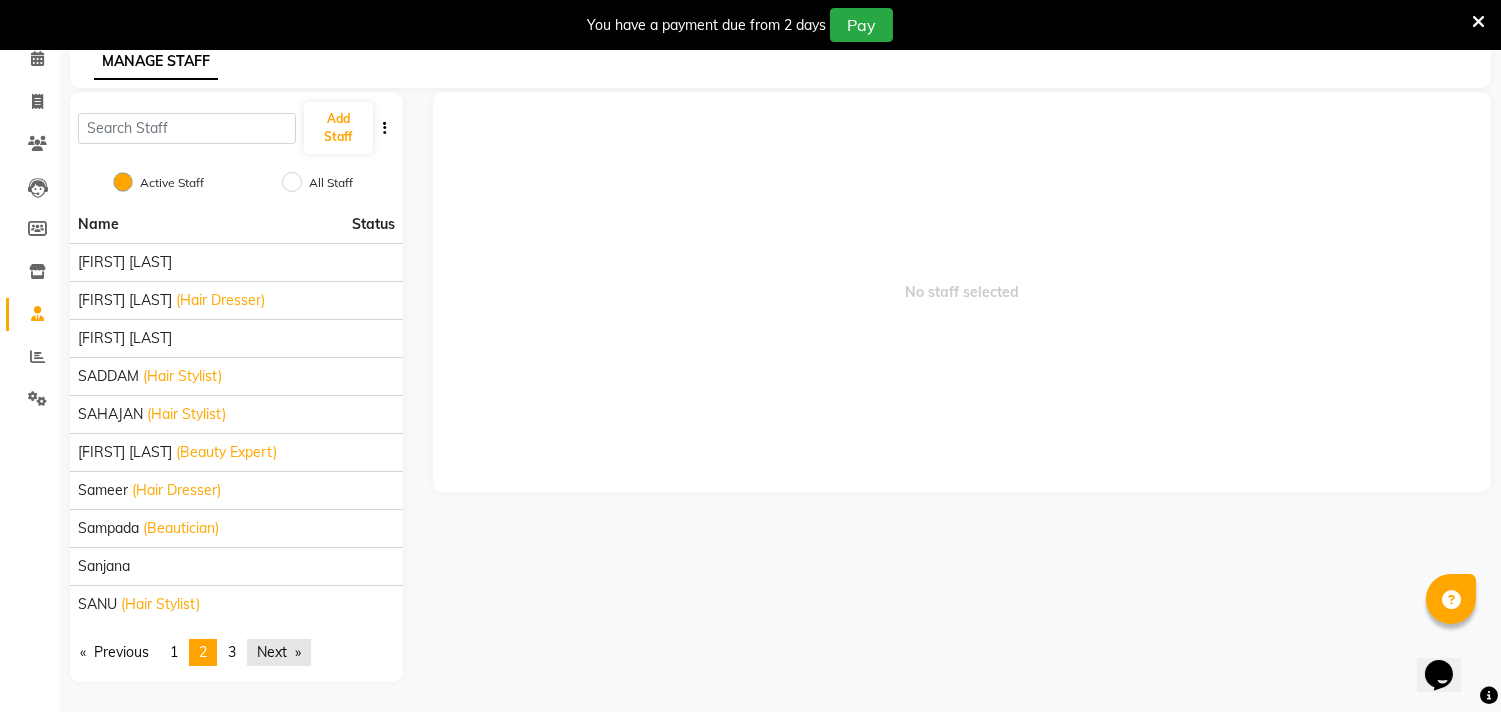 click on "Next  page" at bounding box center (279, 652) 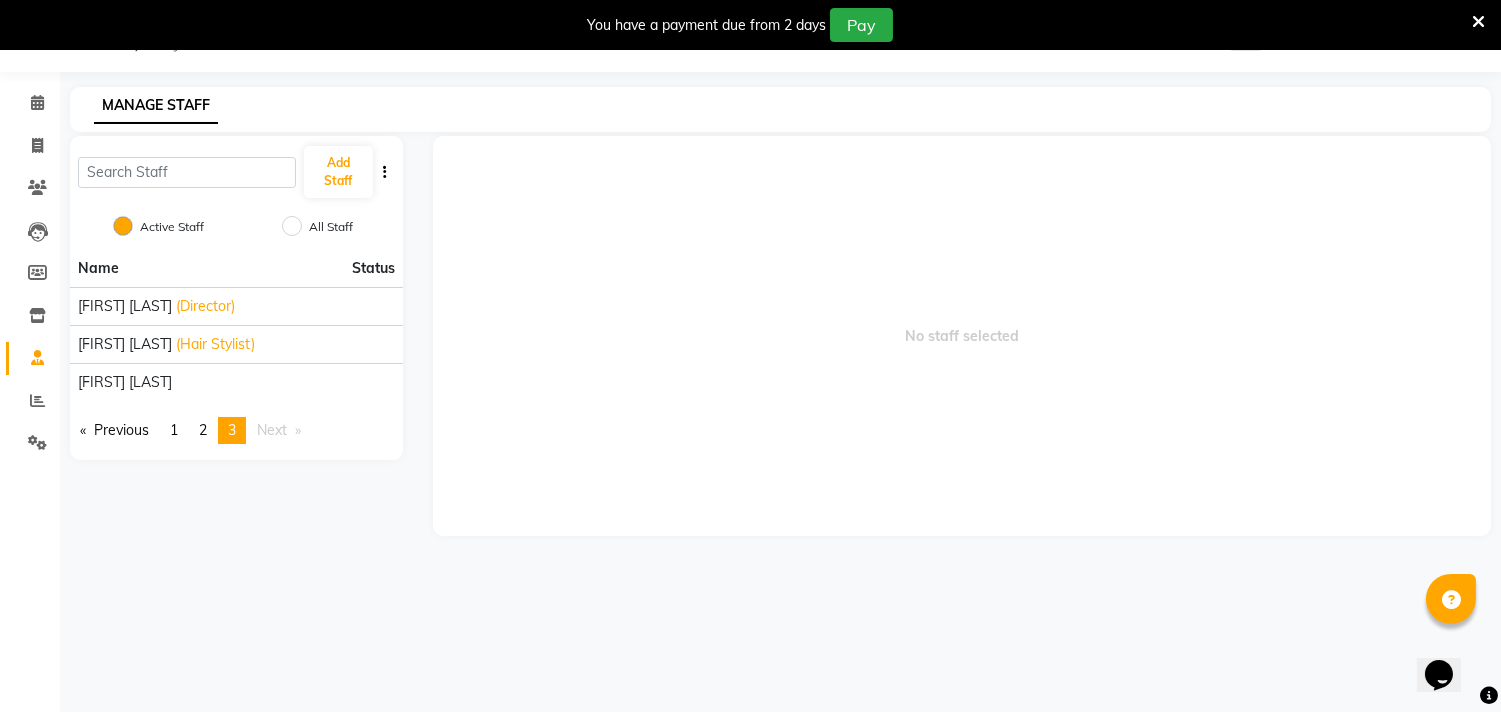 scroll, scrollTop: 50, scrollLeft: 0, axis: vertical 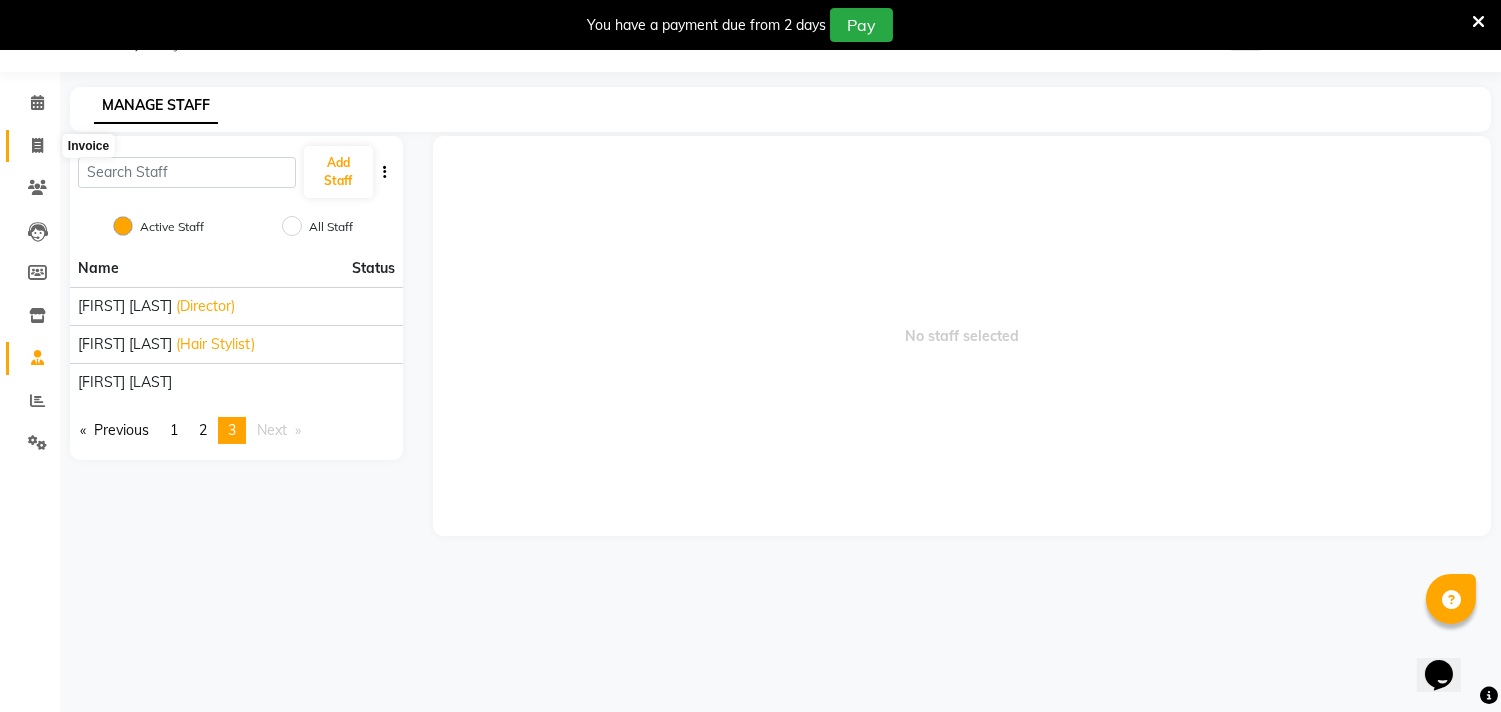 click 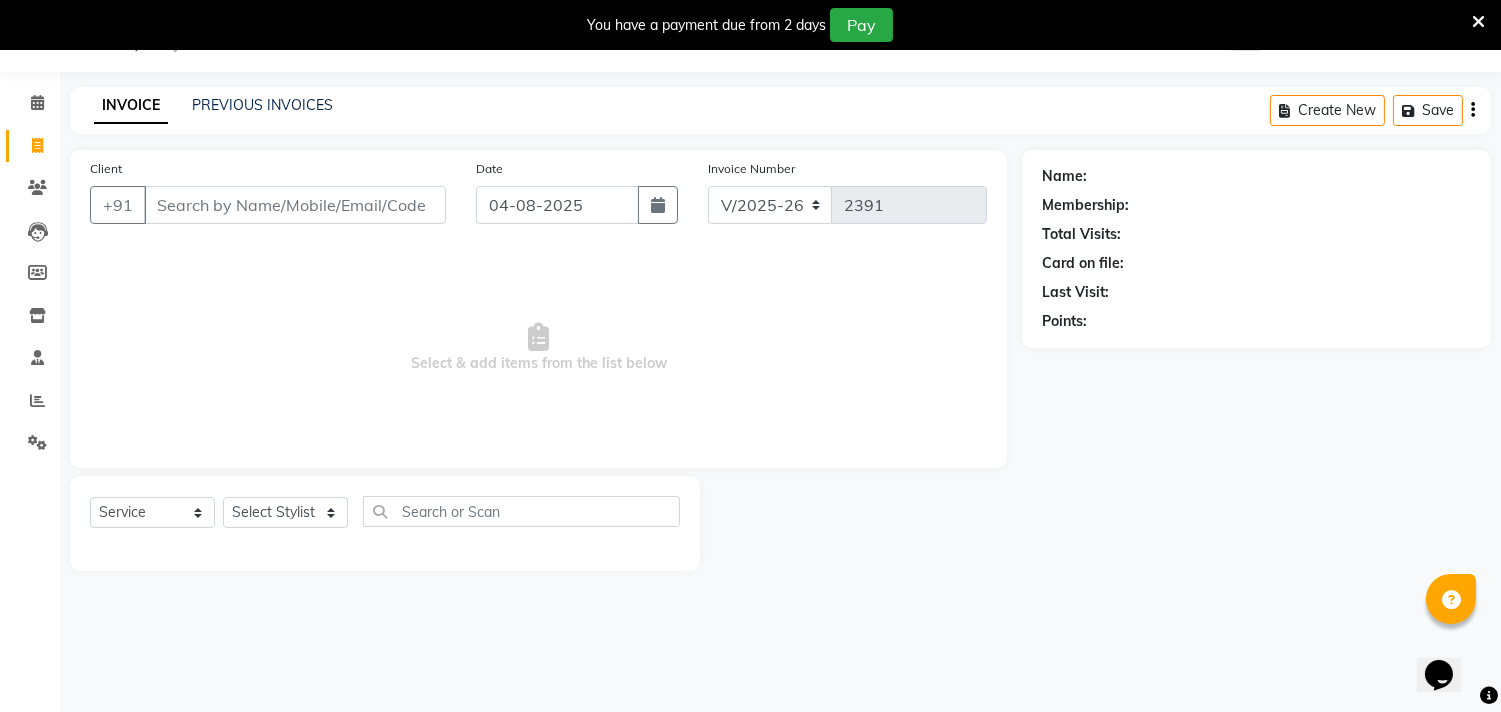 click at bounding box center [1478, 22] 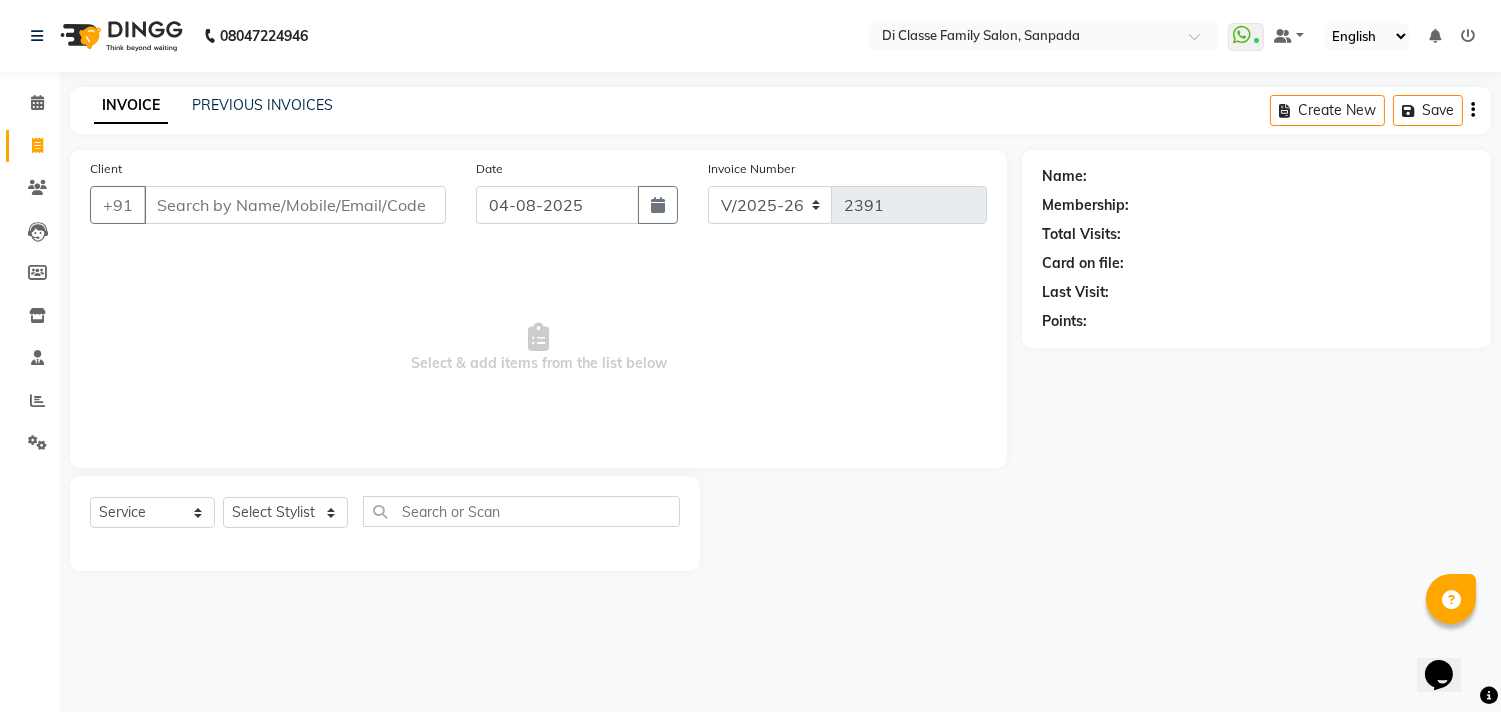 scroll, scrollTop: 0, scrollLeft: 0, axis: both 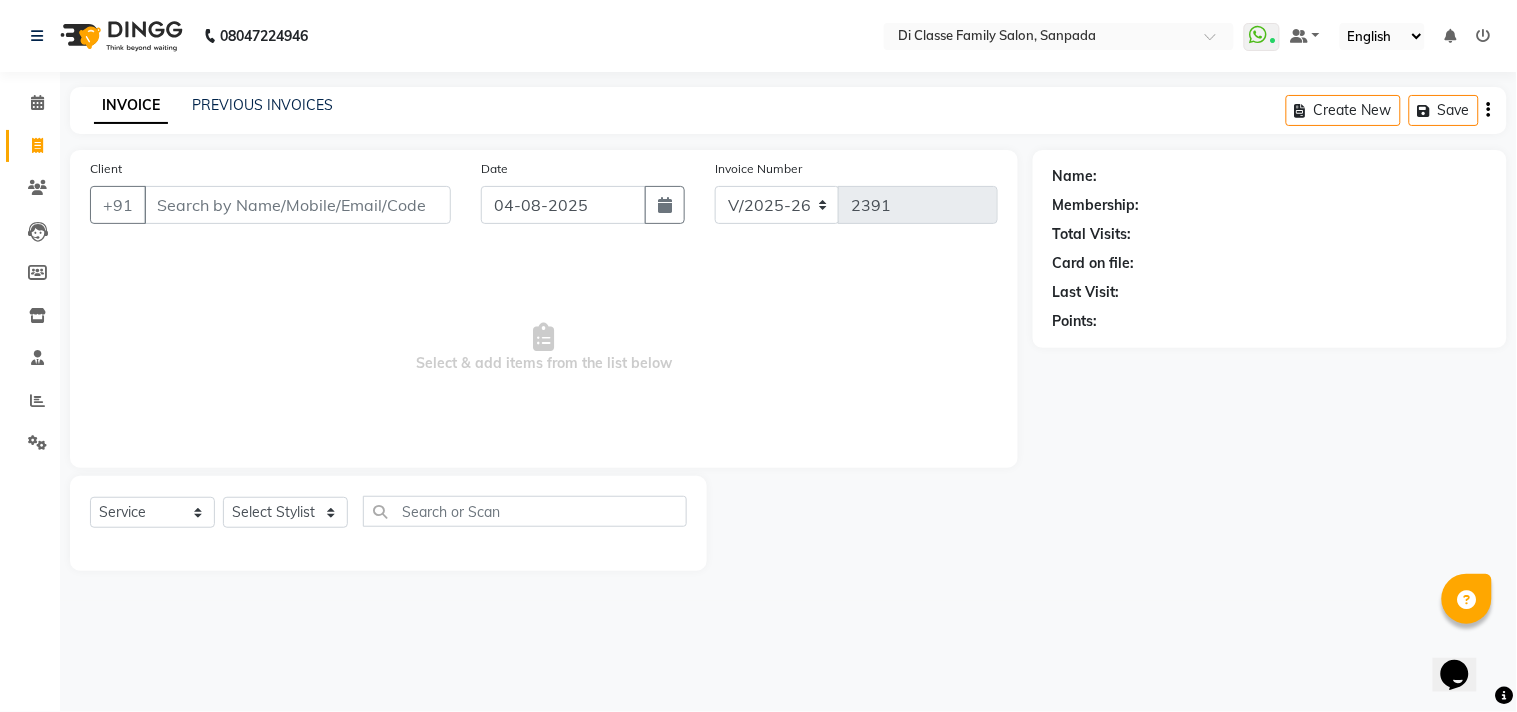 click on "Select & add items from the list below" at bounding box center (544, 348) 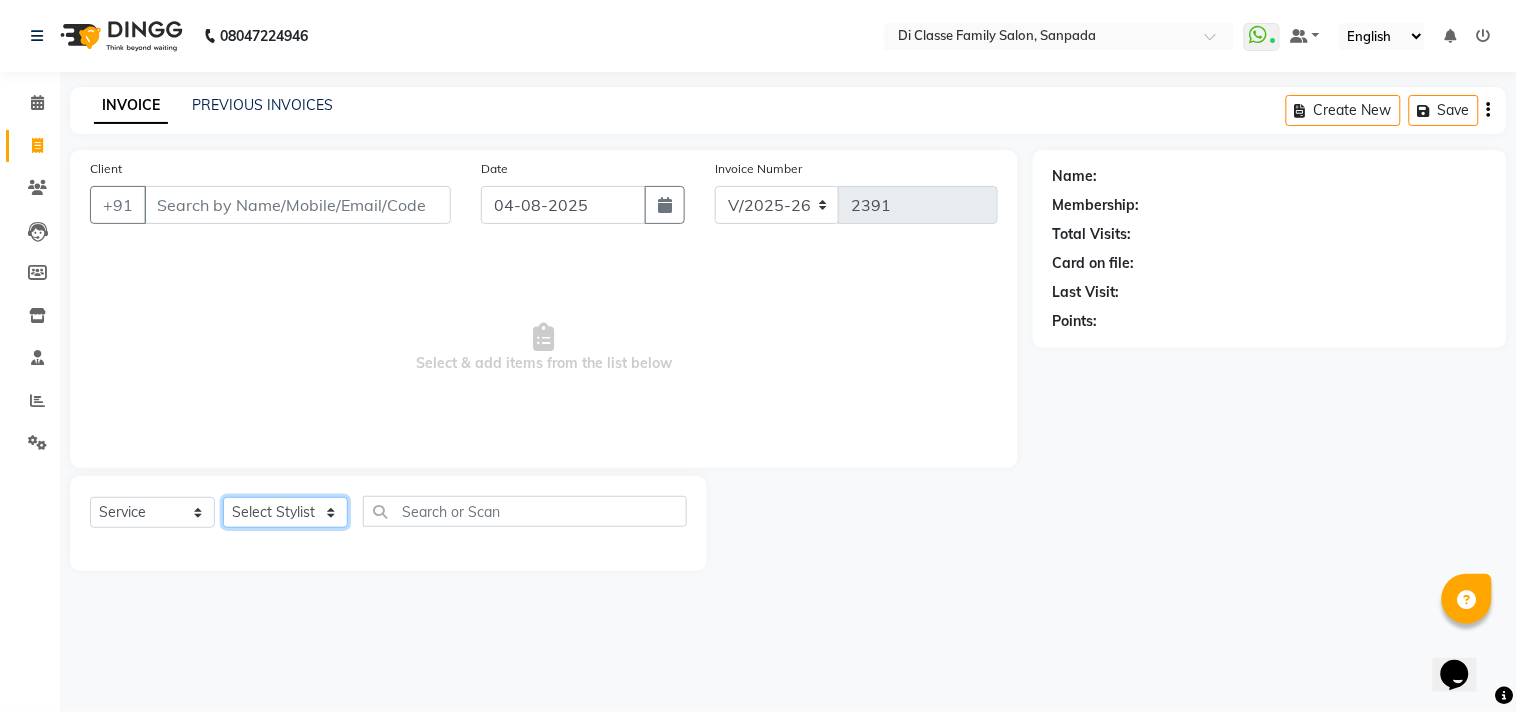 click on "Select Stylist aniket  Anu  AYAZ KADRI  Front Desk Javed kapil KOMAL  Payal  Pooja Jadhav Rahul Datkhile RESHMA SHAIKH rutik shinde SACHIN SAKPAL SADDAM SAHAJAN SAKSHI CHAVAN Sameer  sampada Sanjana  SANU SHUBHAM PEDNEKAR Sikandar Ansari Vijay kharat" 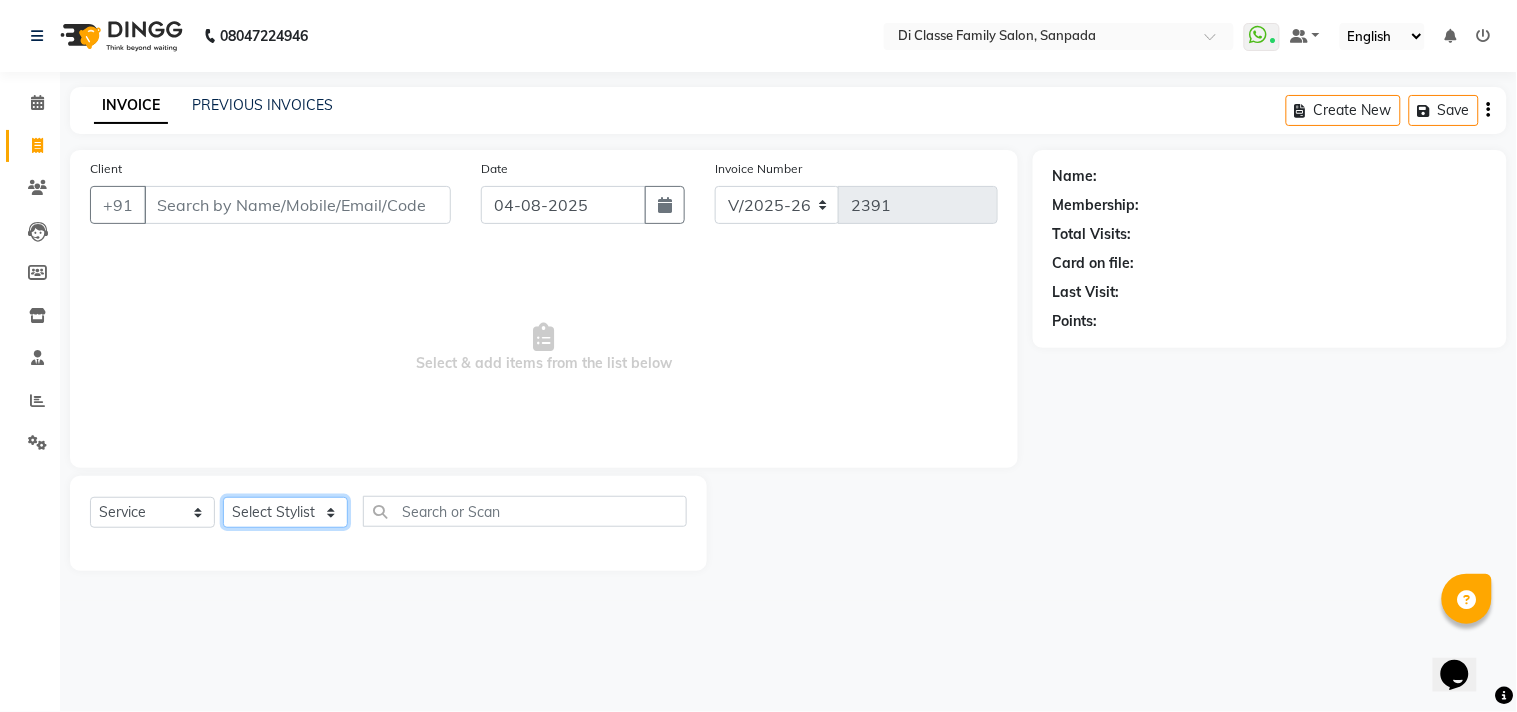 select on "28411" 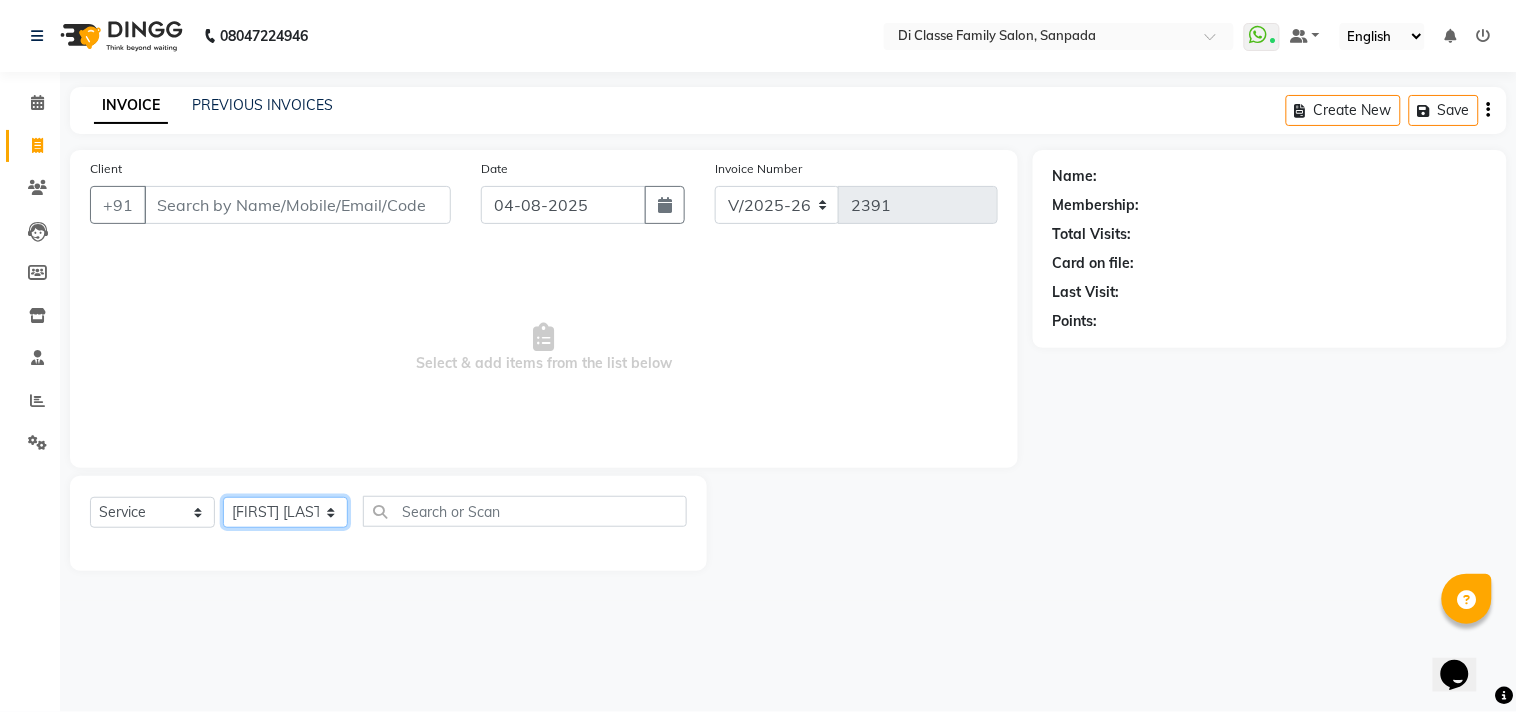 click on "Select Stylist aniket  Anu  AYAZ KADRI  Front Desk Javed kapil KOMAL  Payal  Pooja Jadhav Rahul Datkhile RESHMA SHAIKH rutik shinde SACHIN SAKPAL SADDAM SAHAJAN SAKSHI CHAVAN Sameer  sampada Sanjana  SANU SHUBHAM PEDNEKAR Sikandar Ansari Vijay kharat" 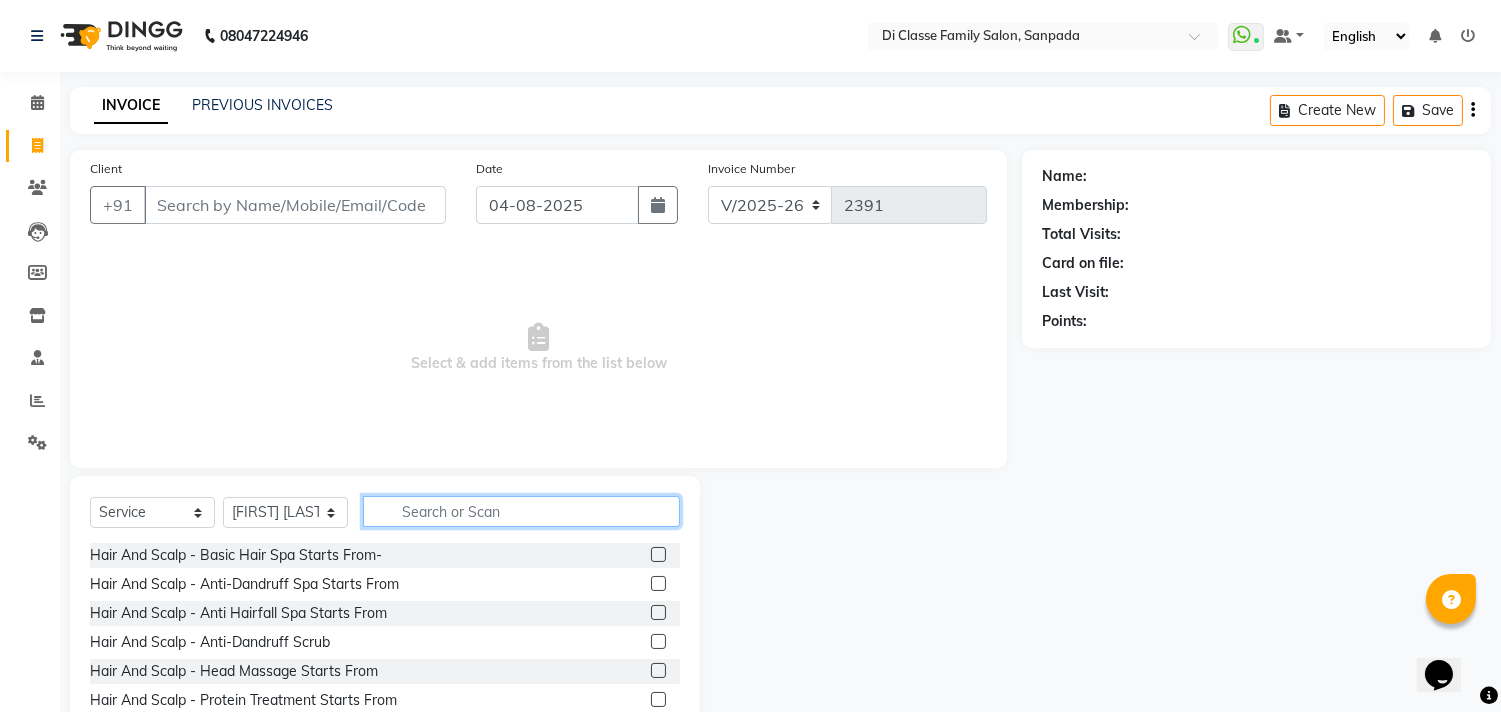 click 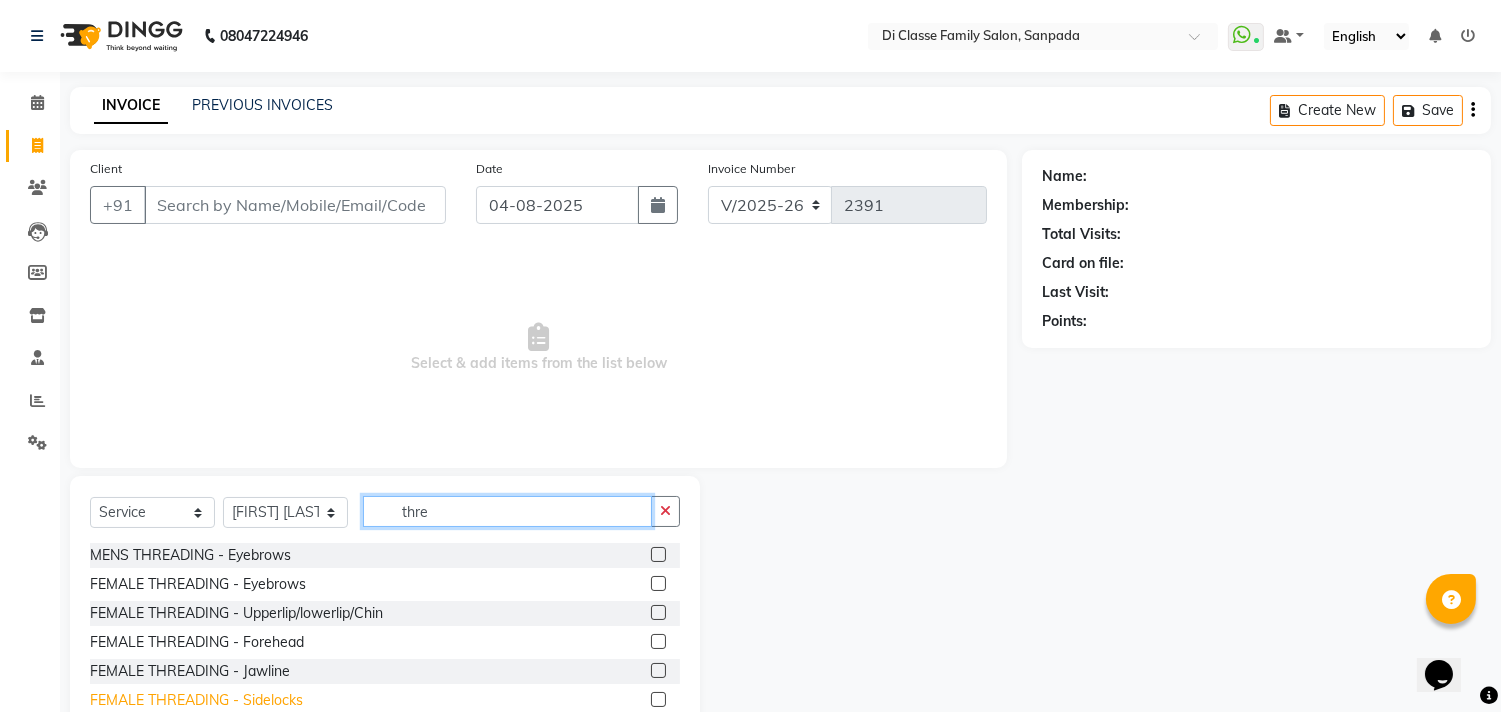 scroll, scrollTop: 3, scrollLeft: 0, axis: vertical 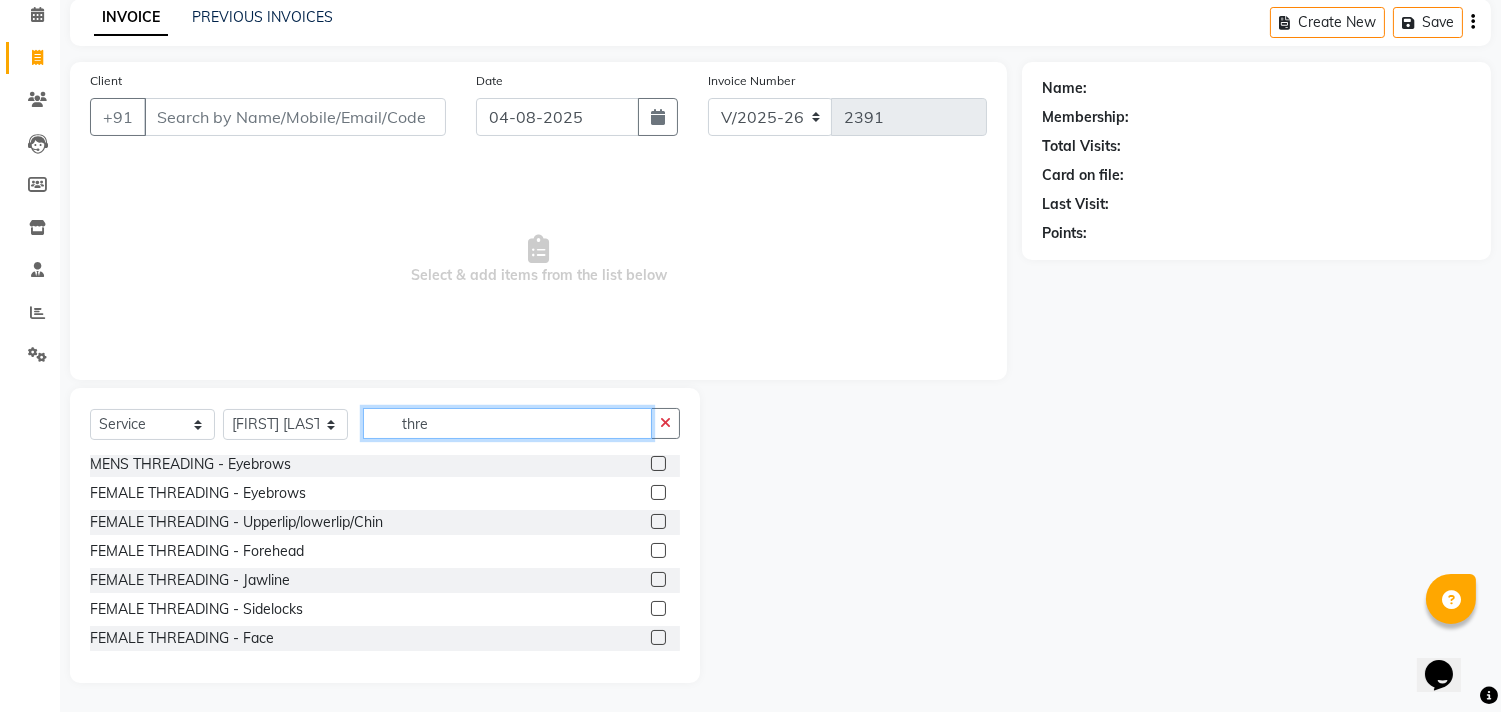 type on "thre" 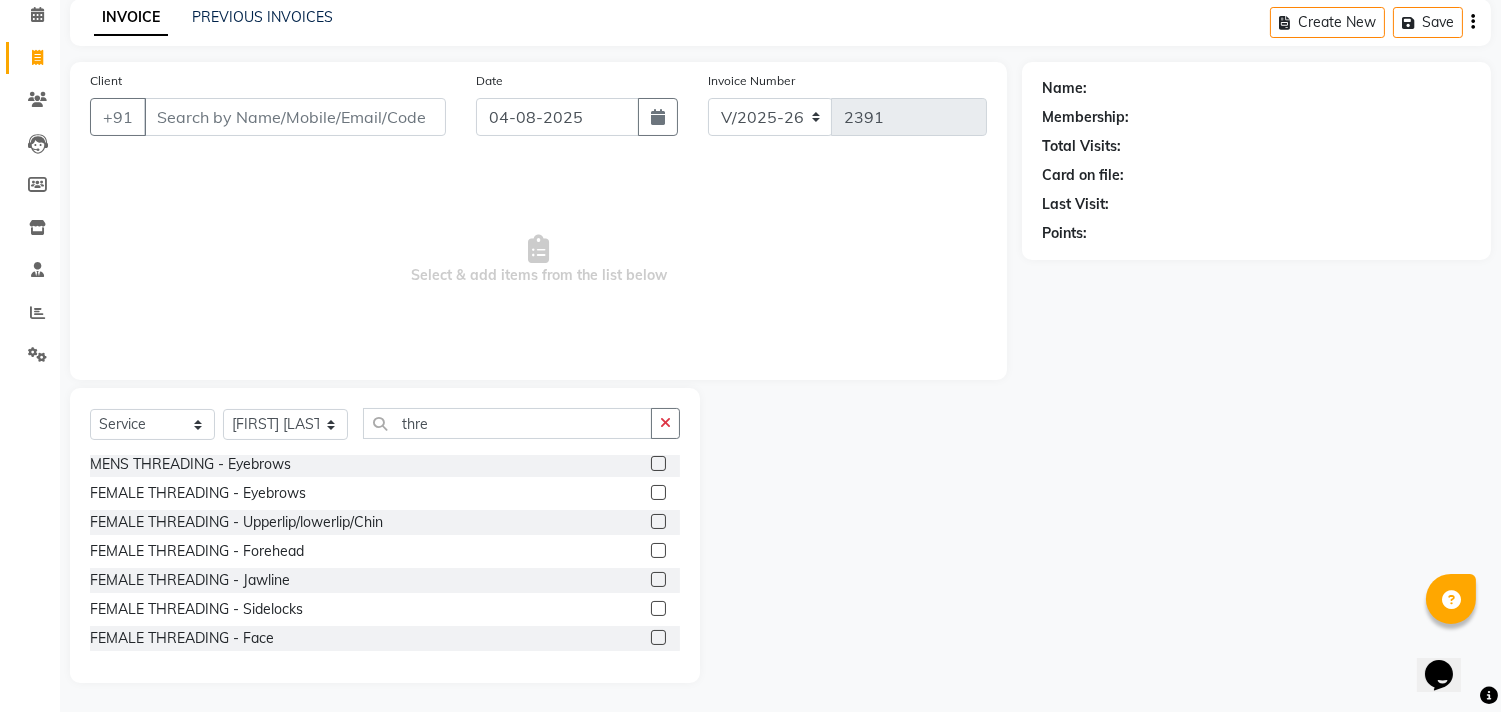 click on "FEMALE THREADING - Face" 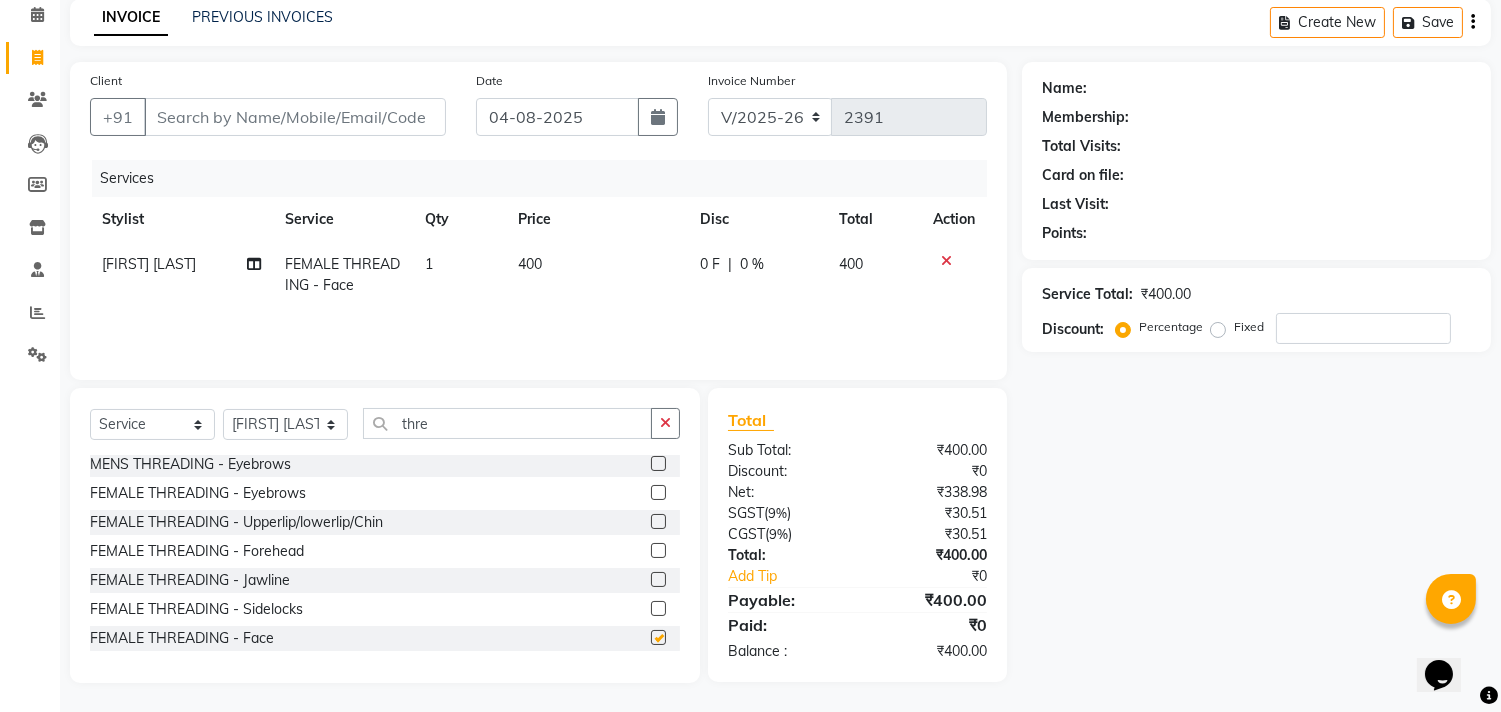 checkbox on "false" 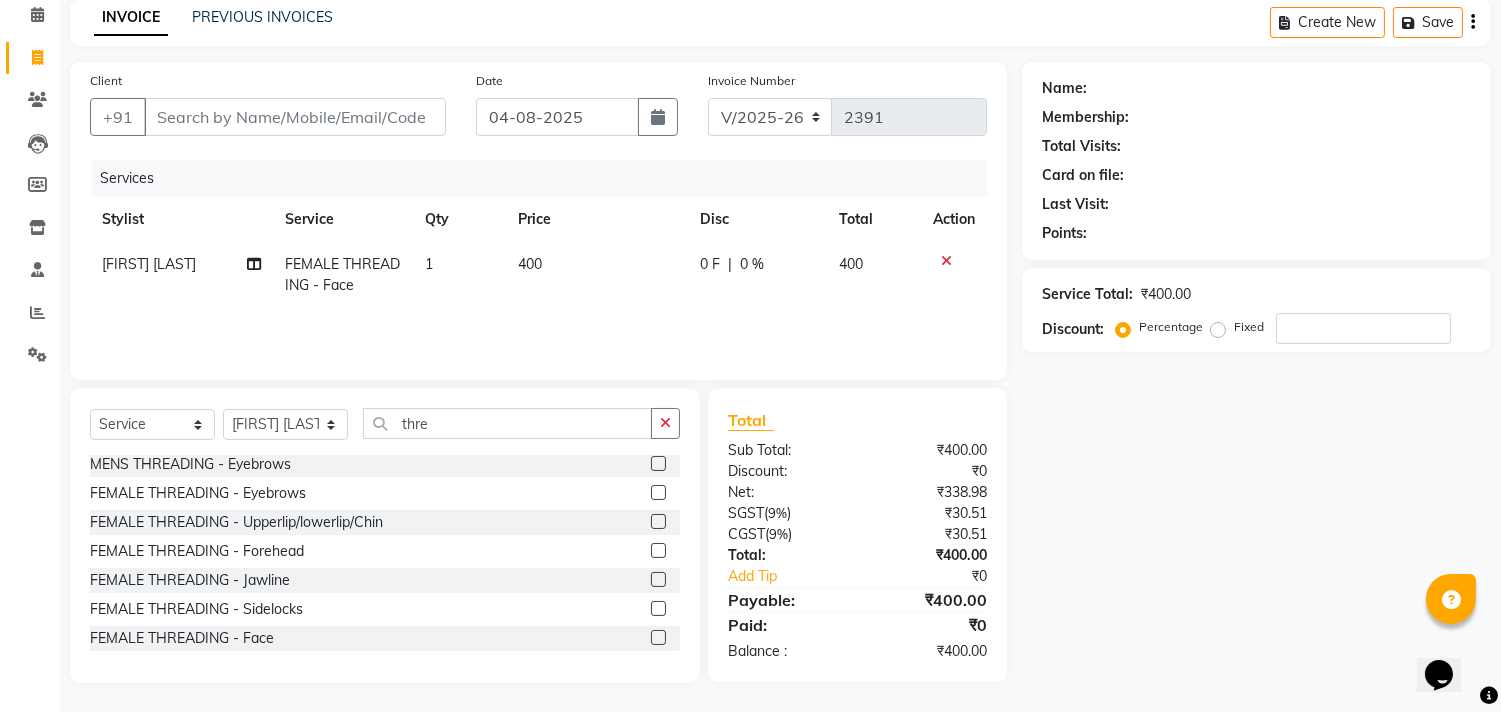 drag, startPoint x: 661, startPoint y: 418, endPoint x: 655, endPoint y: 372, distance: 46.389652 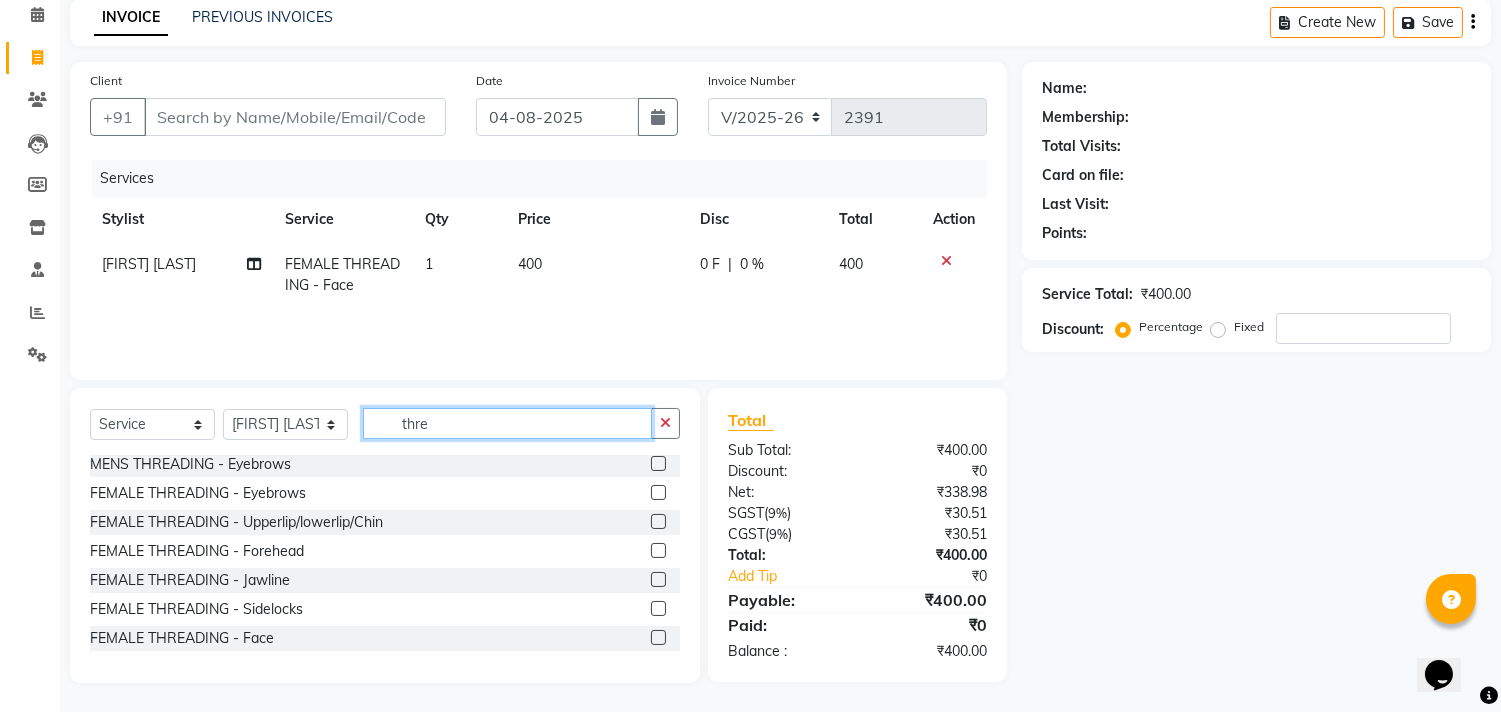 type 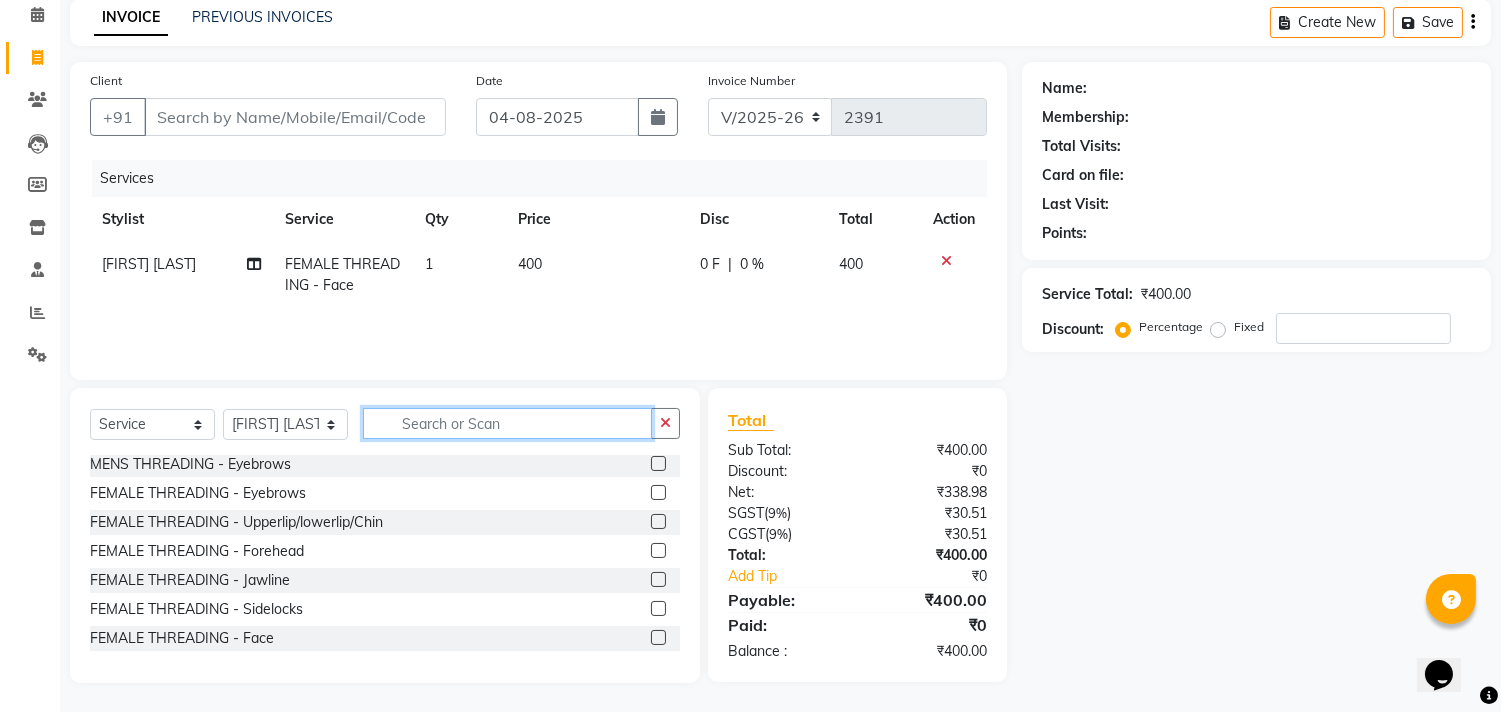scroll, scrollTop: 1133, scrollLeft: 0, axis: vertical 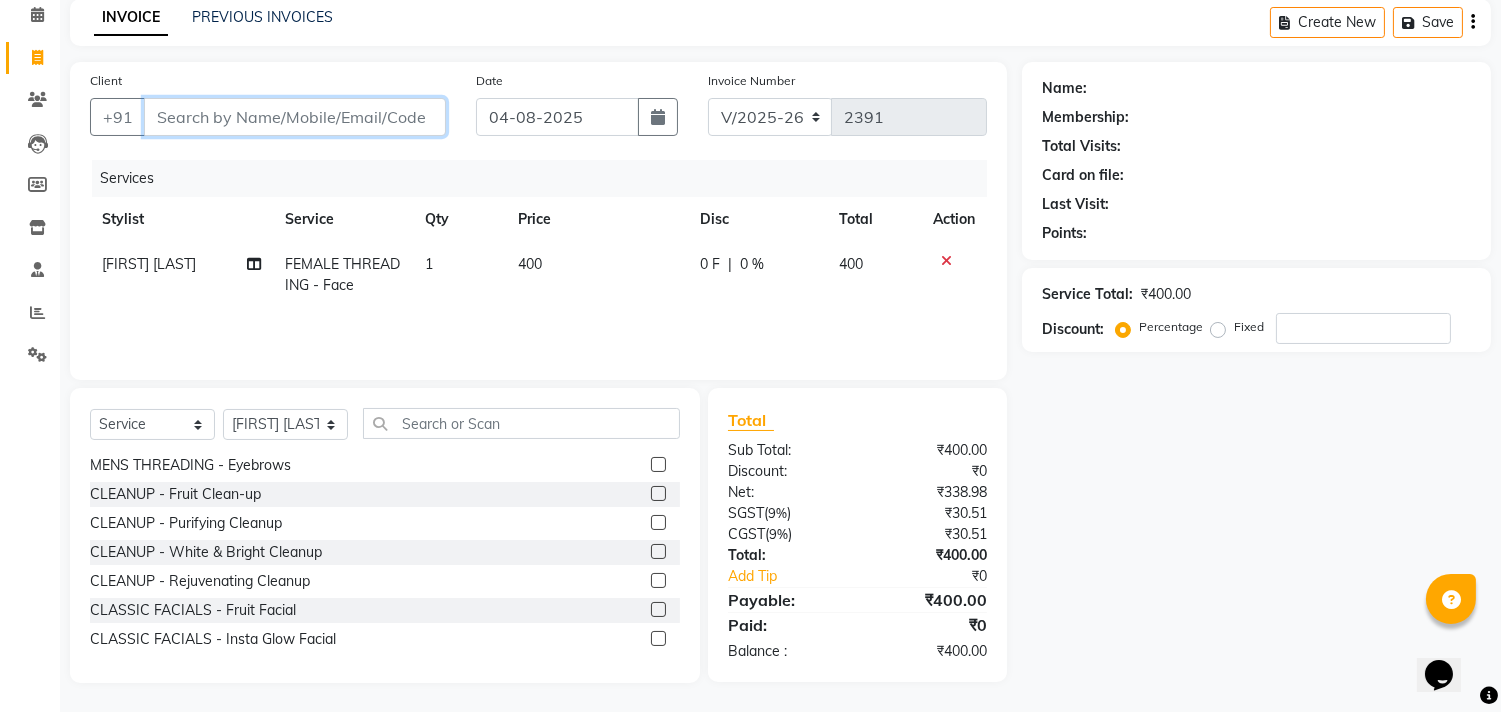 click on "Client" at bounding box center [295, 117] 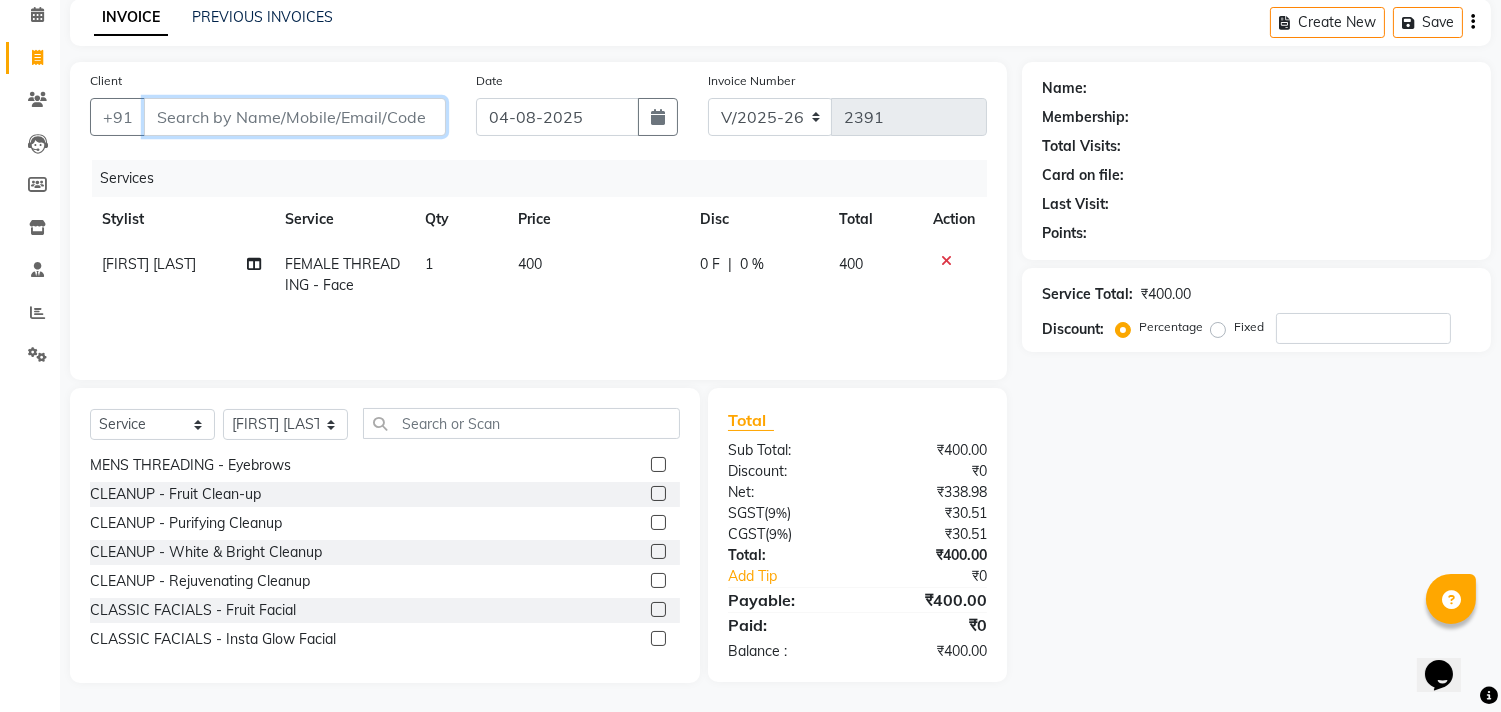 type on "9" 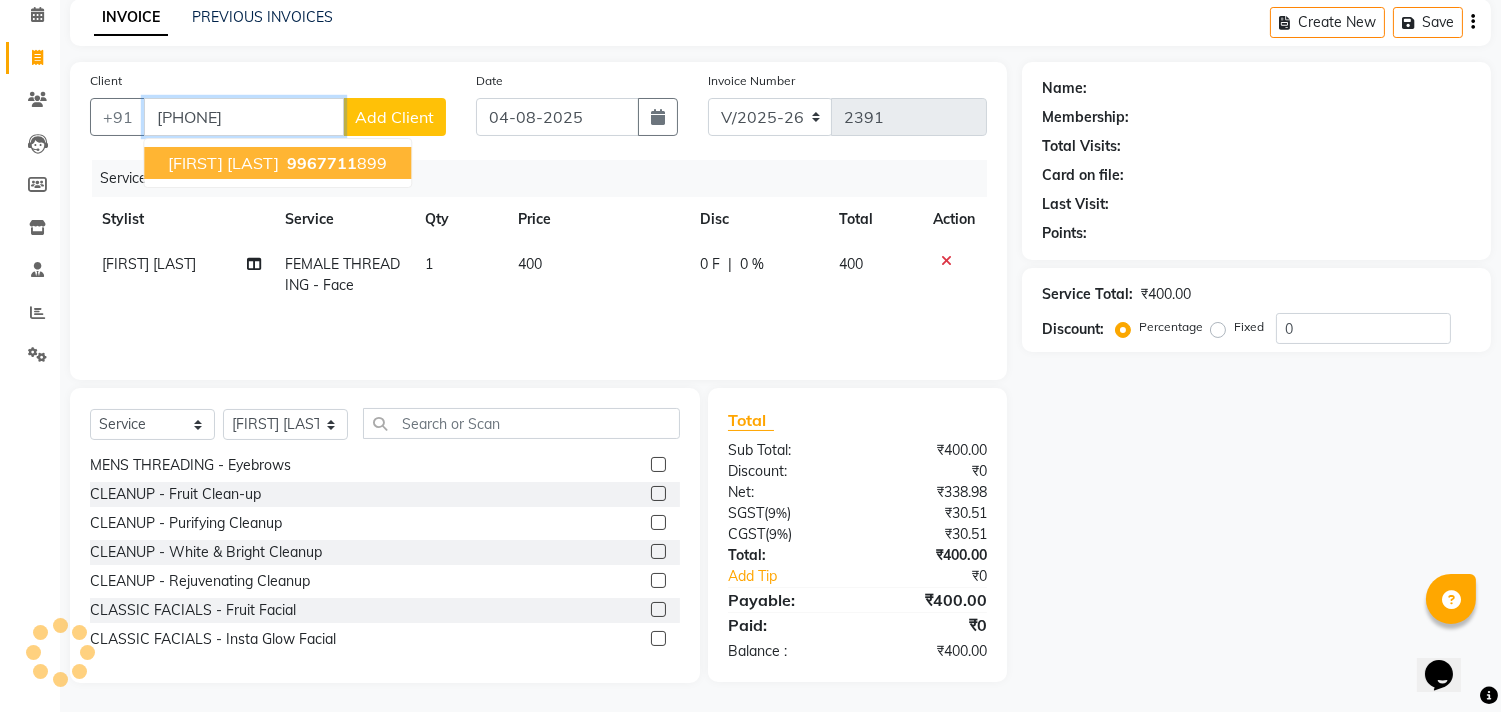 type on "[PHONE]" 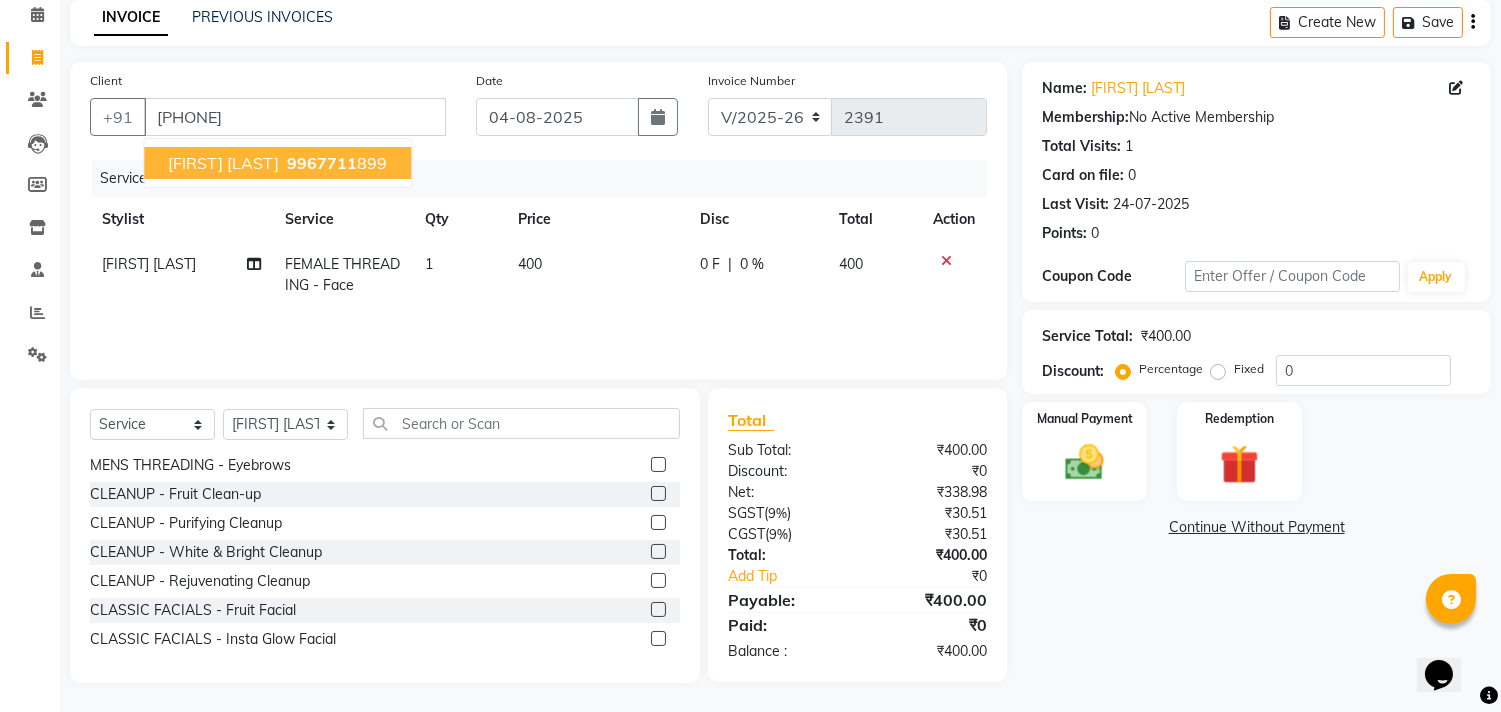 click on "9967711 899" at bounding box center (335, 163) 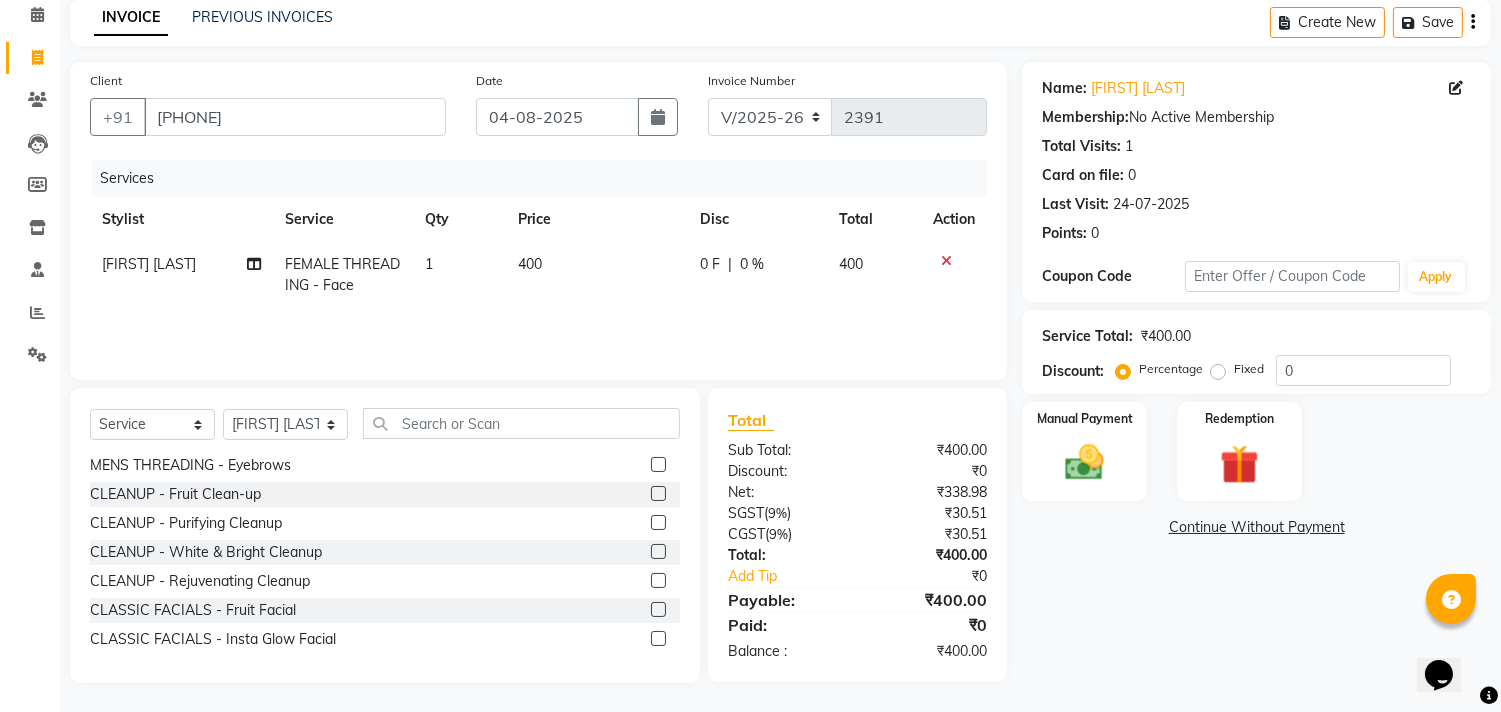 click on "Name: Prajakta Chavan  Membership:  No Active Membership  Total Visits:  1 Card on file:  0 Last Visit:   24-07-2025 Points:   0  Coupon Code Apply Service Total:  ₹400.00  Discount:  Percentage   Fixed  0 Manual Payment Redemption  Continue Without Payment" 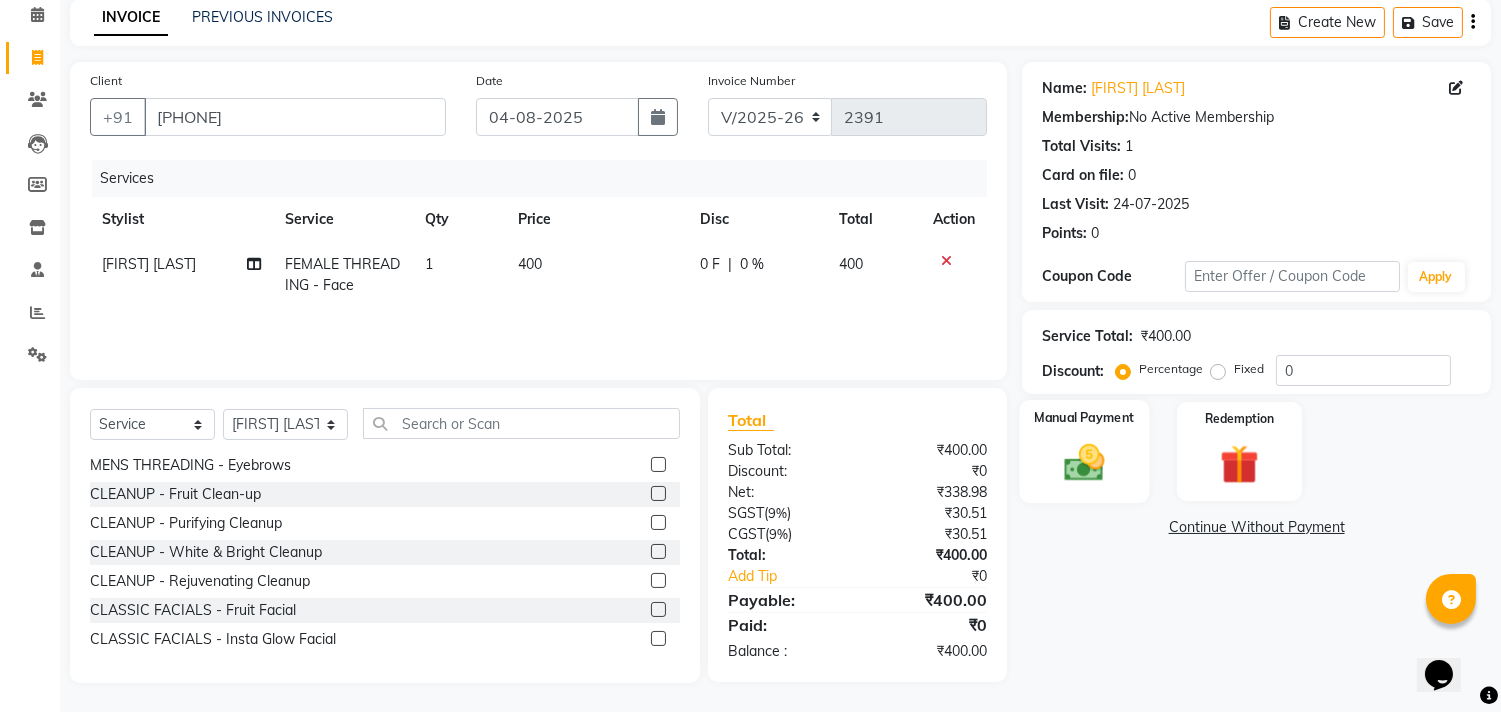 click 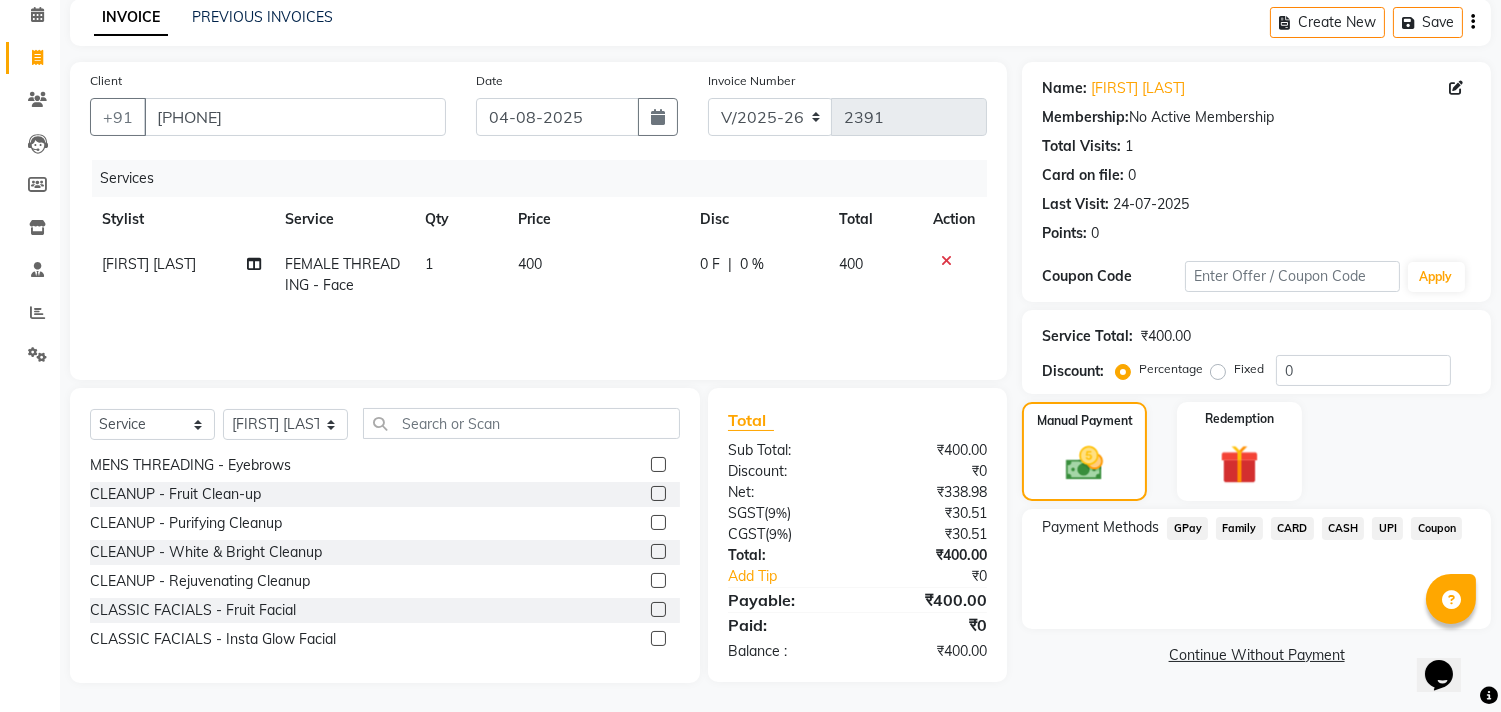 click on "UPI" 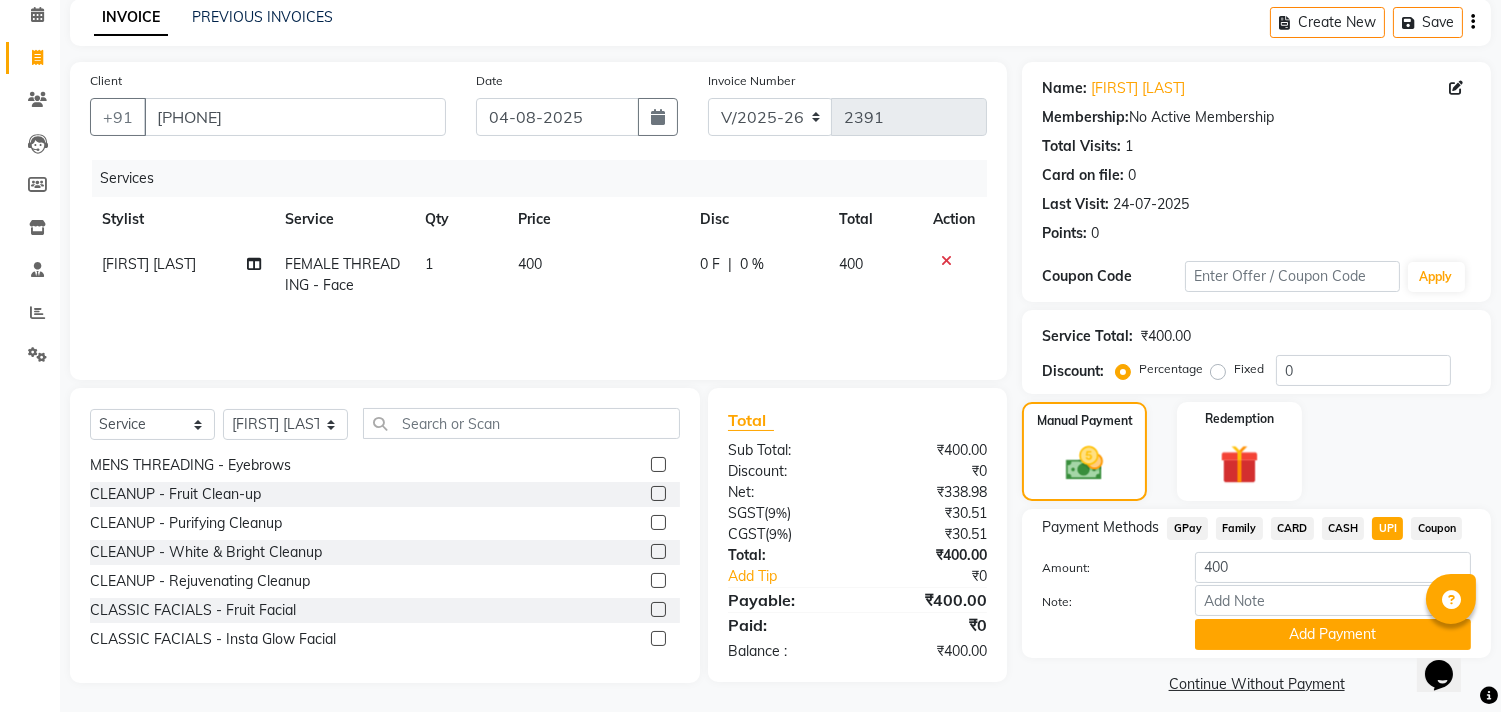 scroll, scrollTop: 104, scrollLeft: 0, axis: vertical 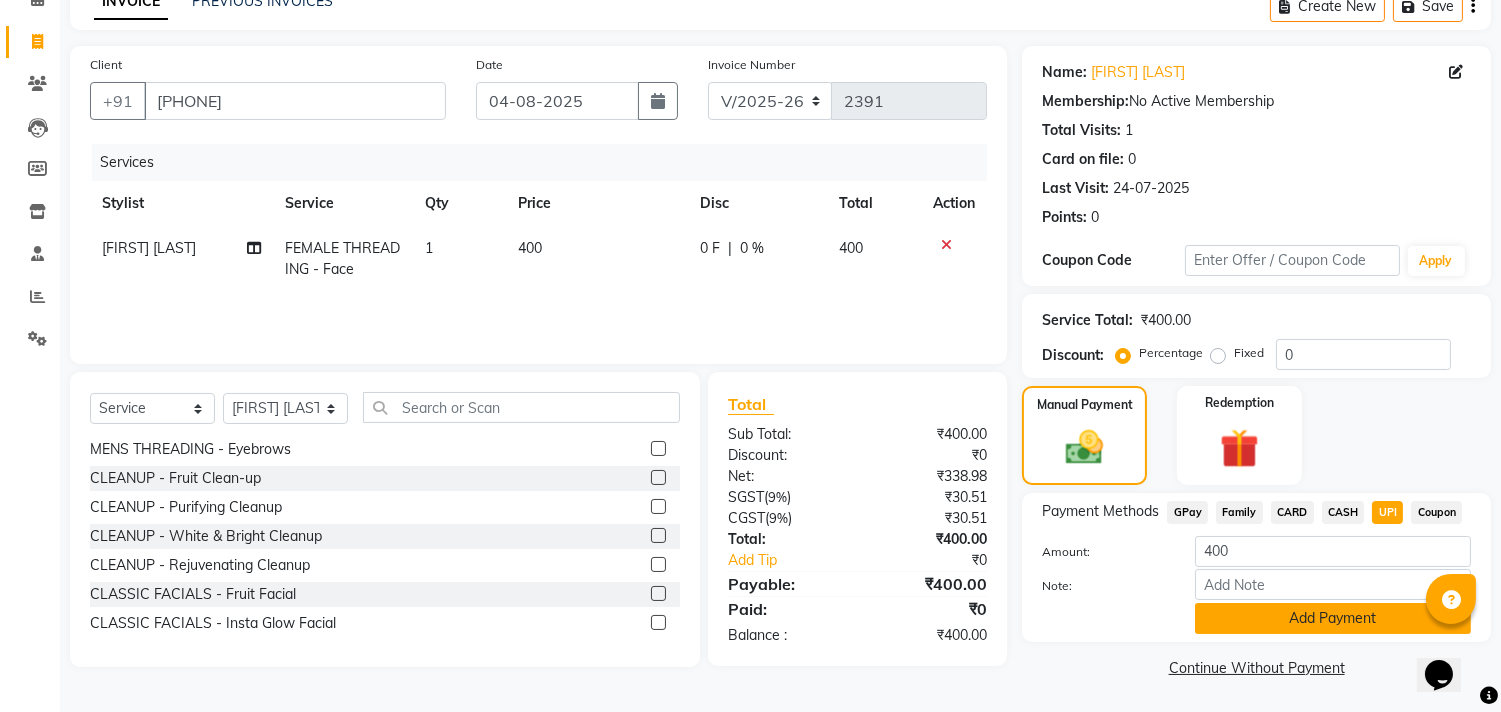 click on "Add Payment" 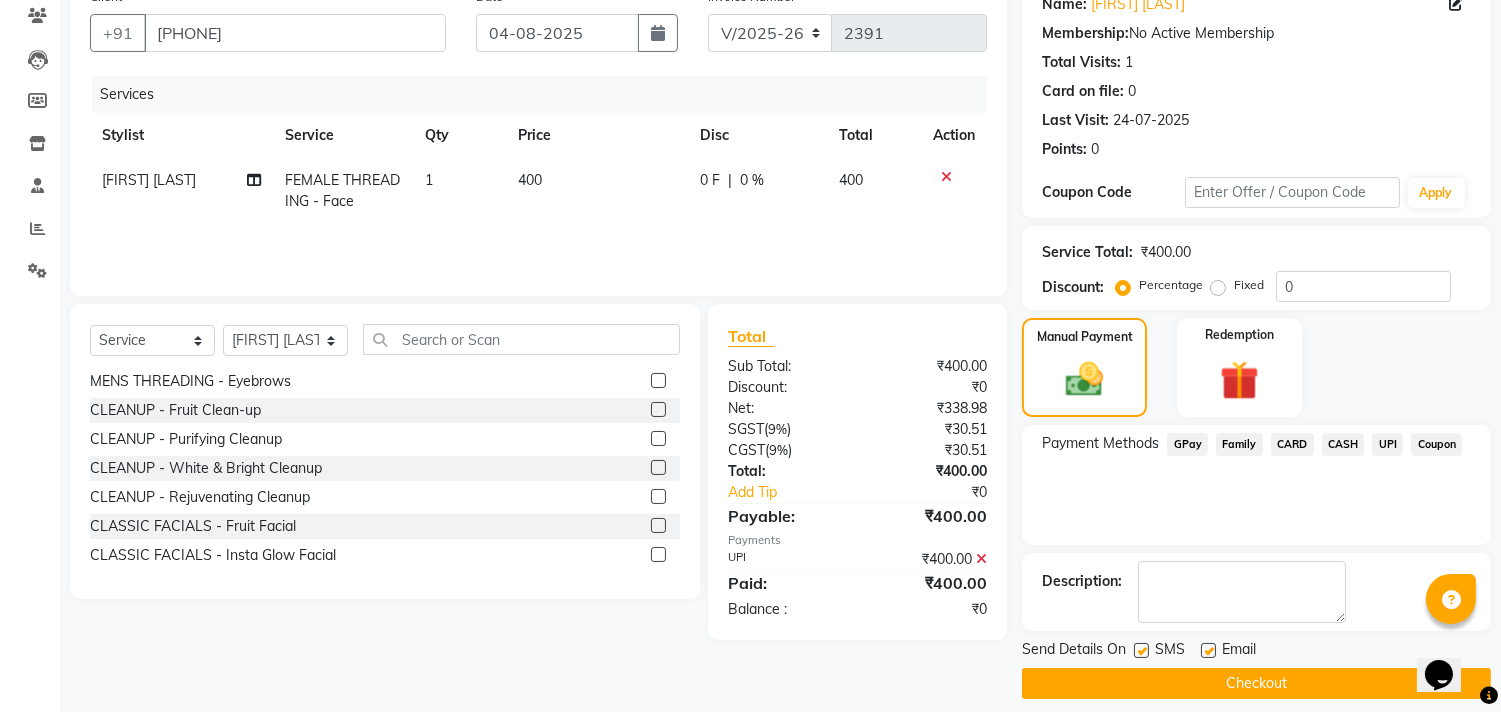 scroll, scrollTop: 187, scrollLeft: 0, axis: vertical 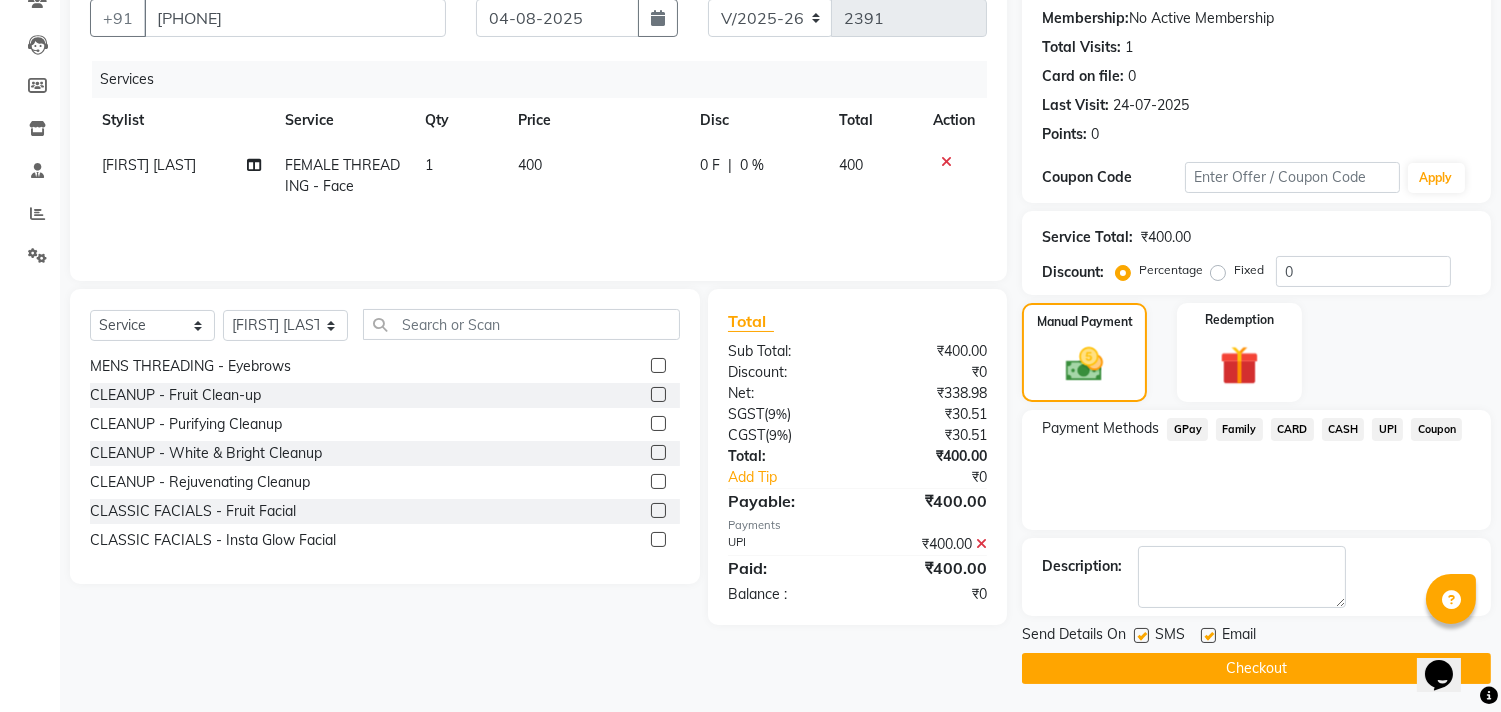 click on "Checkout" 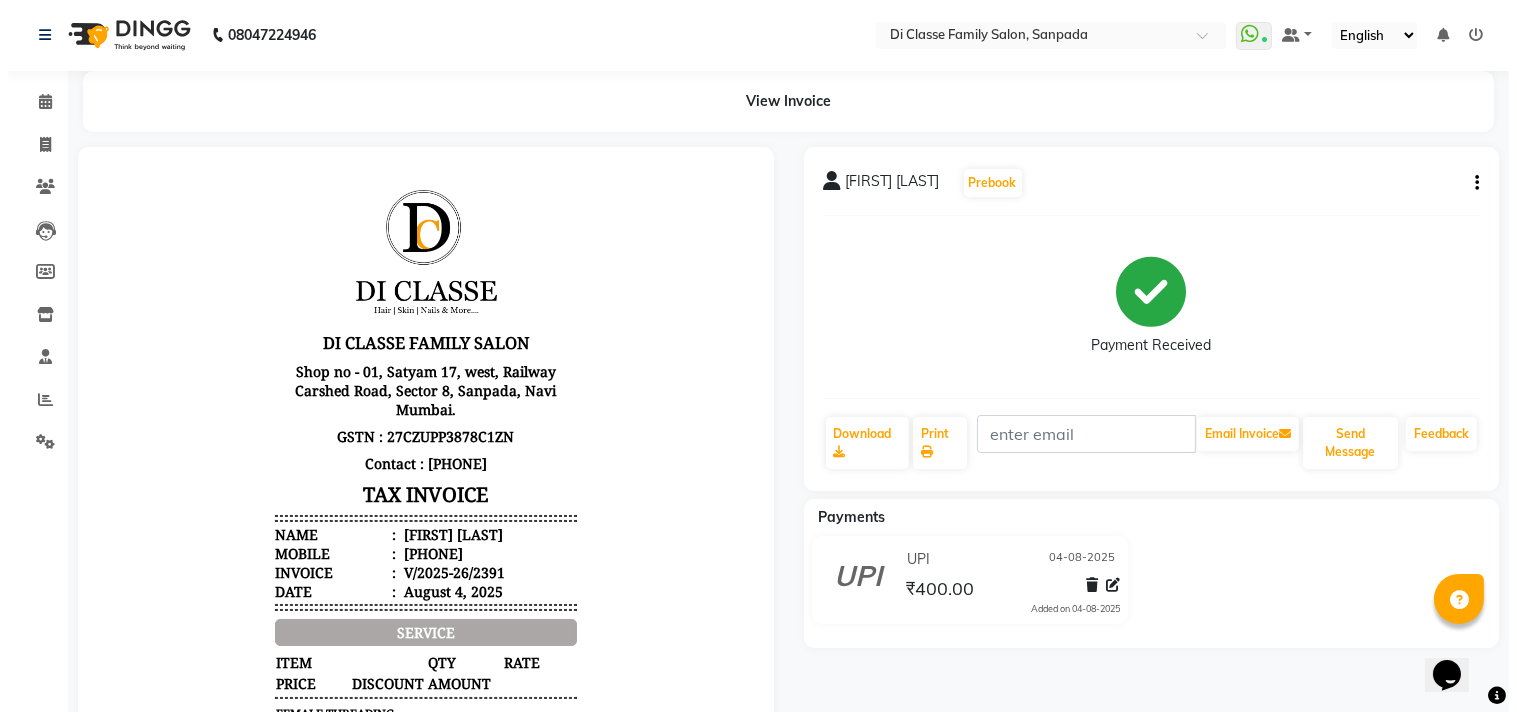scroll, scrollTop: 0, scrollLeft: 0, axis: both 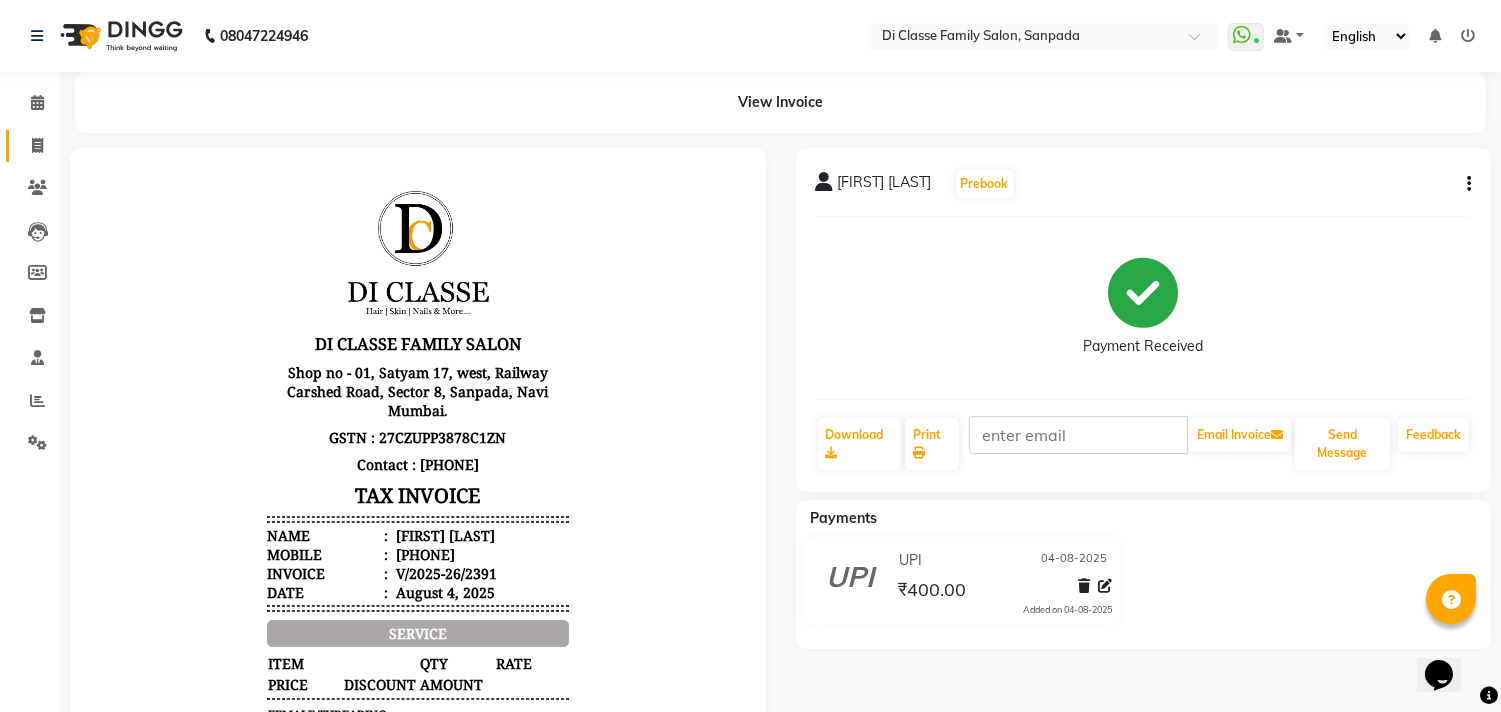 click on "Invoice" 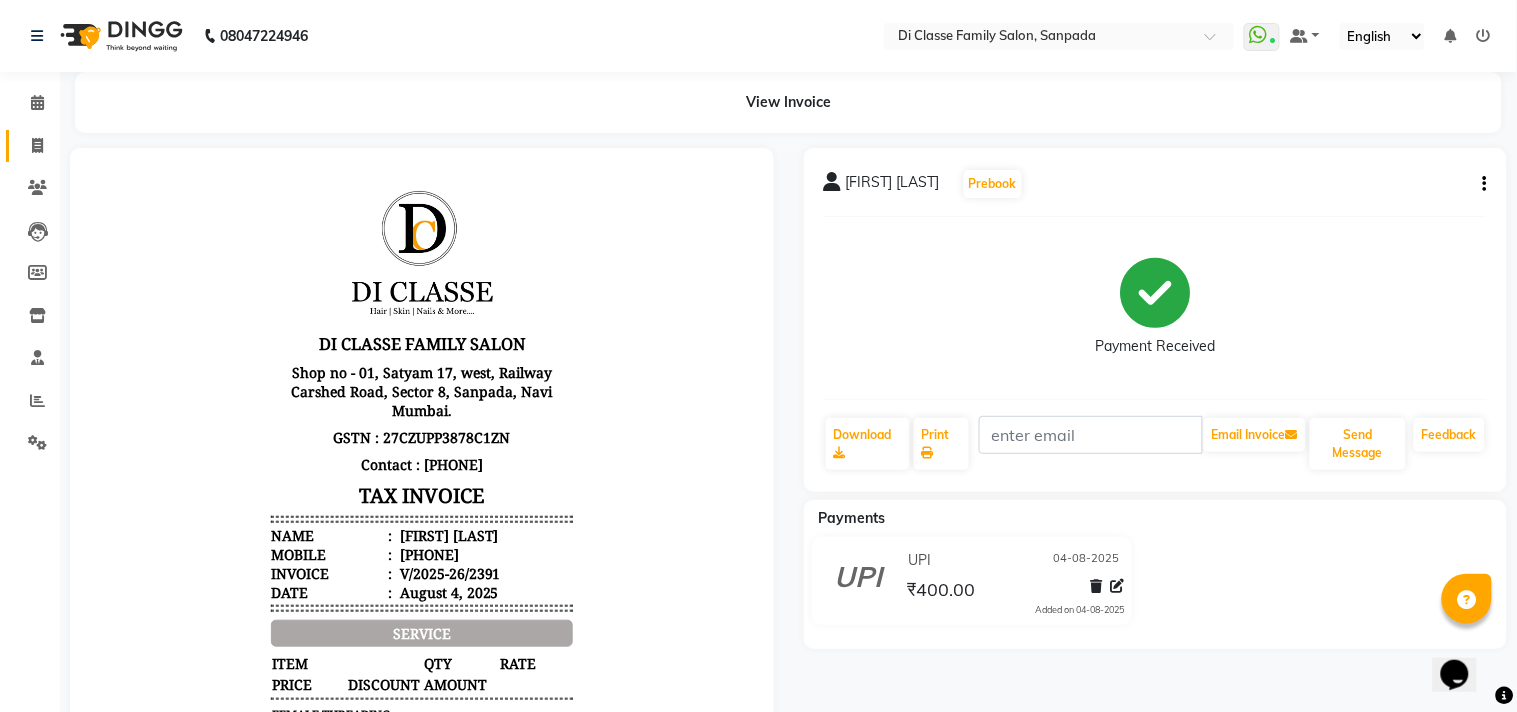 select on "4704" 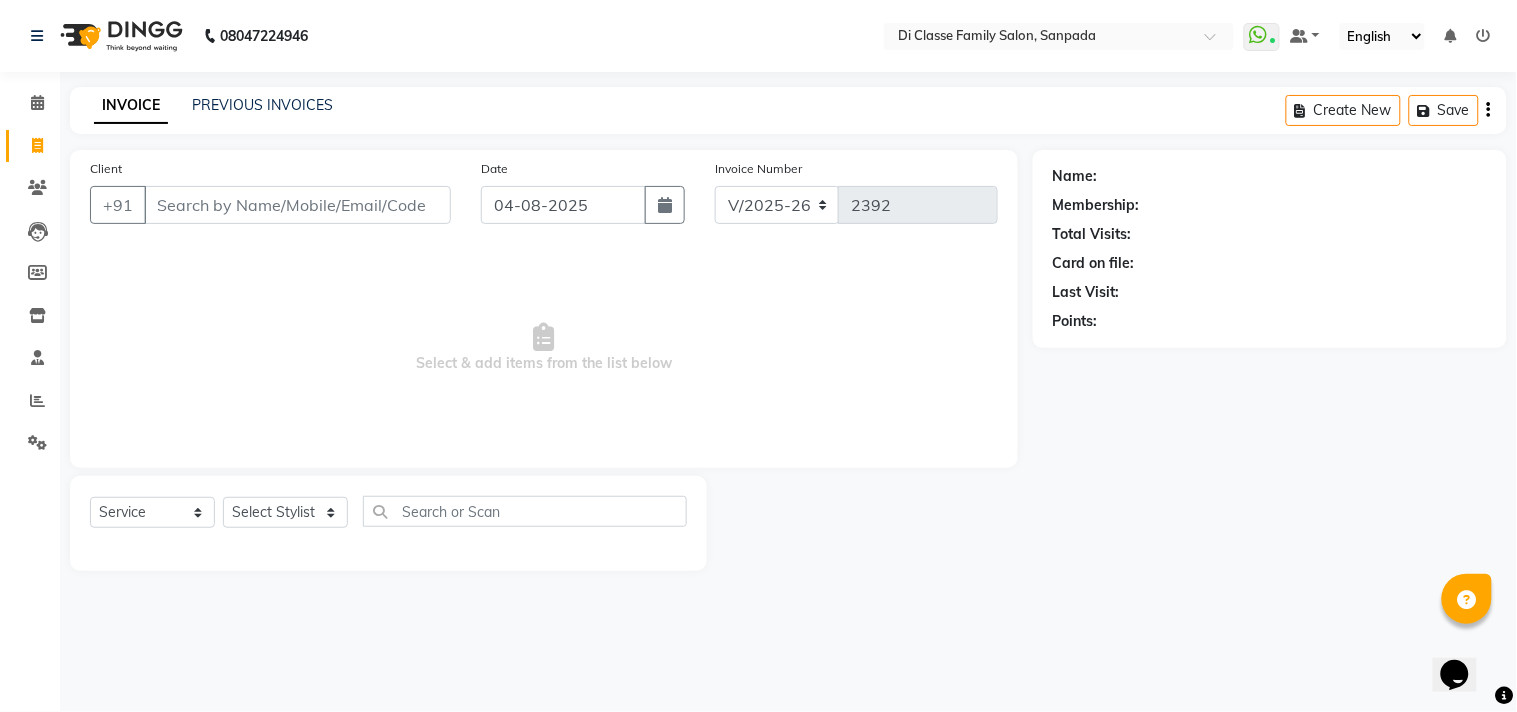 click on "08047224946 Select Location × Di Classe Family Salon, Sanpada  WhatsApp Status  ✕ Status:  Connected Most Recent Message: 03-08-2025     09:26 PM Recent Service Activity: 04-08-2025     11:35 AM Default Panel My Panel English ENGLISH Español العربية मराठी हिंदी ગુજરાતી தமிழ் 中文 Notifications nothing to show ☀ Di Classe Family Salon, Ghansoli ☀ DI CLASSE FAMILY SALON, Sanpada  Calendar  Invoice  Clients  Leads   Members  Inventory  Staff  Reports  Settings Completed InProgress Upcoming Dropped Tentative Check-In Confirm Bookings Generate Report Segments Page Builder INVOICE PREVIOUS INVOICES Create New   Save  Client +91 Date 04-08-2025 Invoice Number INV/2025 V/2025-26 2392  Select & add items from the list below  Select  Service  Product  Membership  Package Voucher Prepaid Gift Card  Select Stylist aniket  Anu  AYAZ KADRI  Front Desk Javed kapil KOMAL  Payal  Pooja Jadhav Rahul Datkhile RESHMA SHAIKH rutik shinde SACHIN SAKPAL SADDAM" at bounding box center (758, 356) 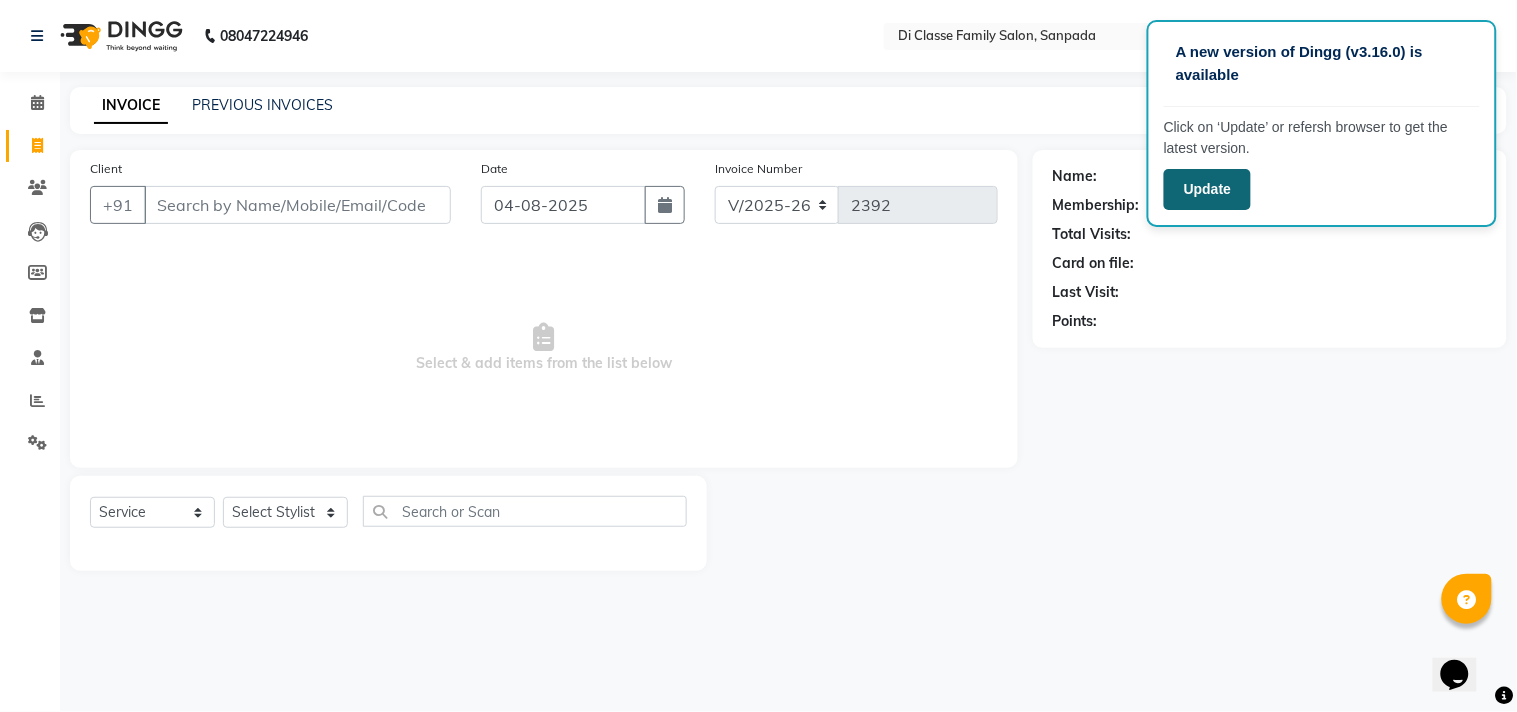 click on "Update" 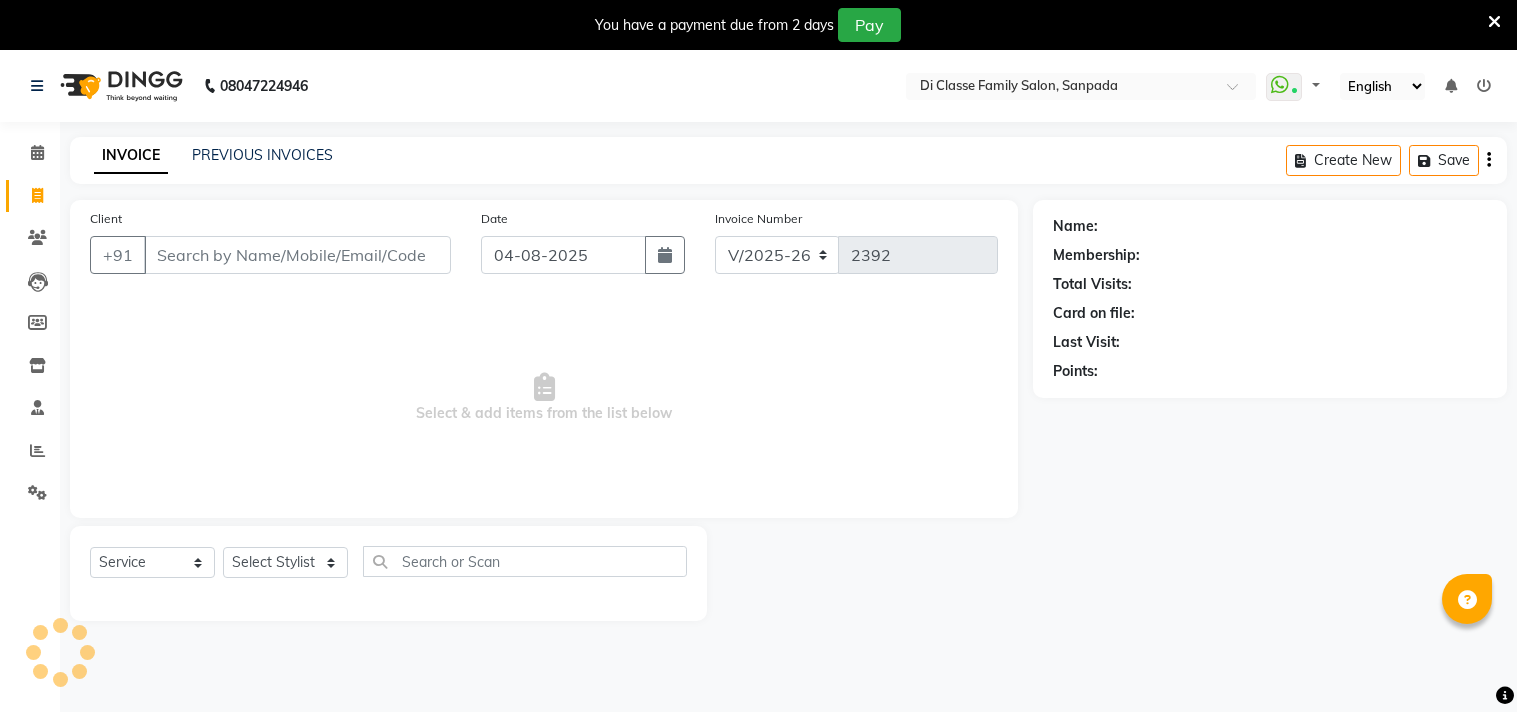 select on "4704" 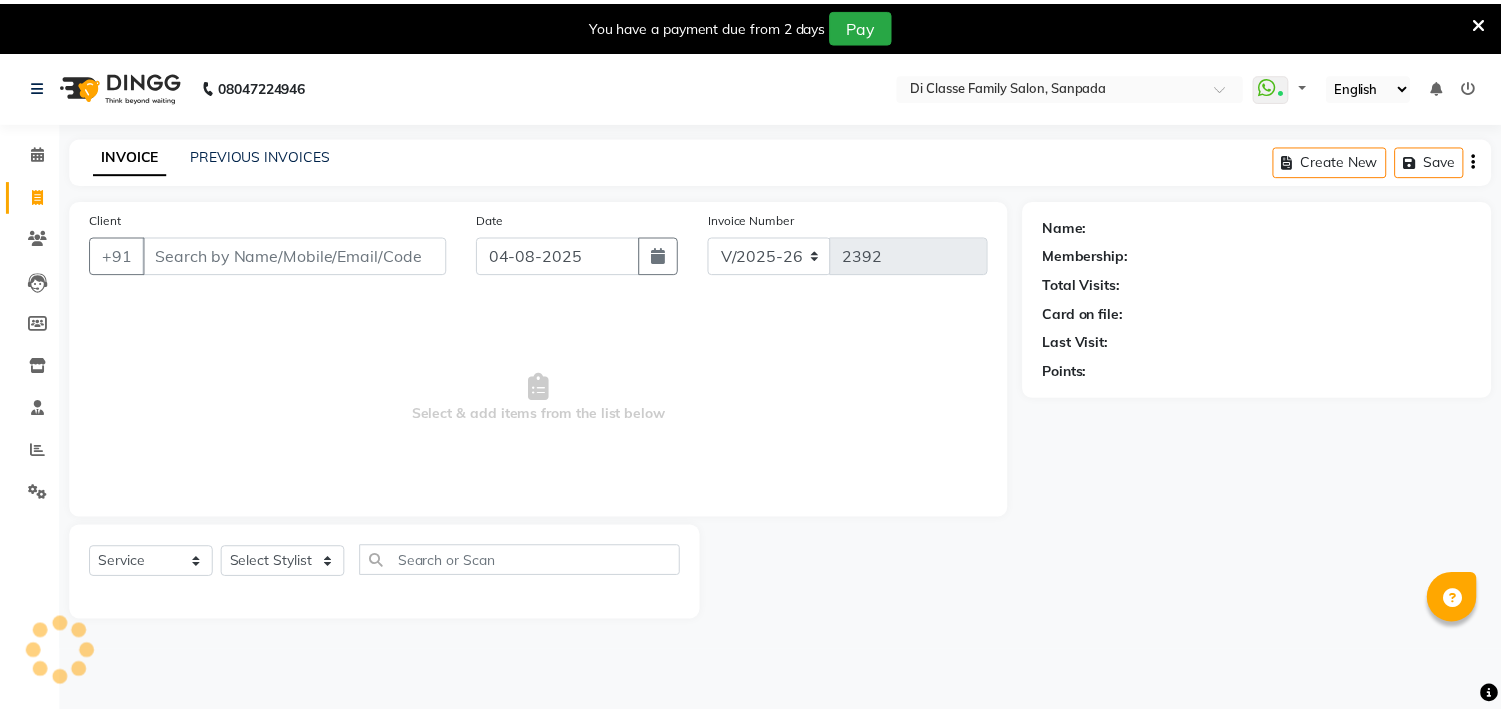 scroll, scrollTop: 0, scrollLeft: 0, axis: both 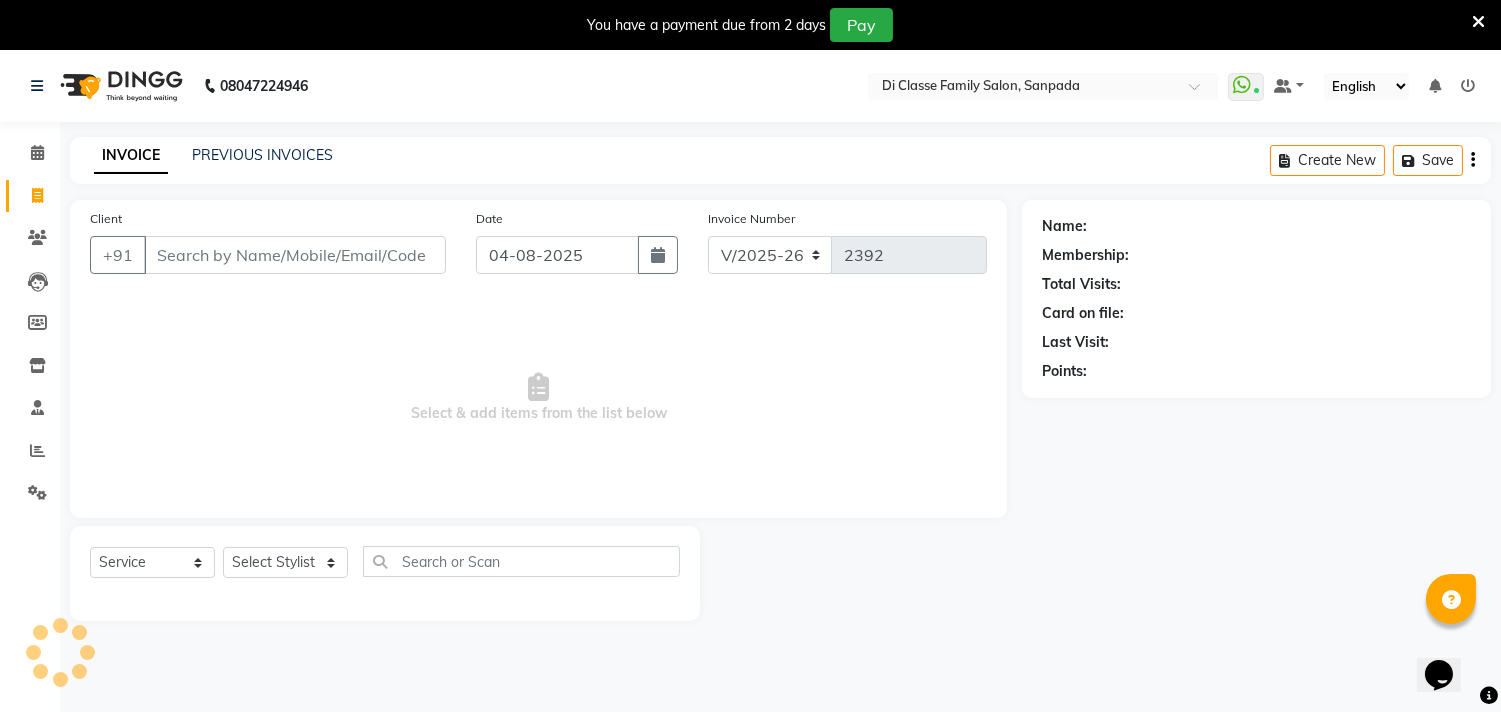 drag, startPoint x: 1476, startPoint y: 22, endPoint x: 1462, endPoint y: 12, distance: 17.20465 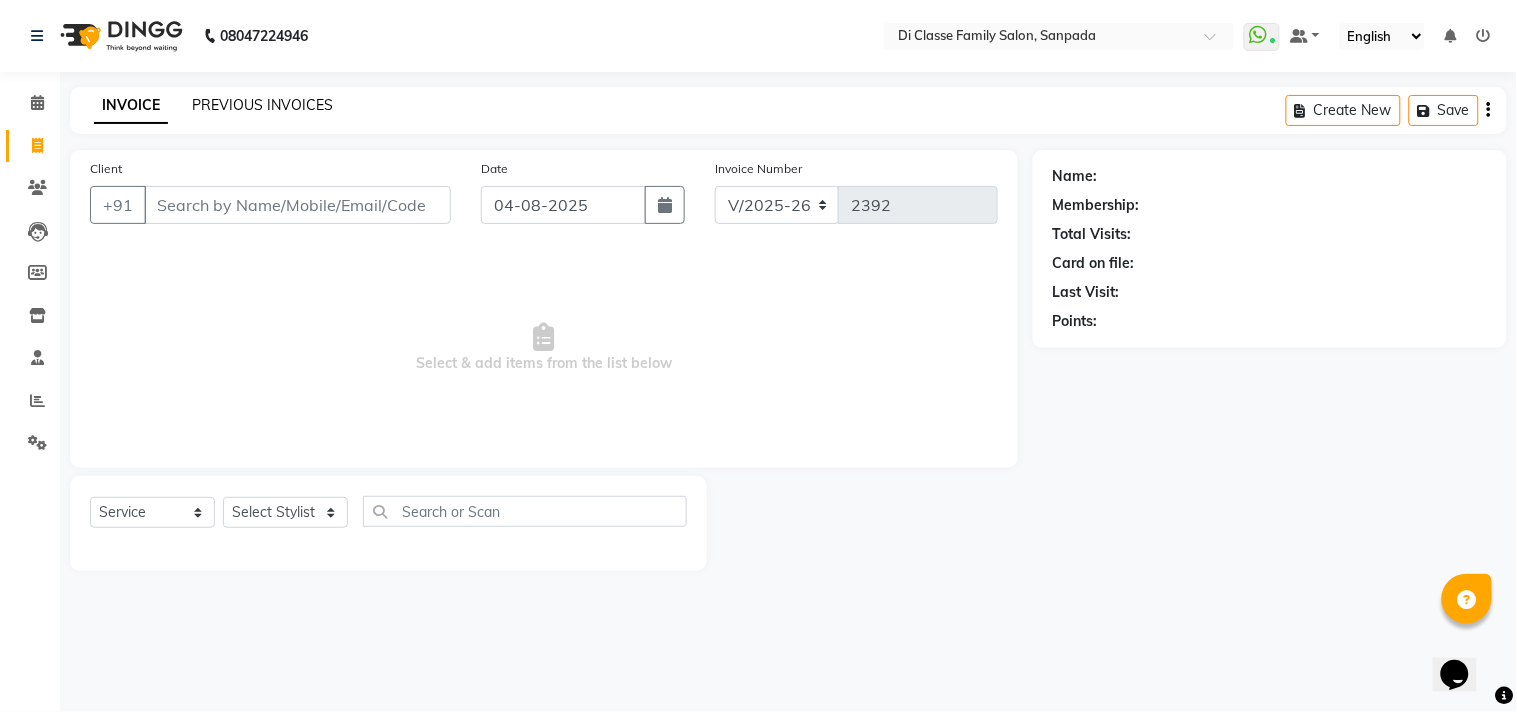 click on "PREVIOUS INVOICES" 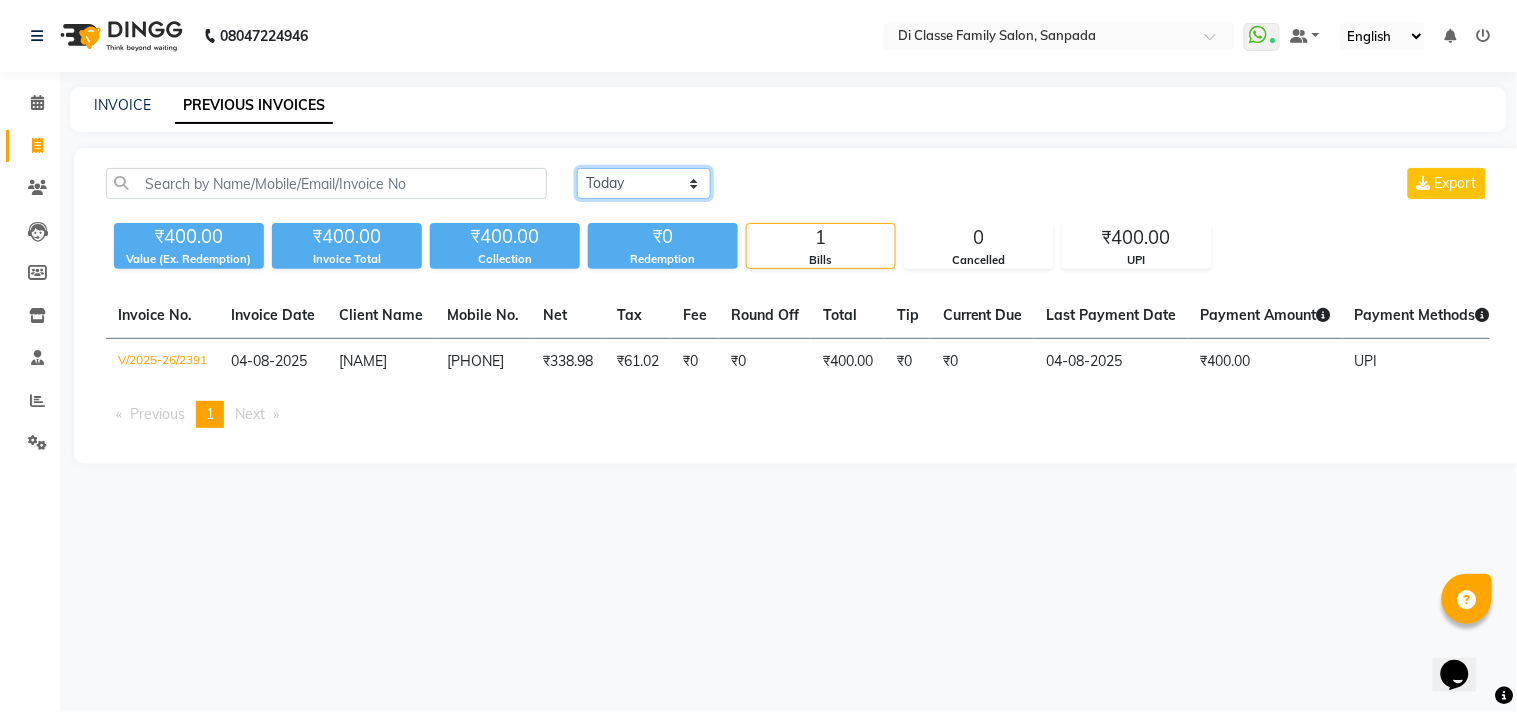 click on "Today Yesterday Custom Range" 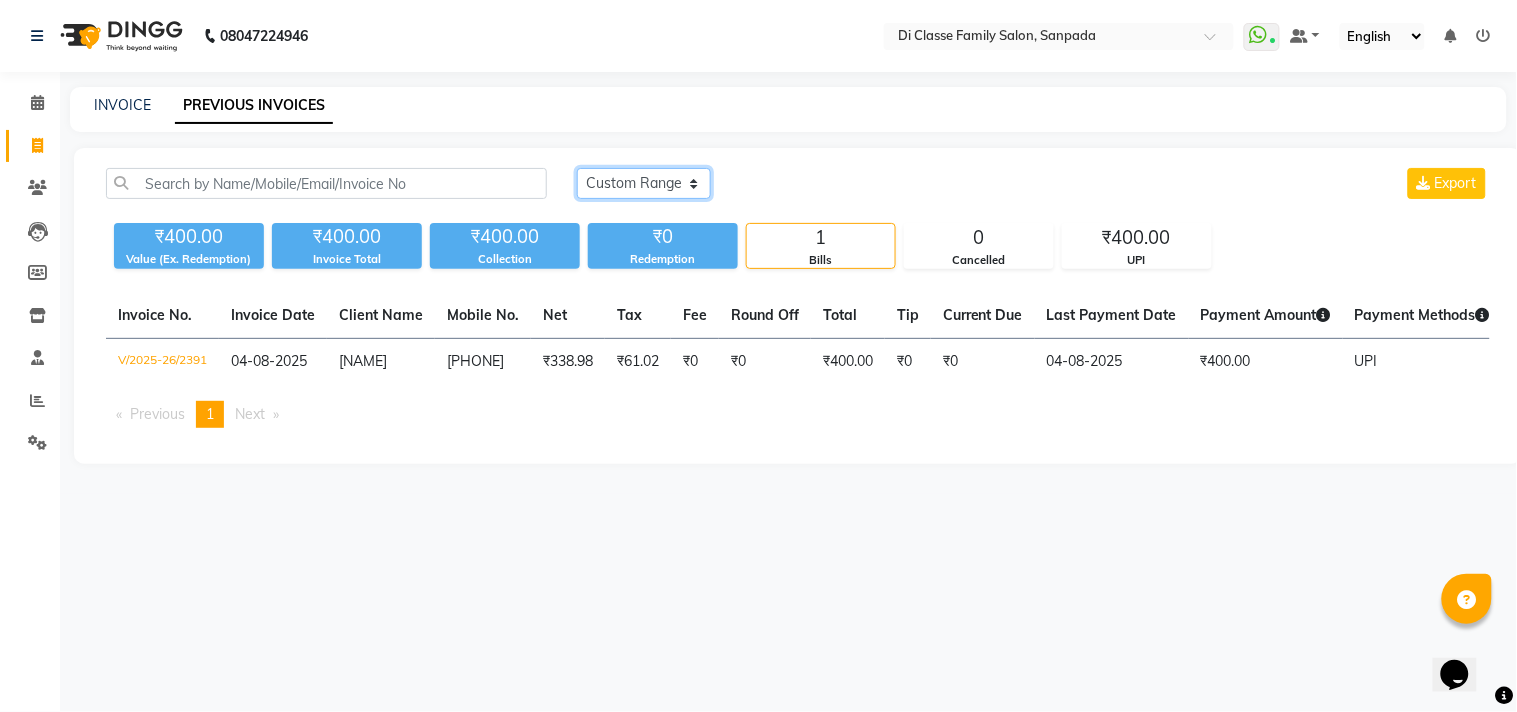 click on "Today Yesterday Custom Range" 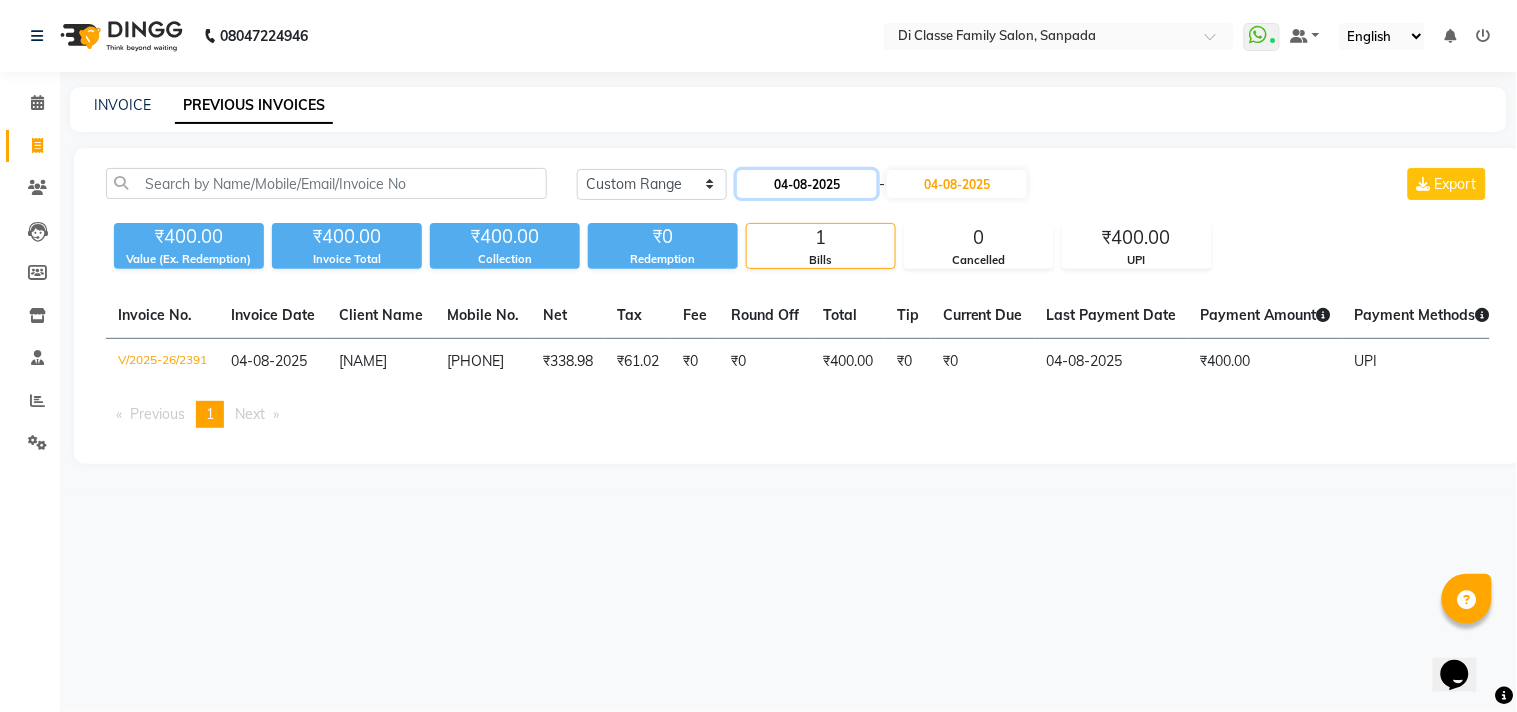 click on "04-08-2025" 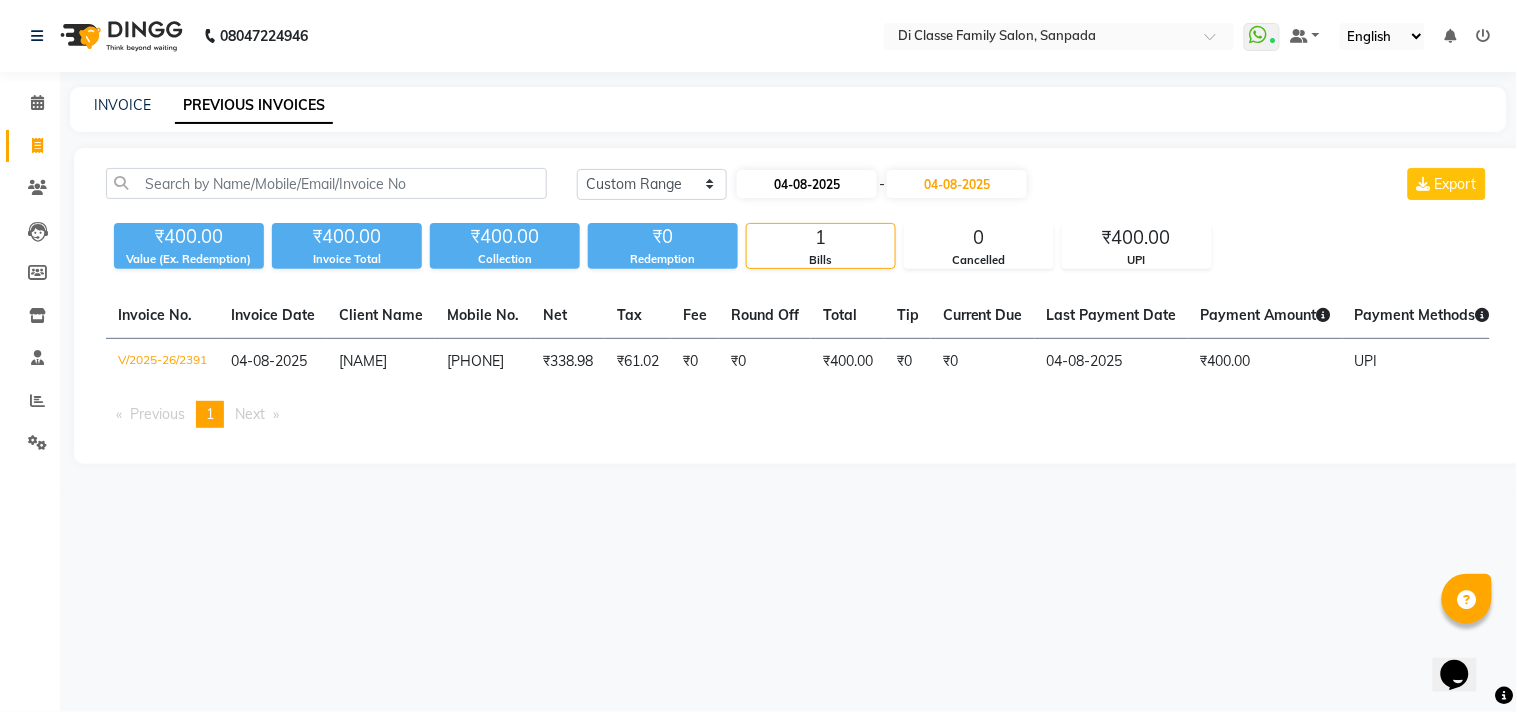 select on "8" 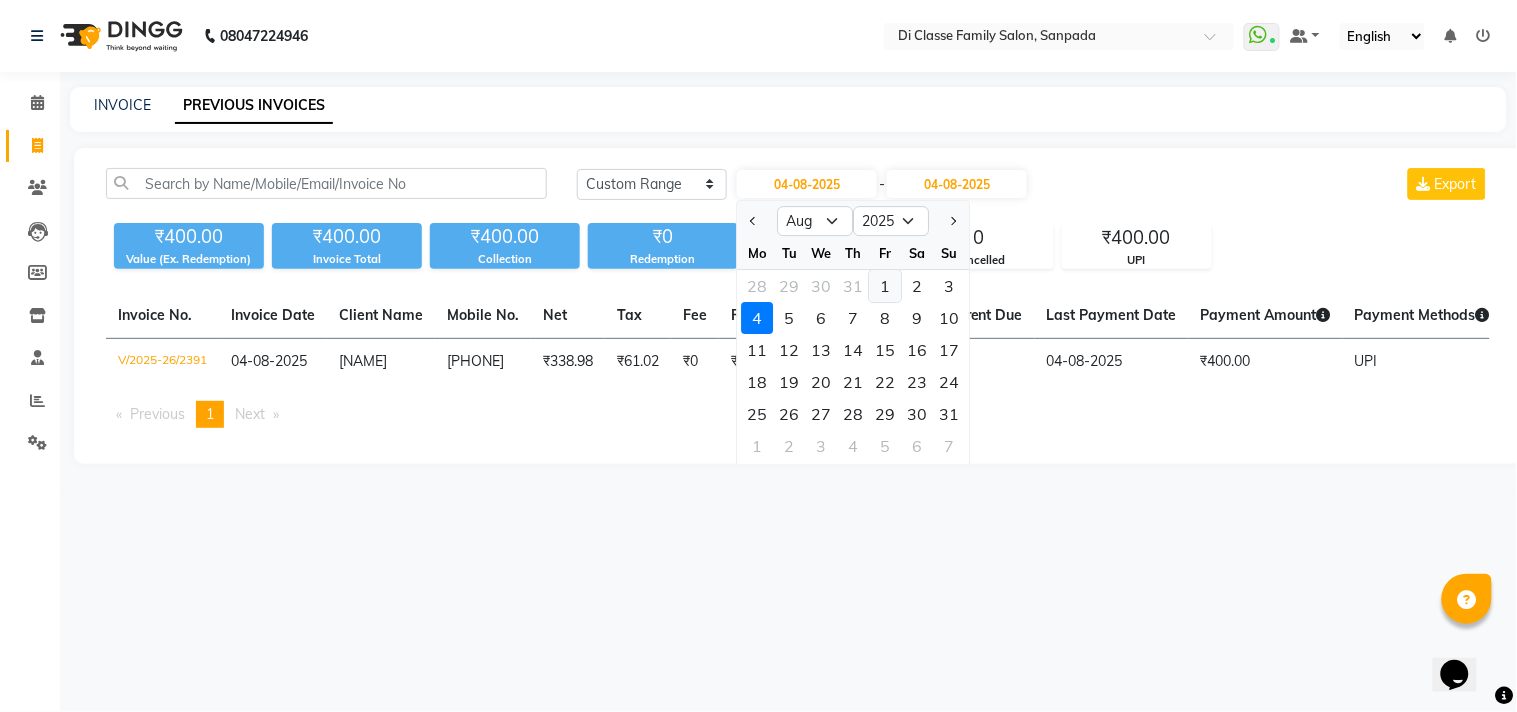 click on "1" 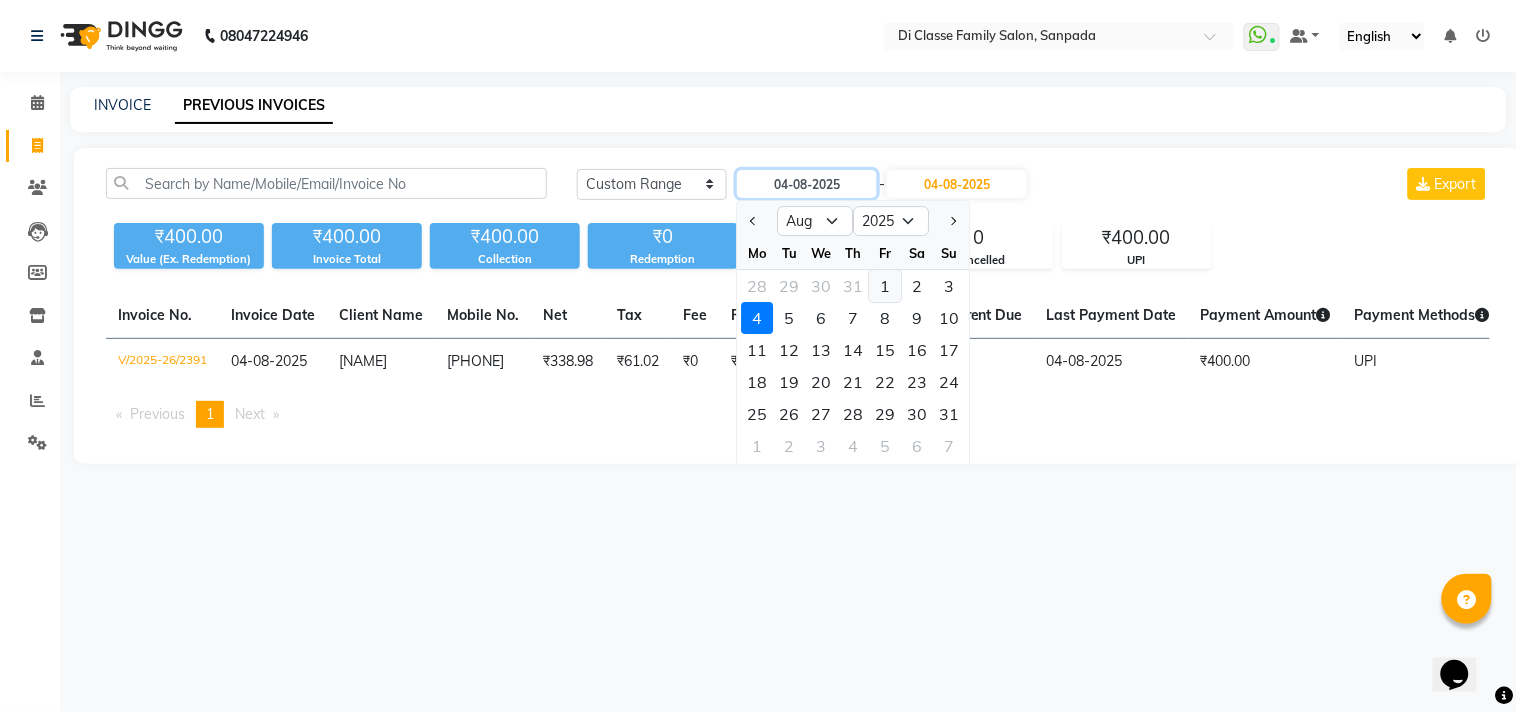 type on "01-08-2025" 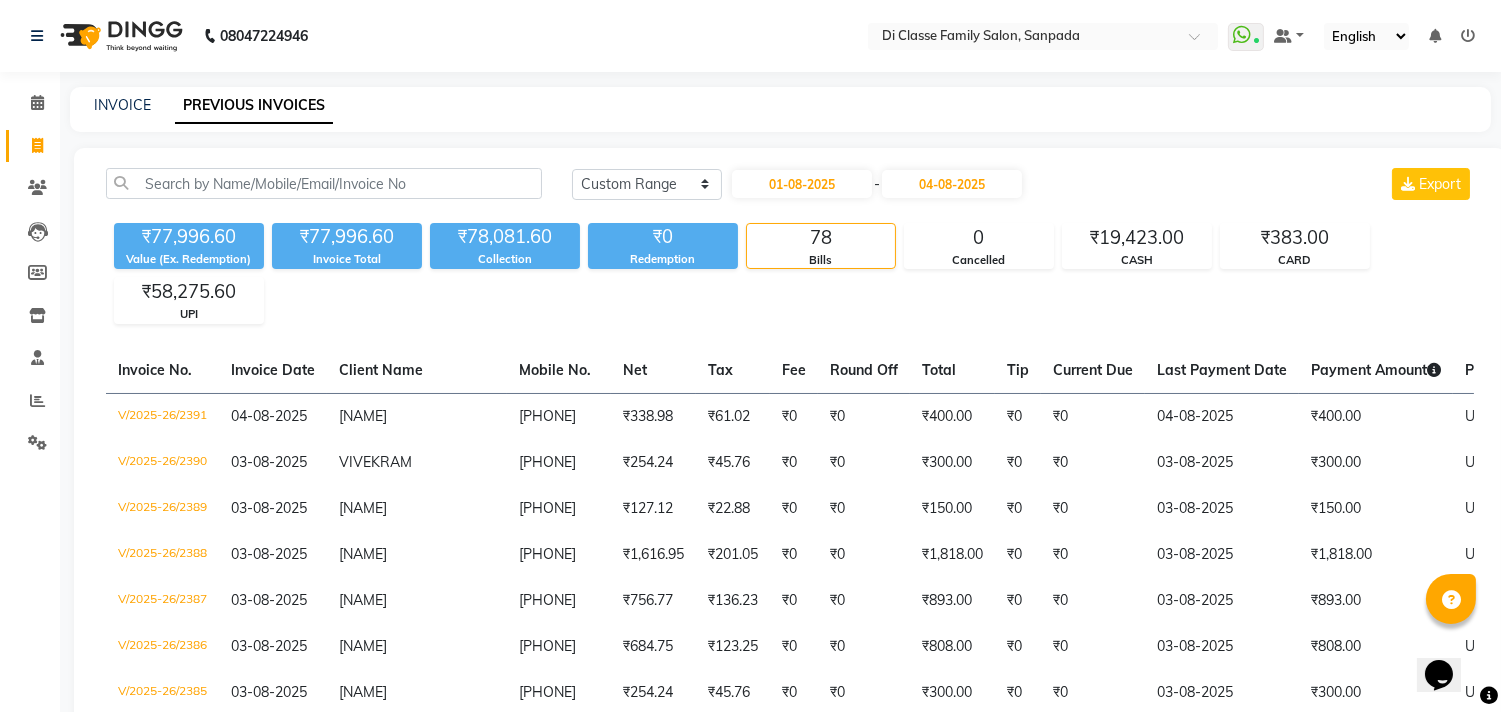 click on "INVOICE PREVIOUS INVOICES" 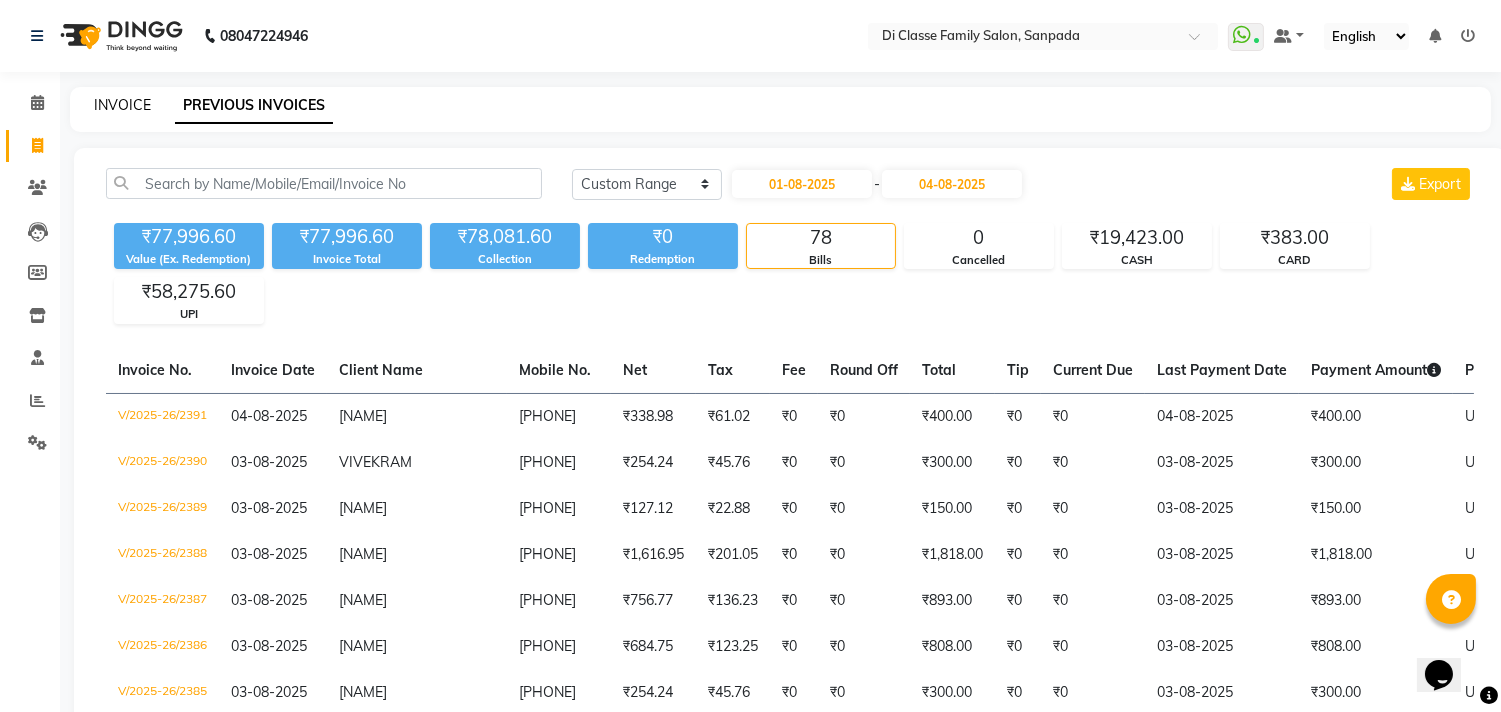 click on "INVOICE" 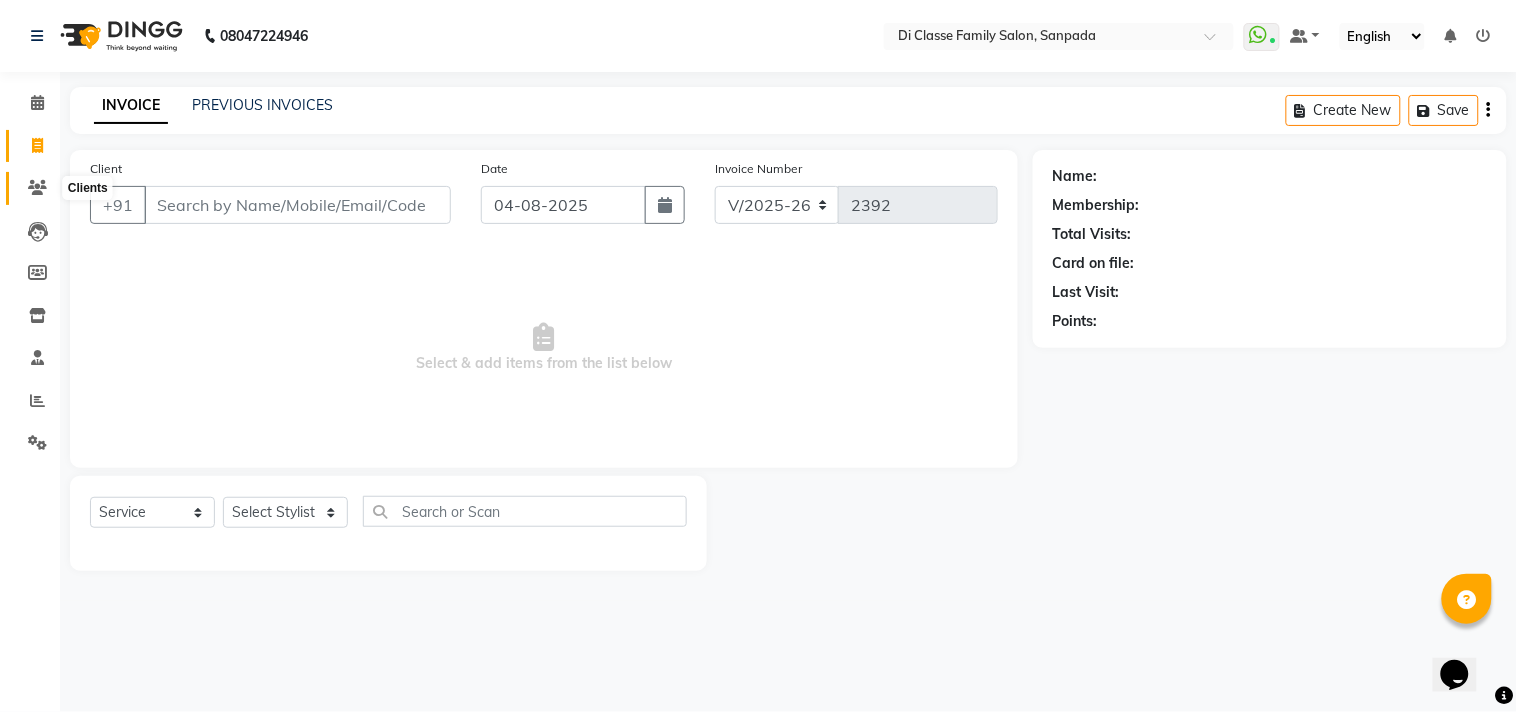 click 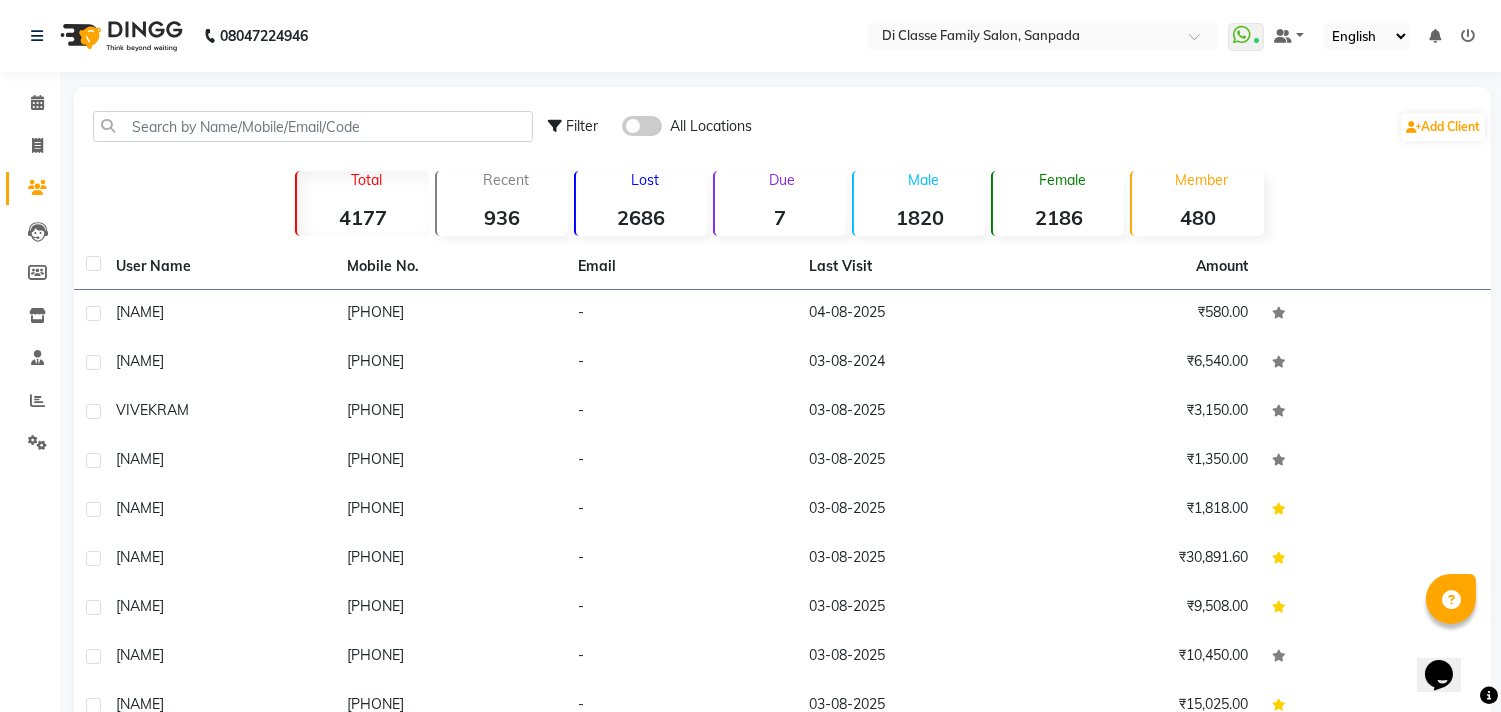 click on "Due  7" 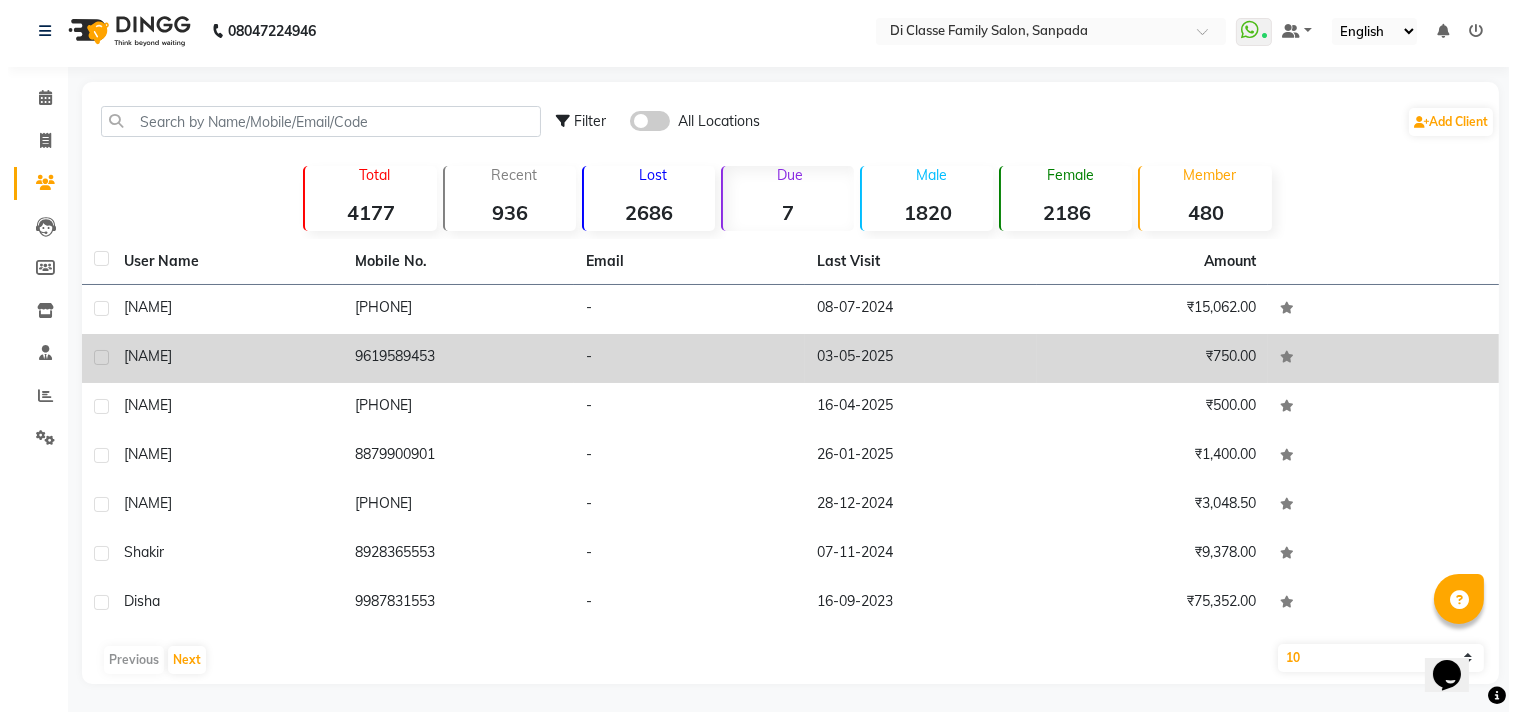 scroll, scrollTop: 6, scrollLeft: 0, axis: vertical 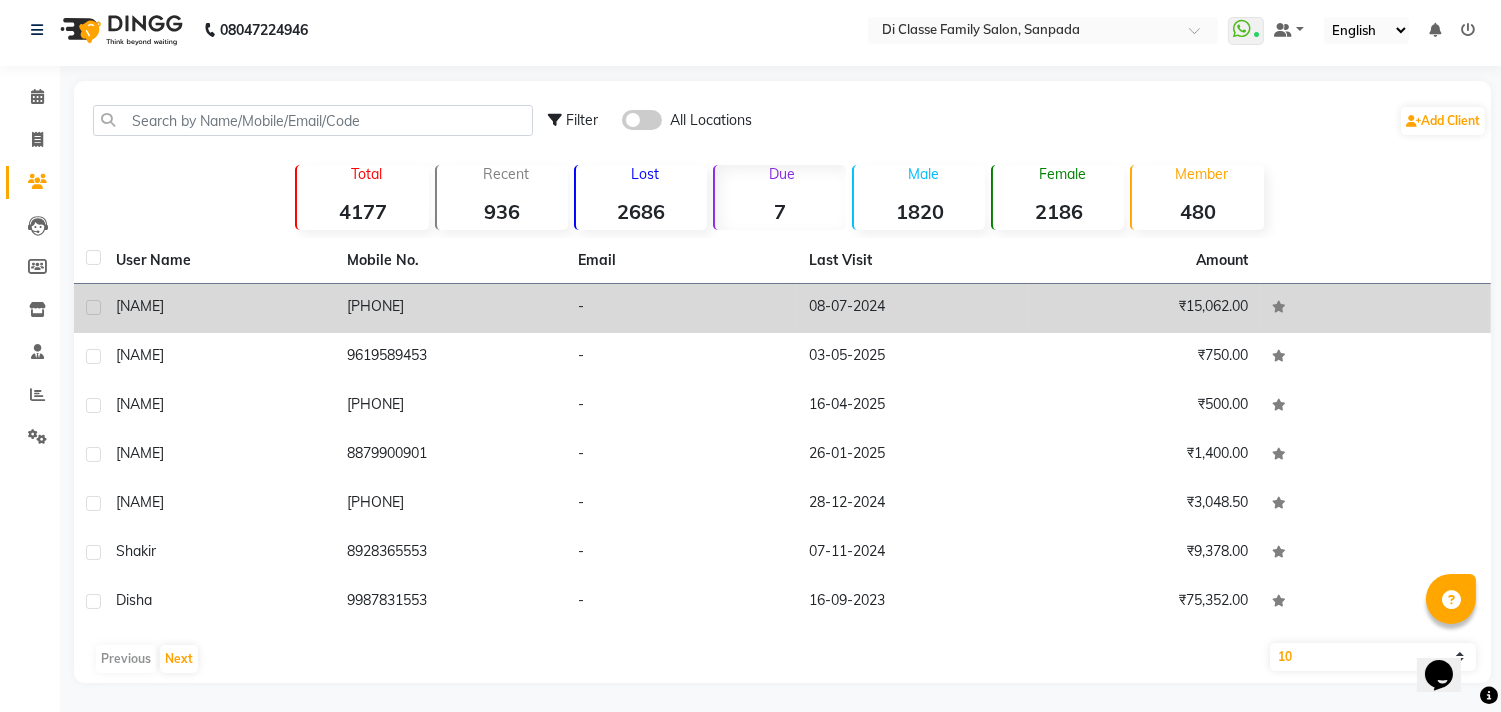 click on "-" 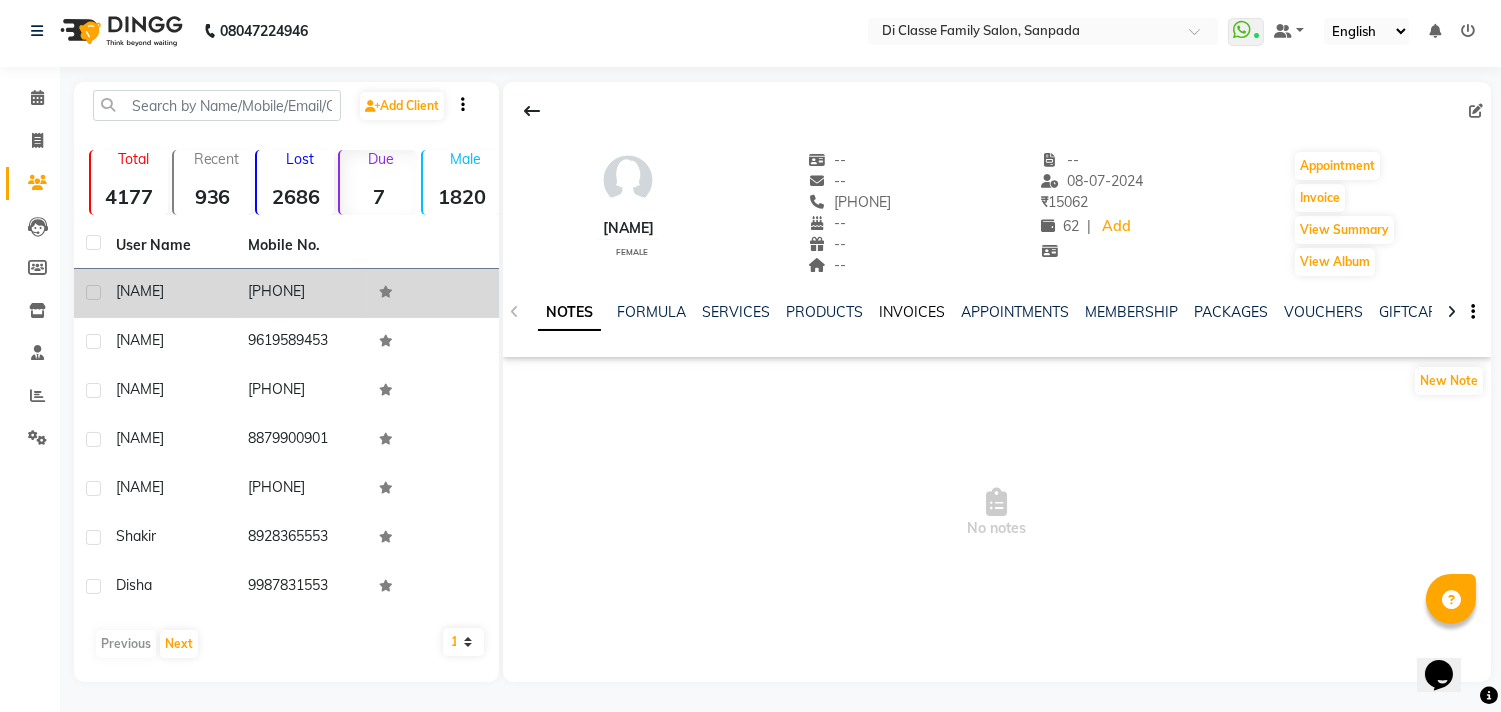 click on "INVOICES" 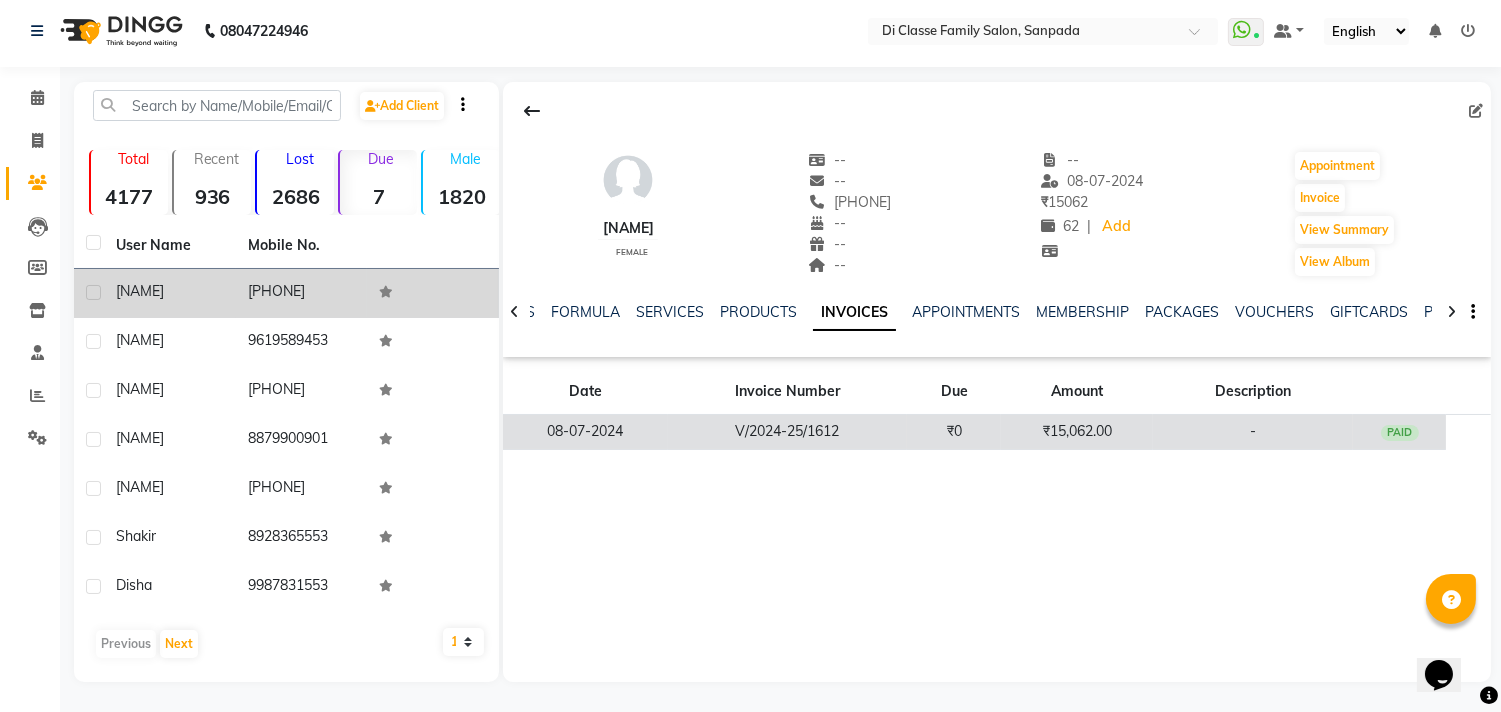 click on "₹15,062.00" 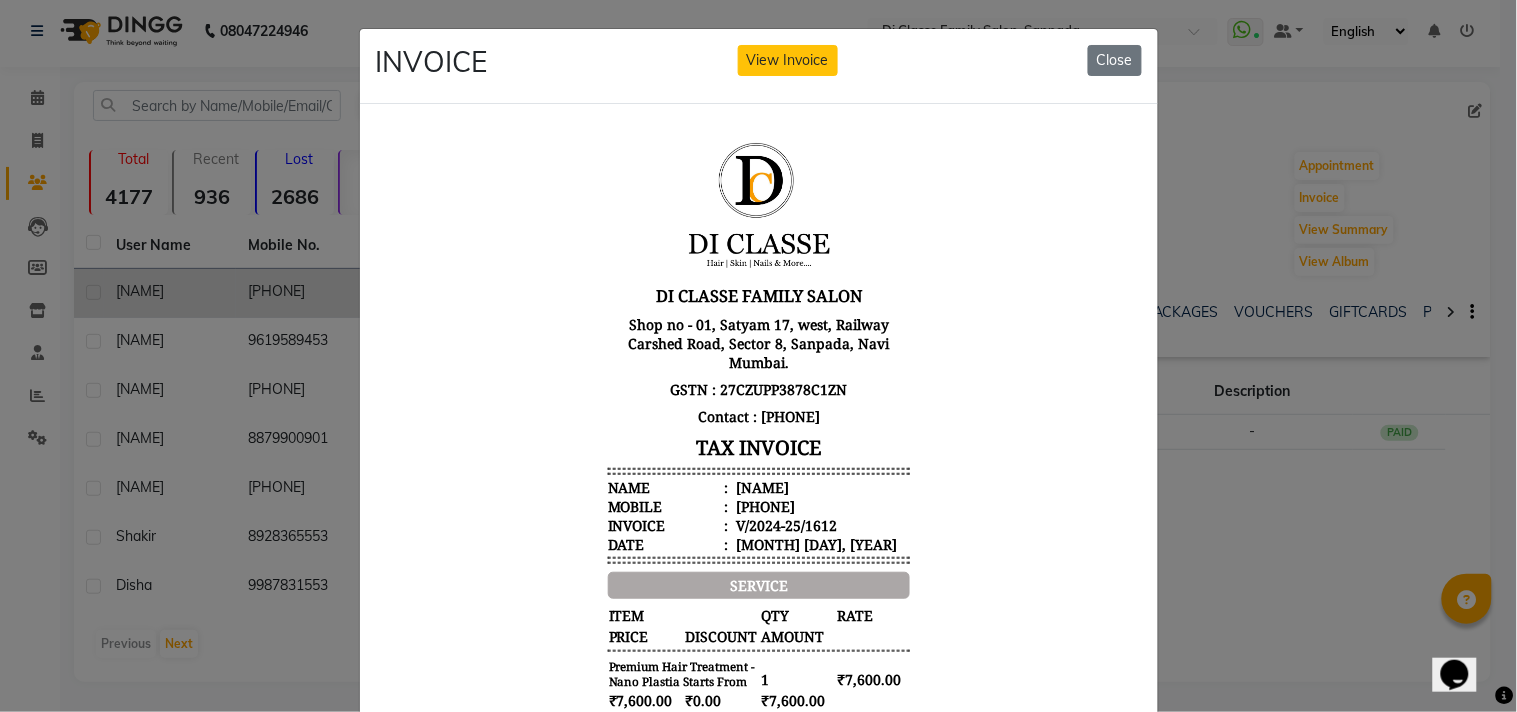 scroll, scrollTop: 16, scrollLeft: 0, axis: vertical 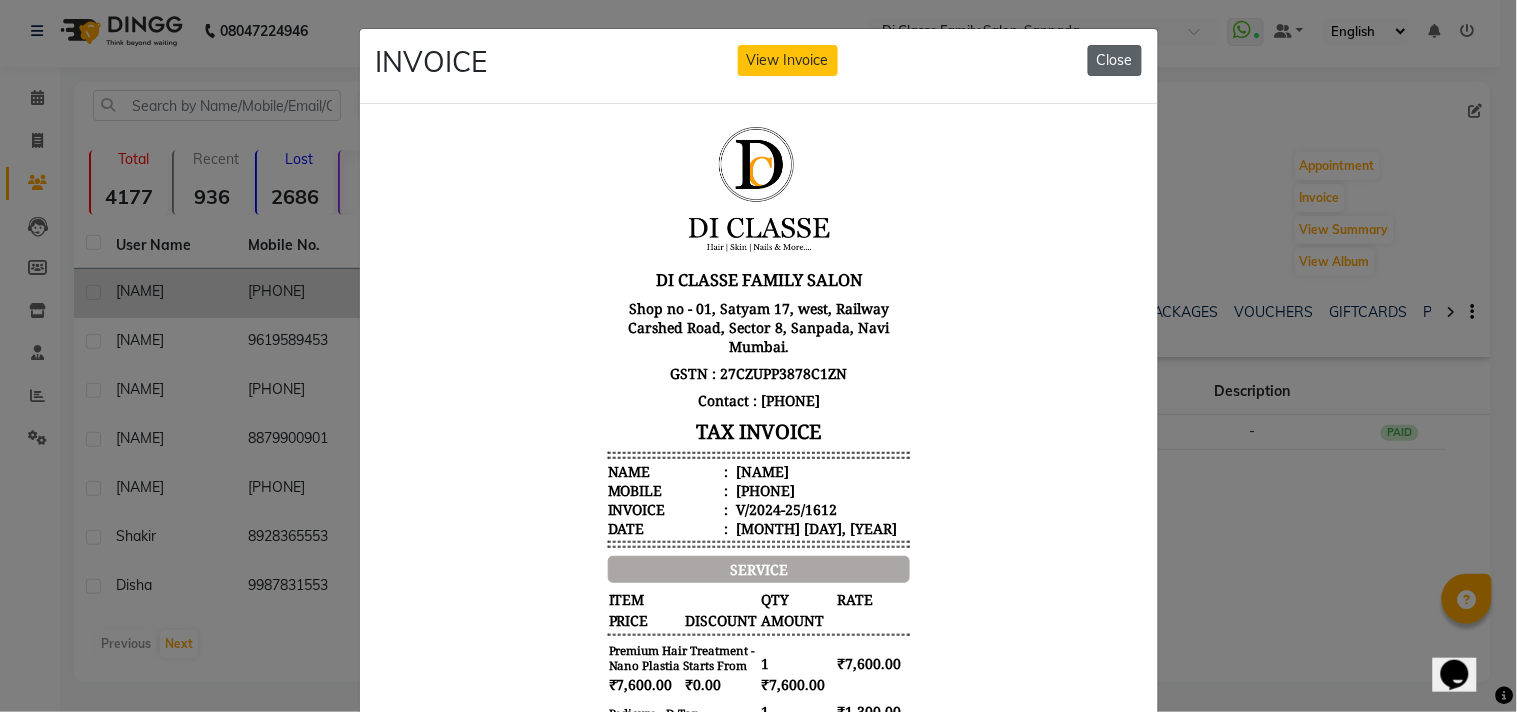 click on "Close" 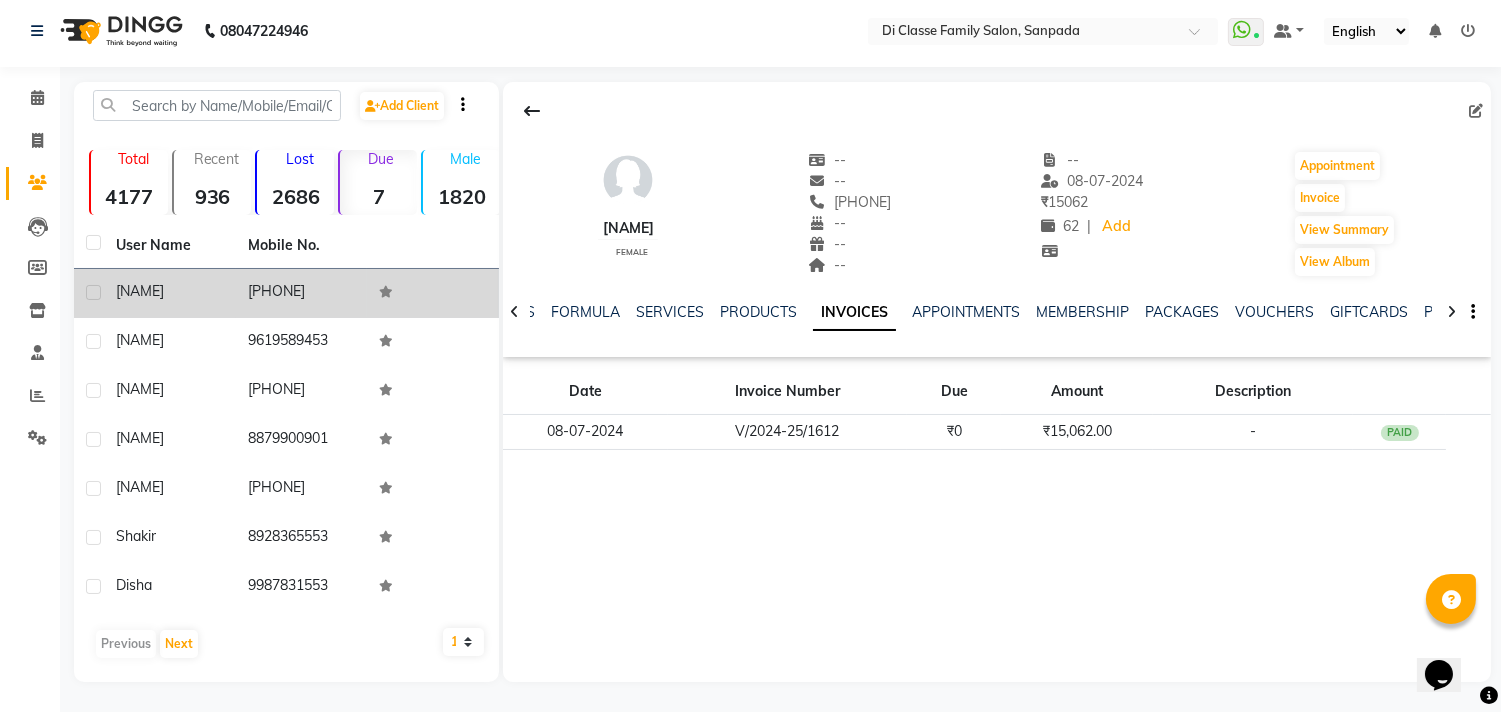 click 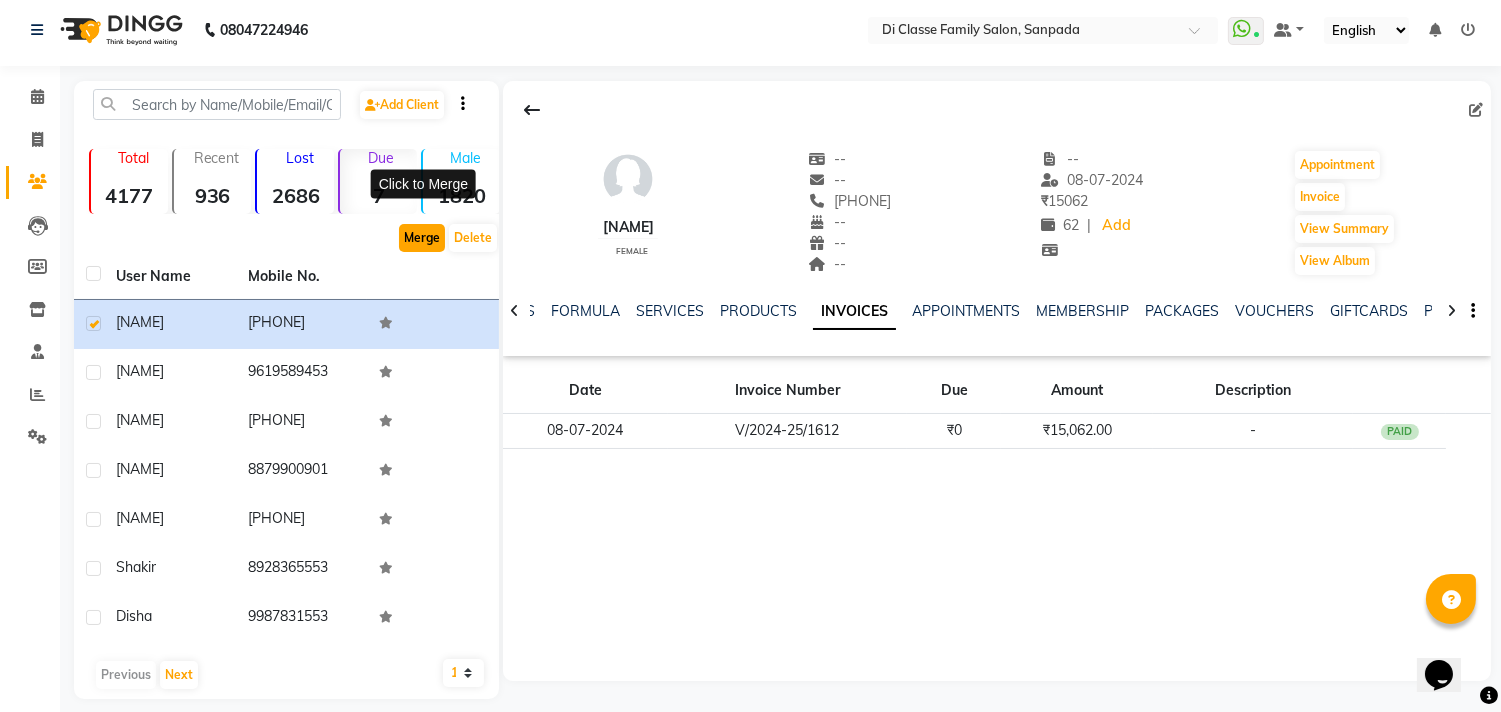 click on "Merge" 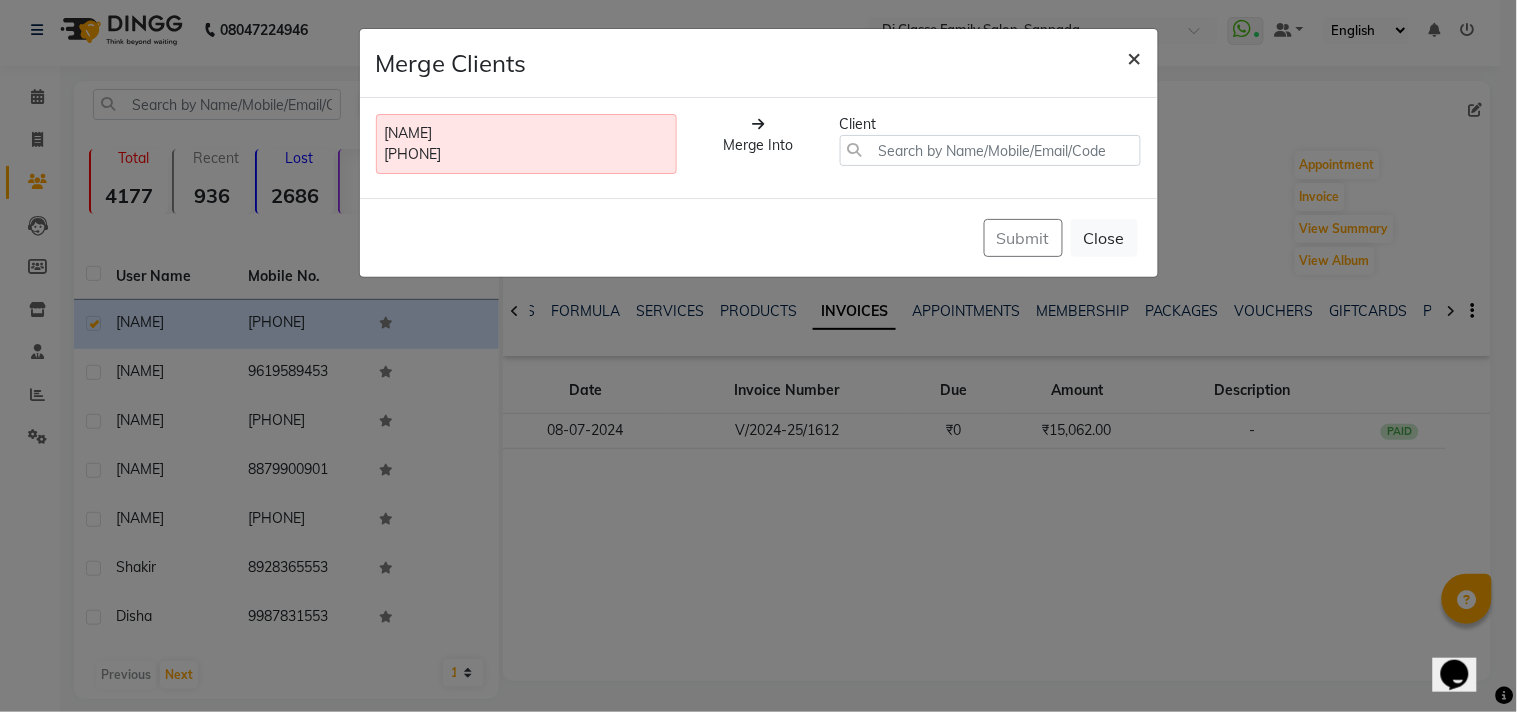 click on "×" 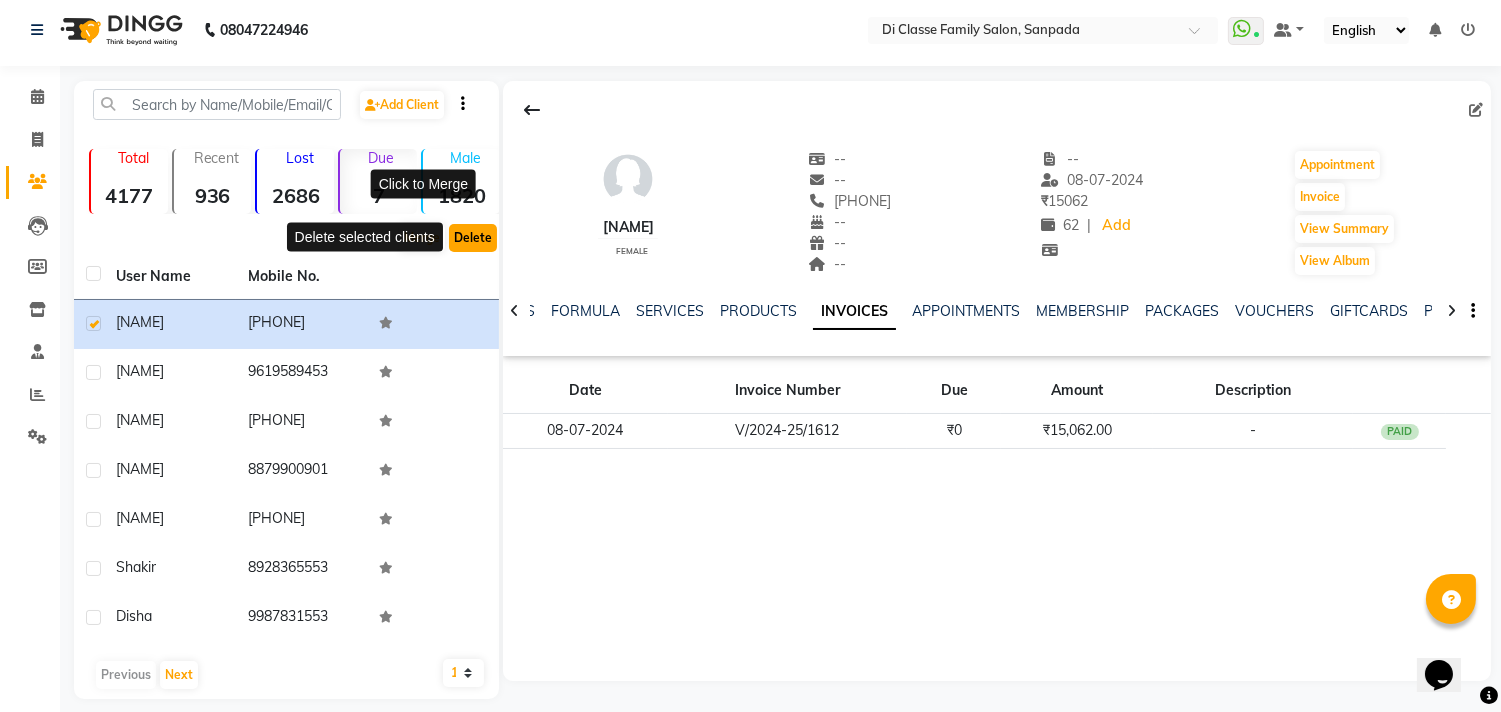 click on "Delete" 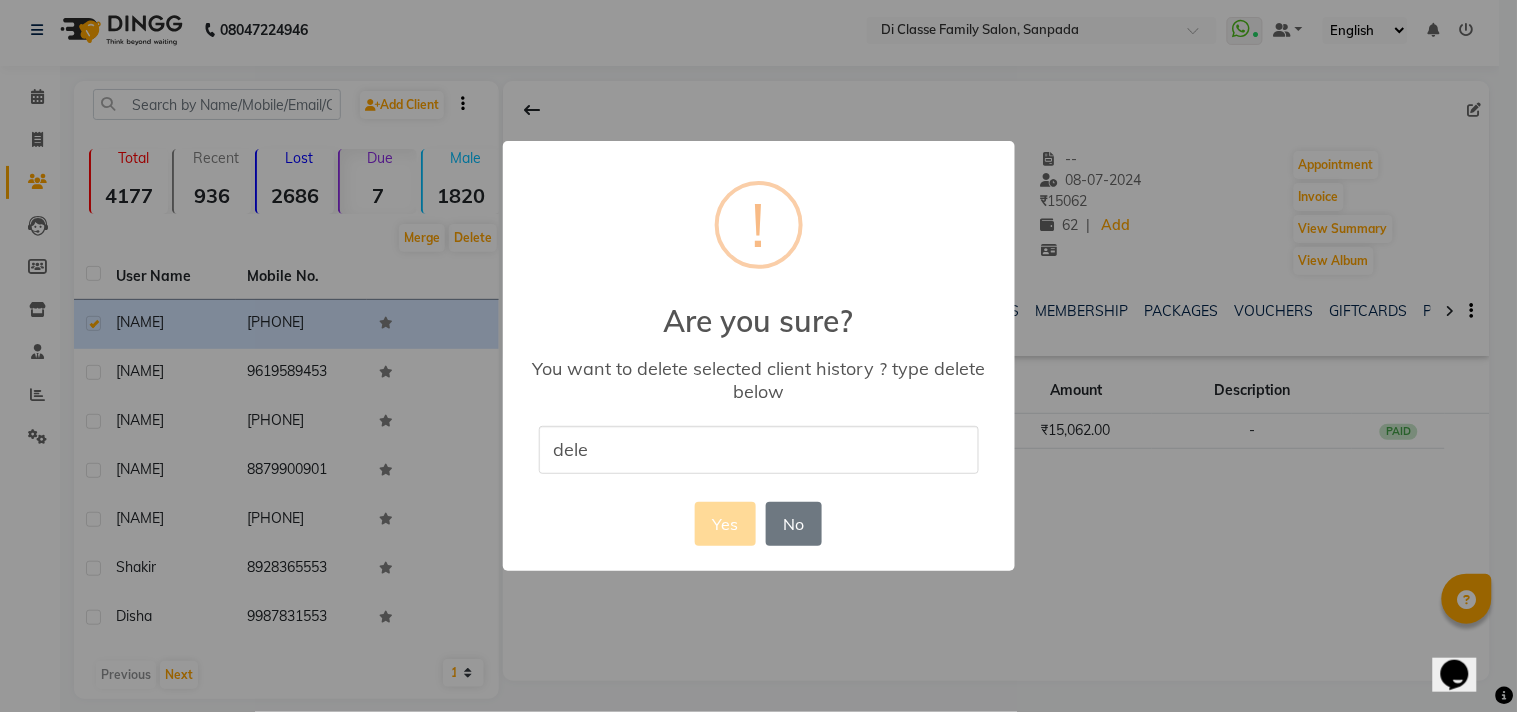 type on "delete" 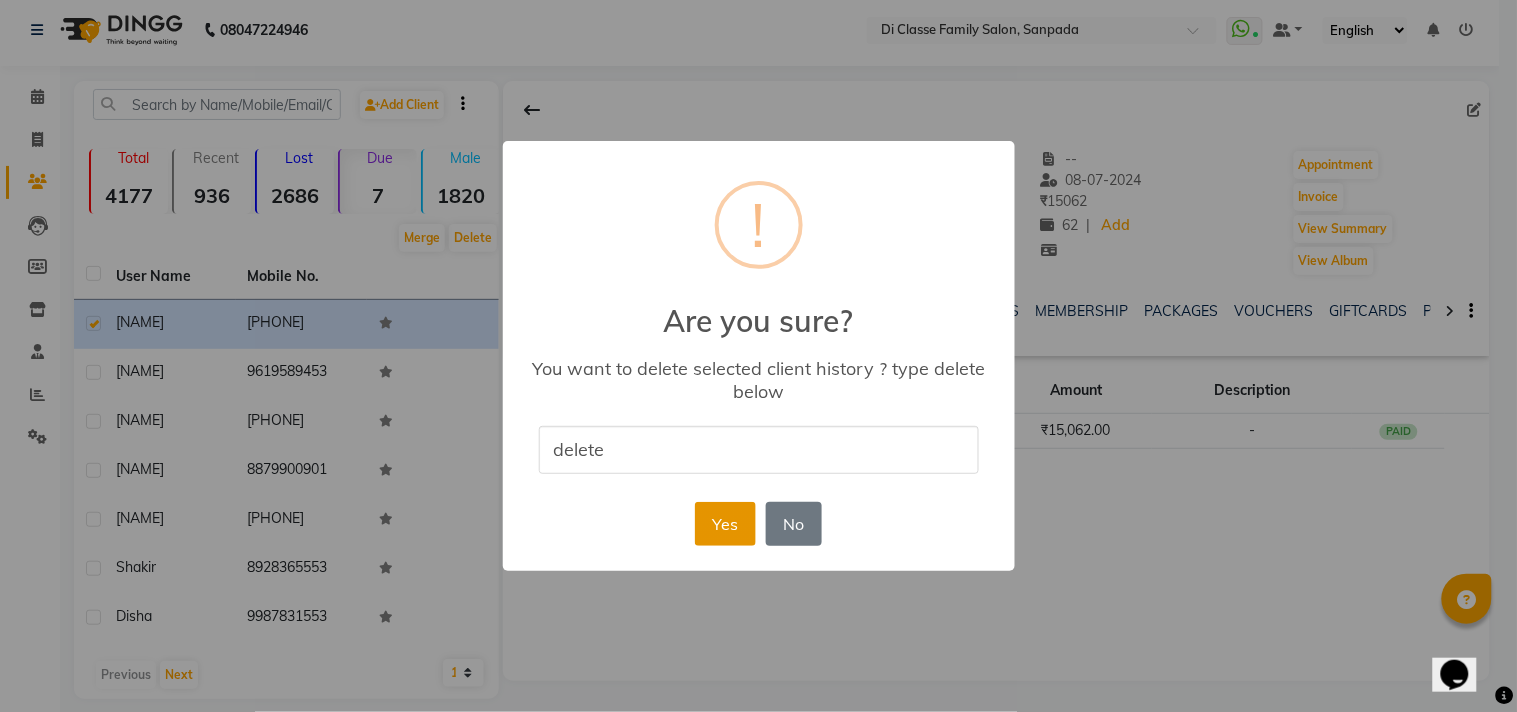 click on "Yes" at bounding box center (725, 524) 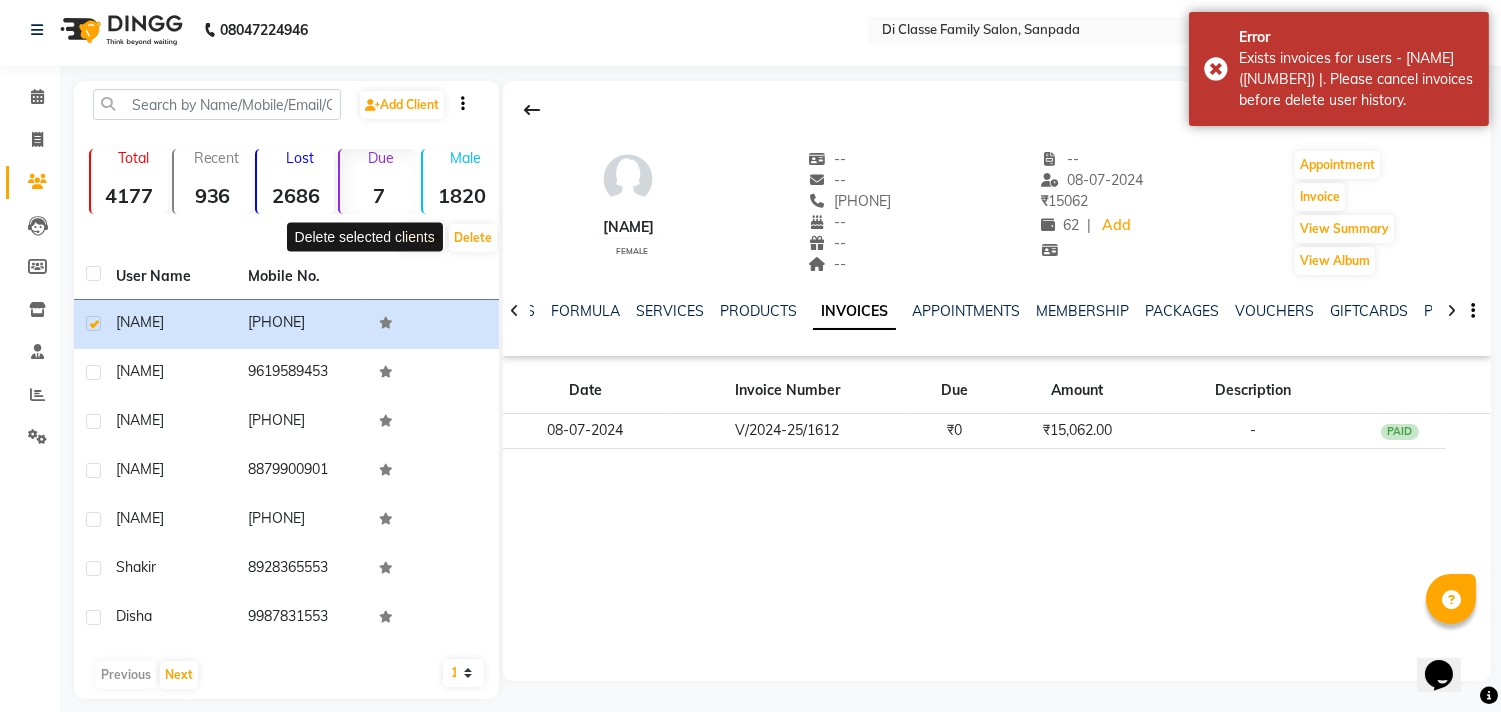 click on "Invoice" 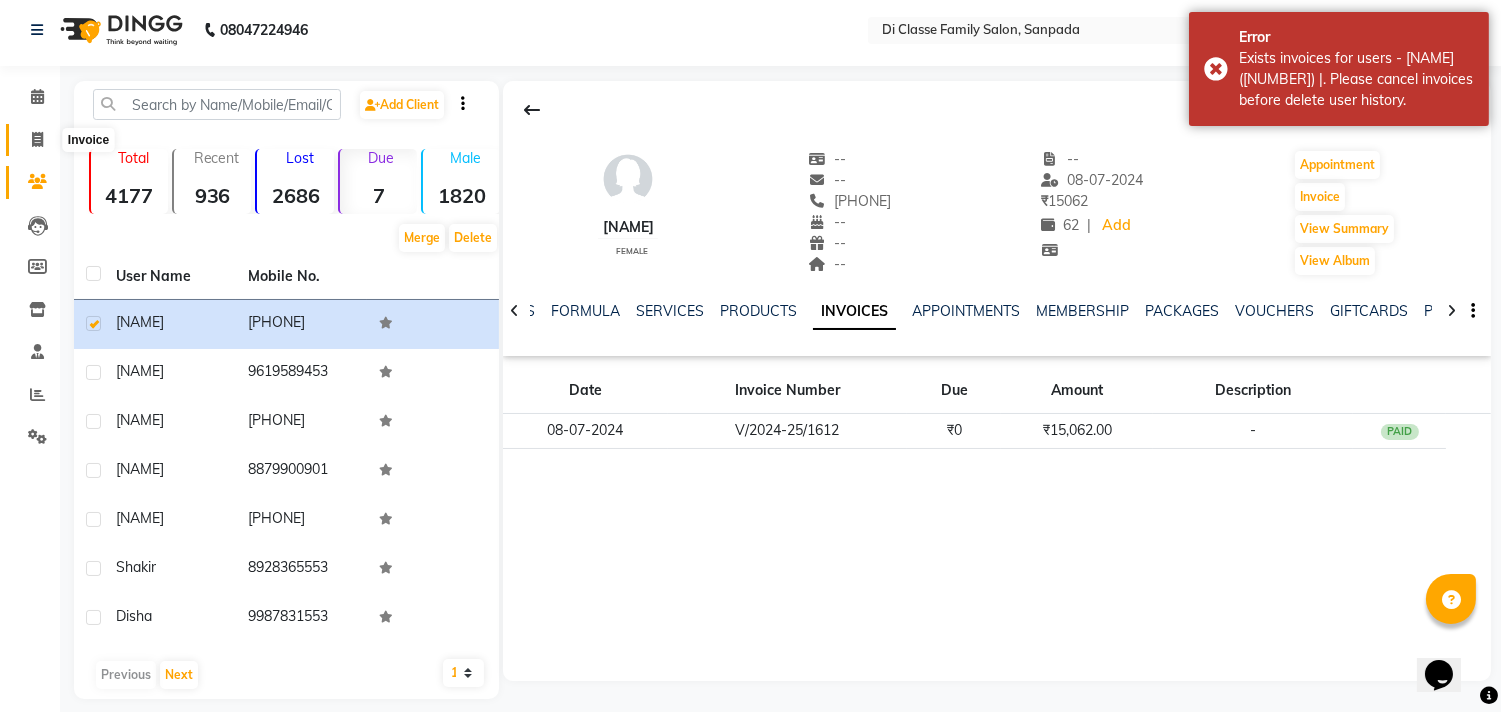 click 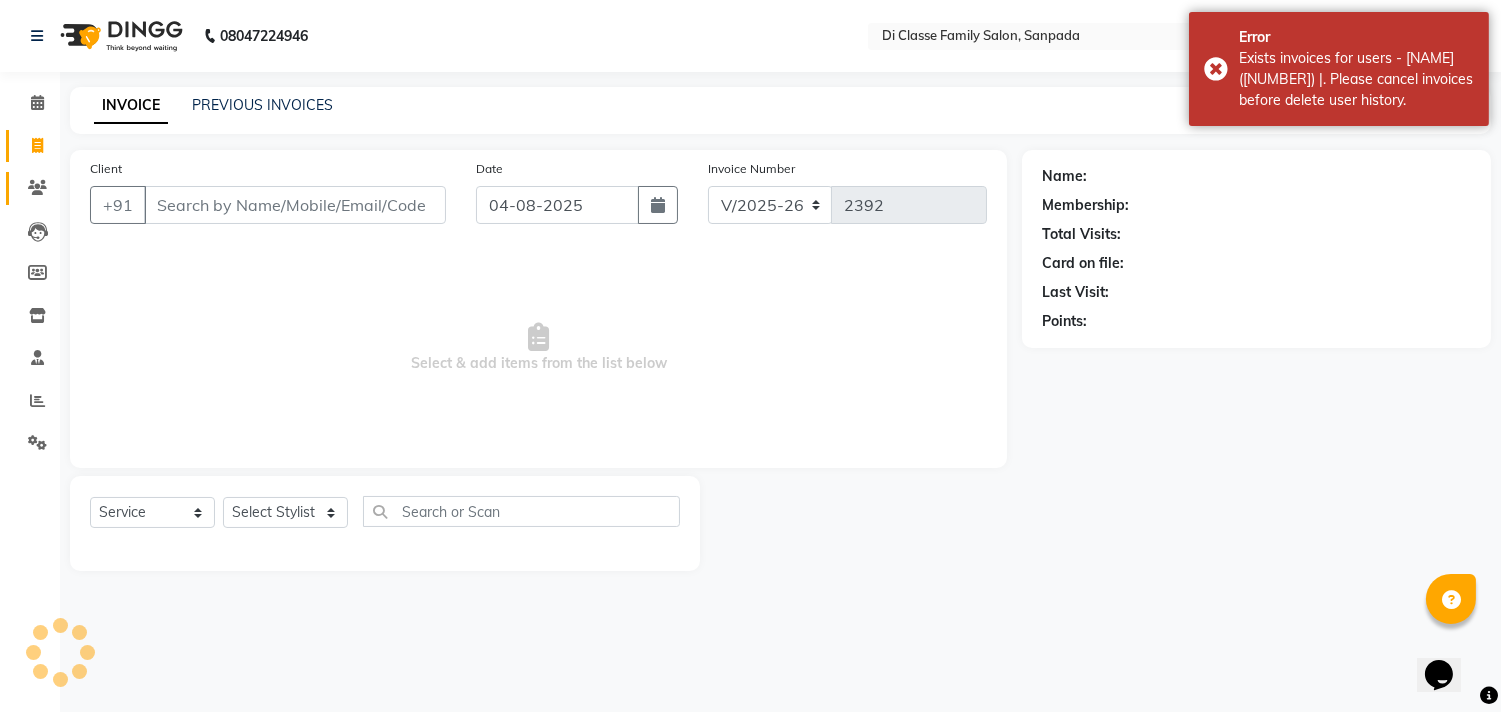 scroll, scrollTop: 0, scrollLeft: 0, axis: both 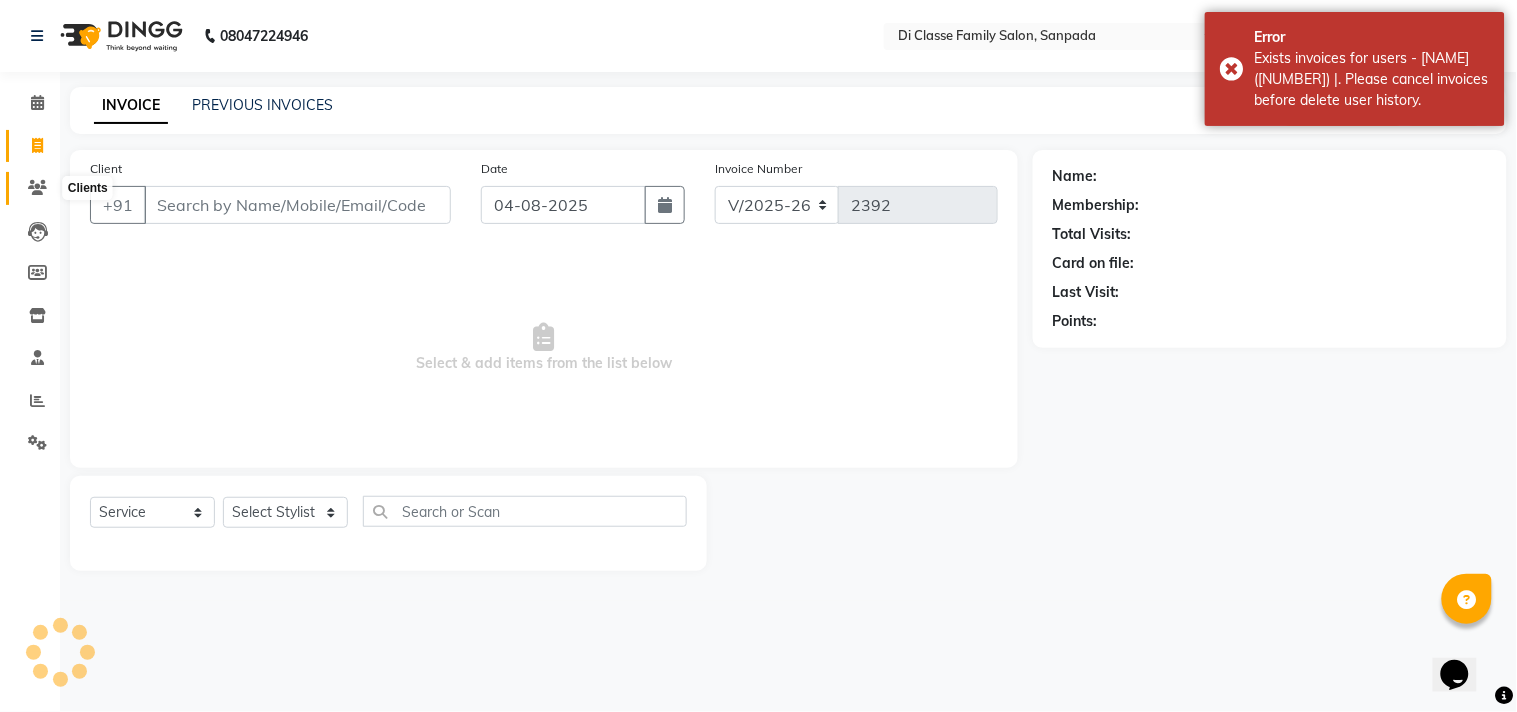 click 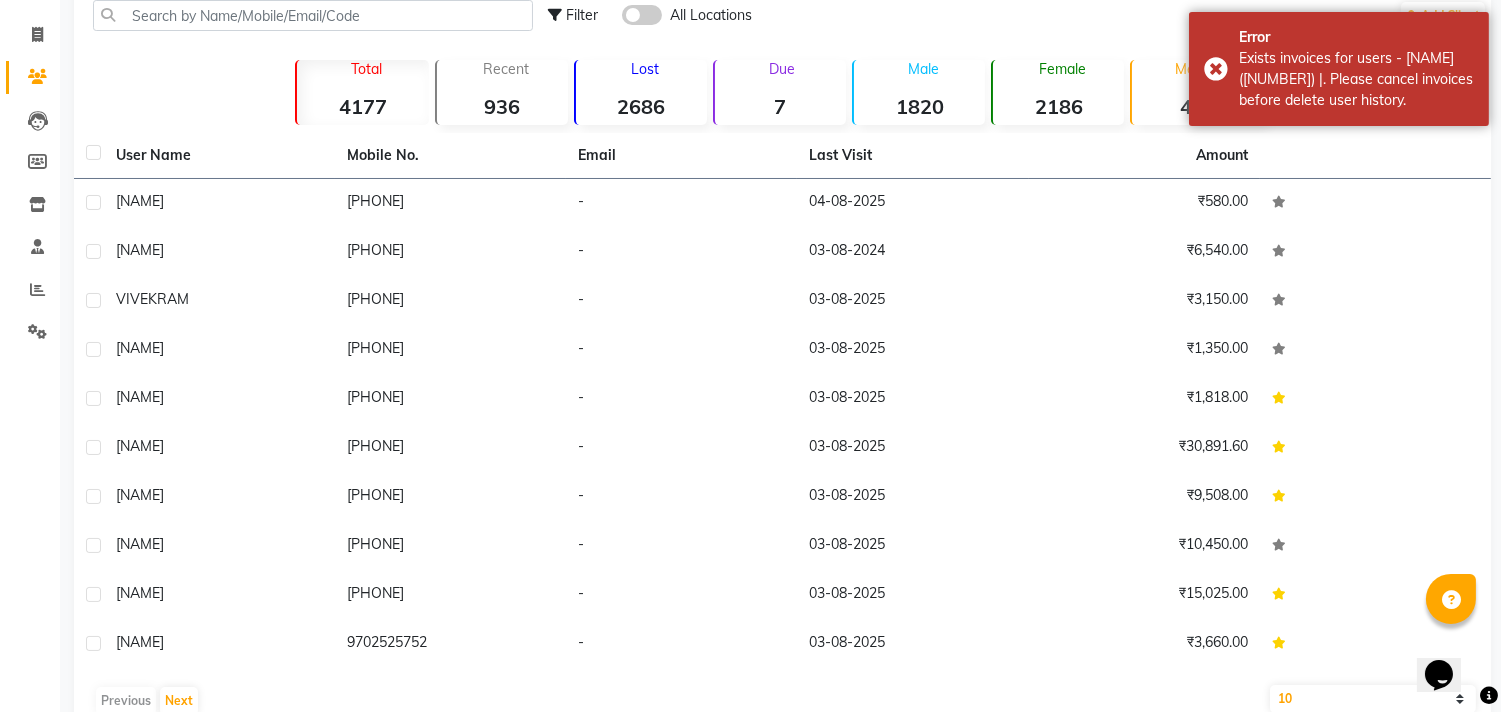 click on "Due  7" 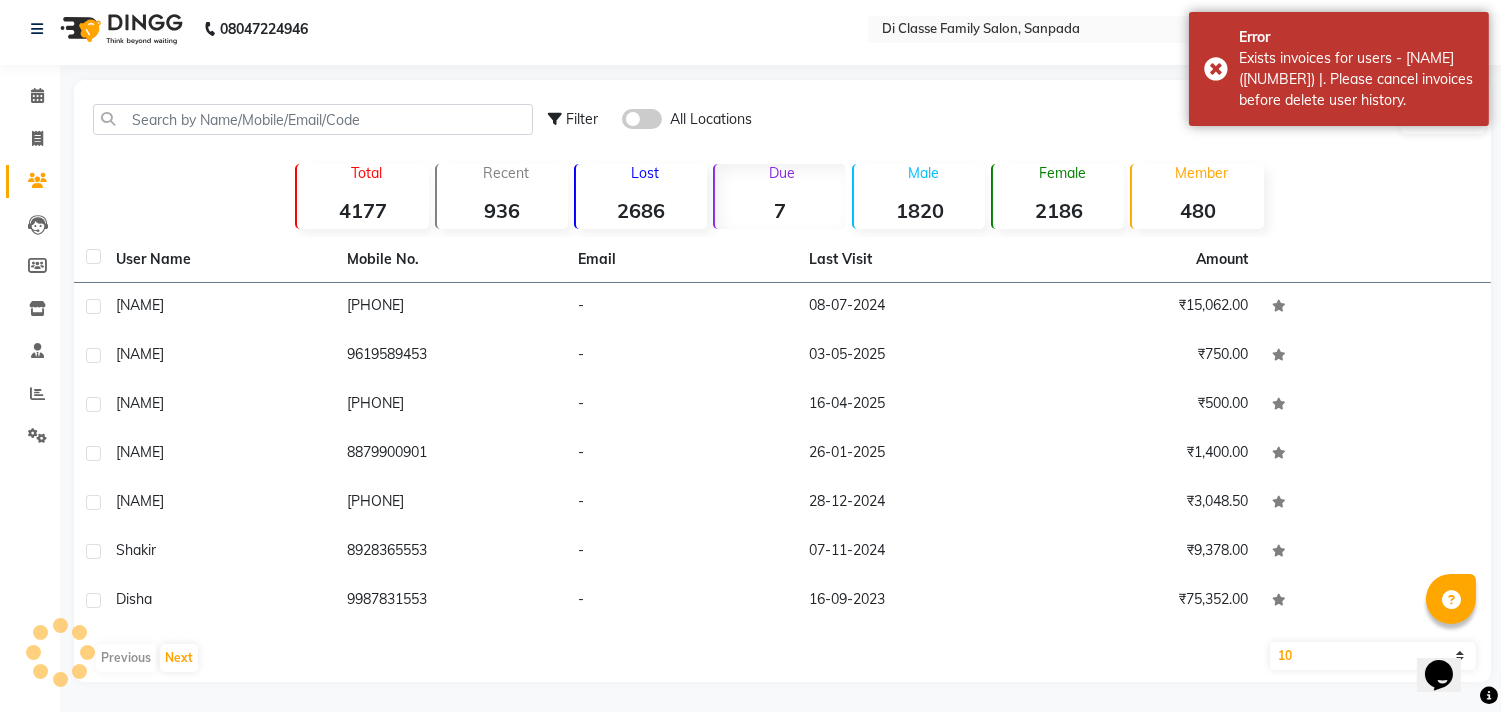 scroll, scrollTop: 6, scrollLeft: 0, axis: vertical 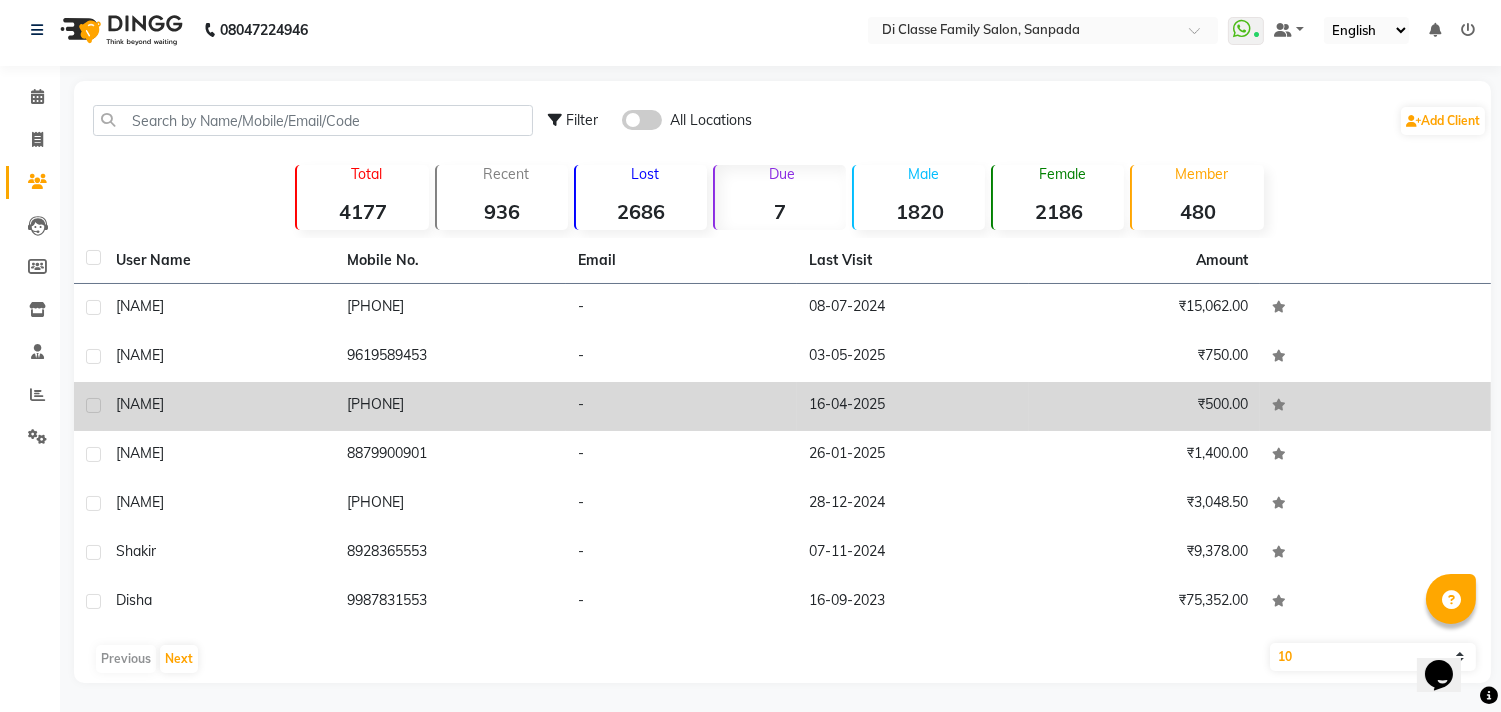 click on "[PHONE]" 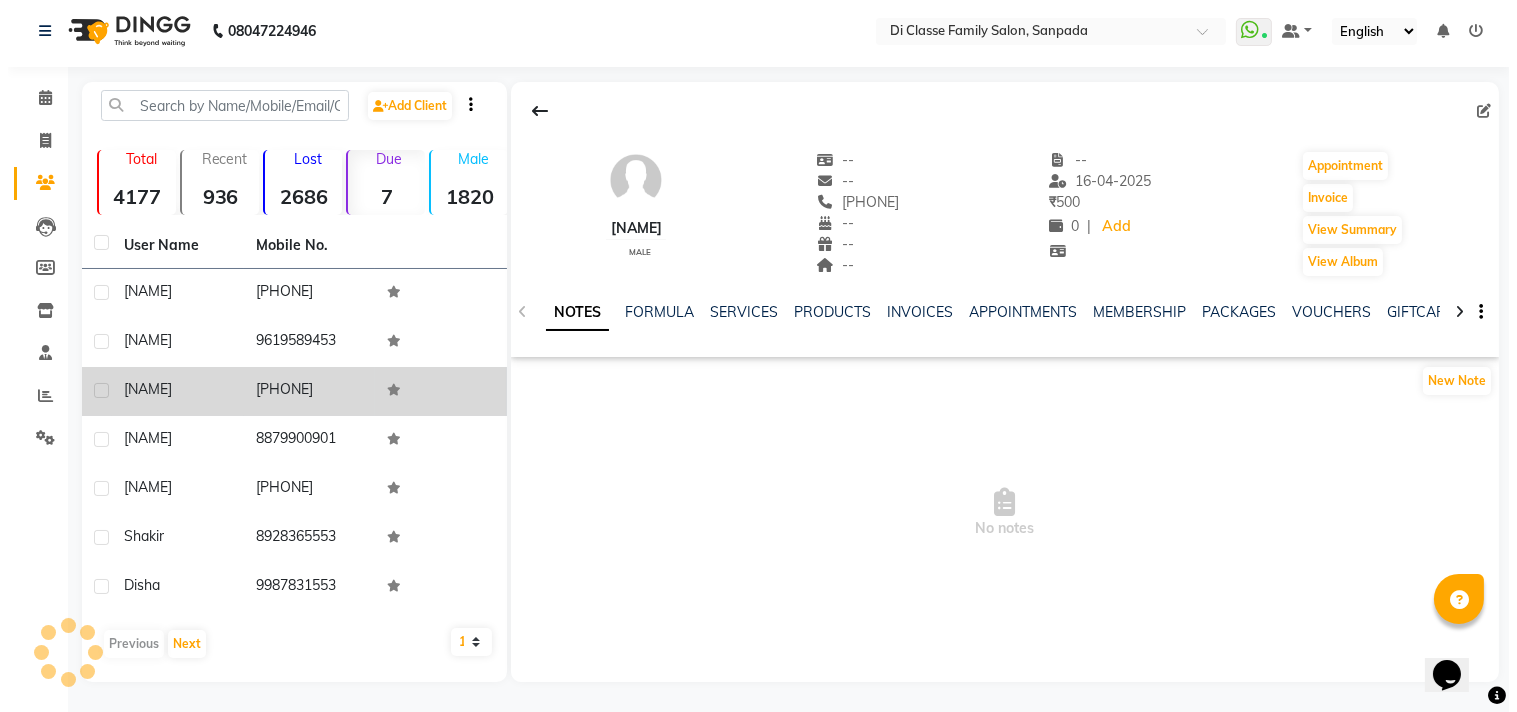 scroll, scrollTop: 7, scrollLeft: 0, axis: vertical 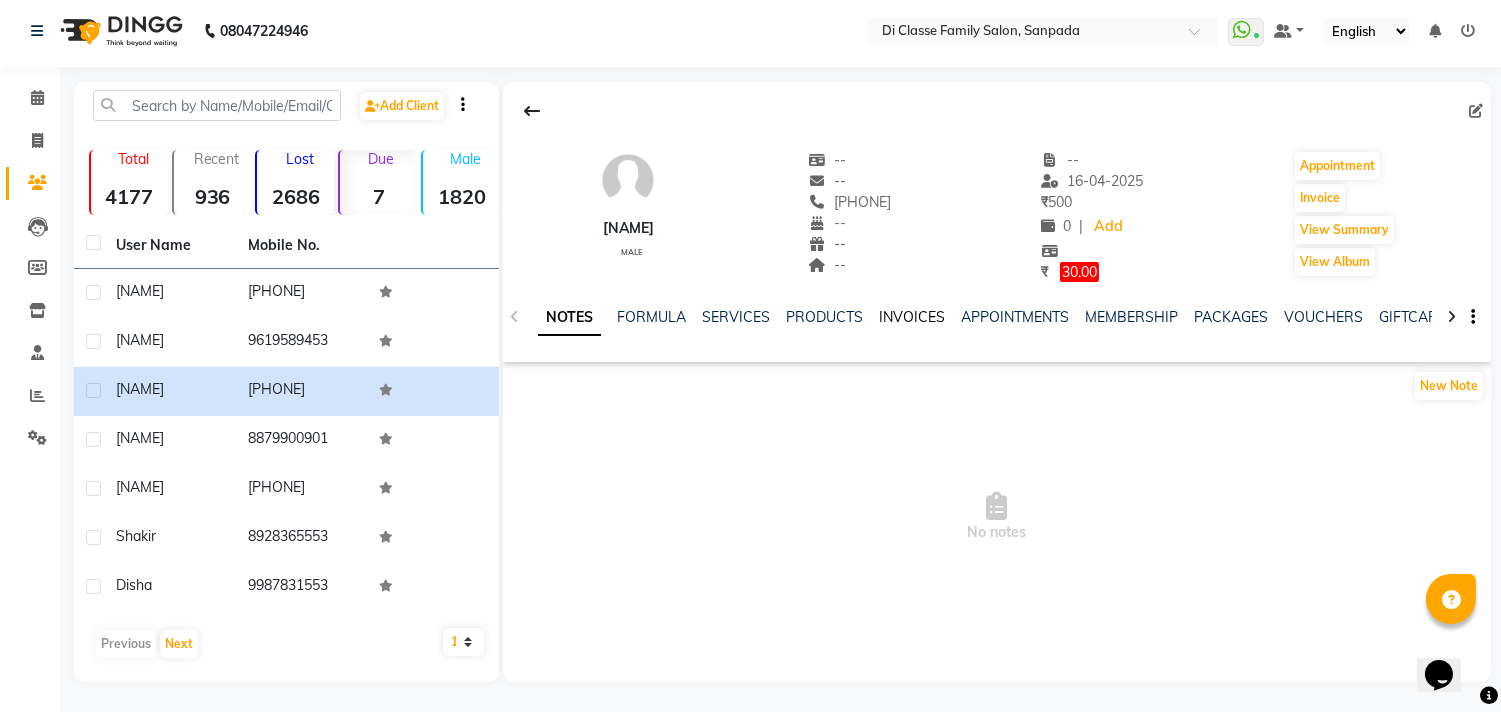 click on "INVOICES" 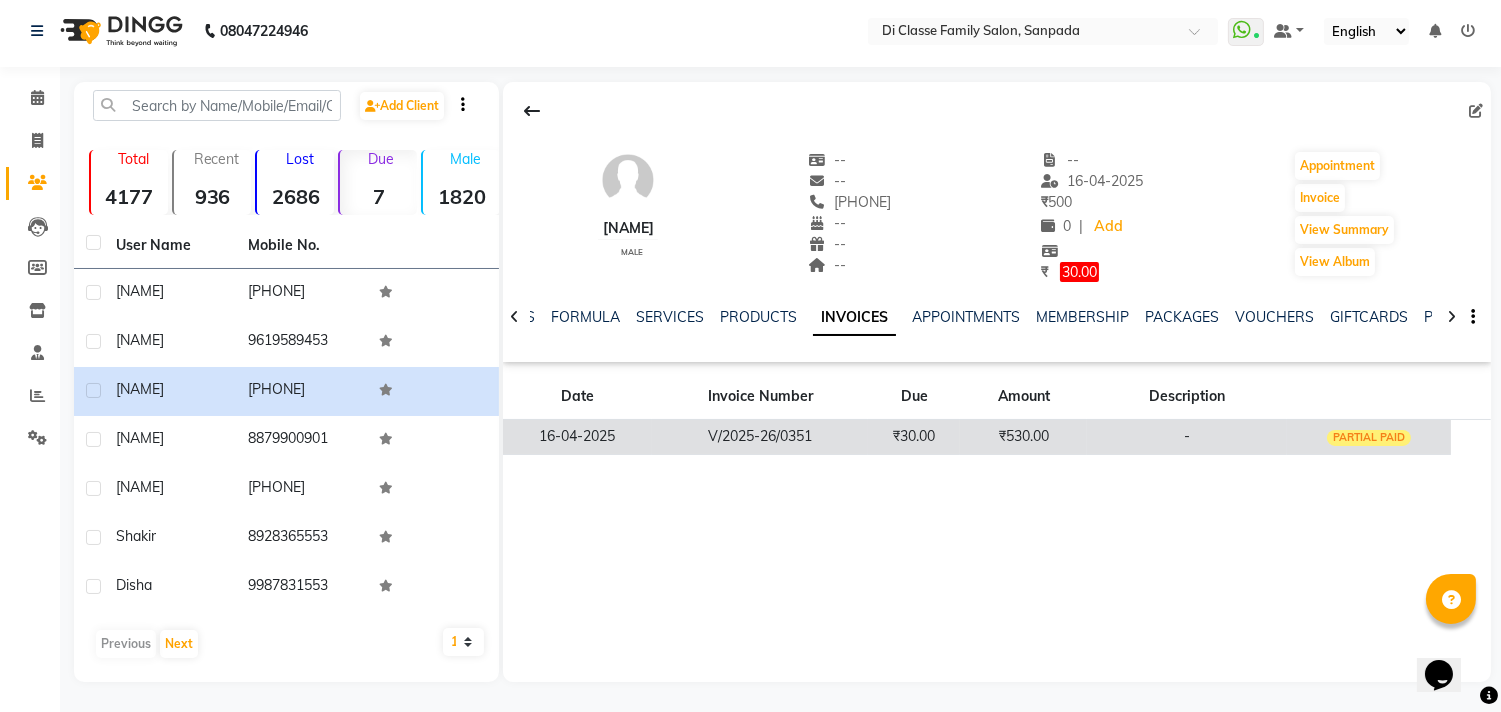 click on "₹30.00" 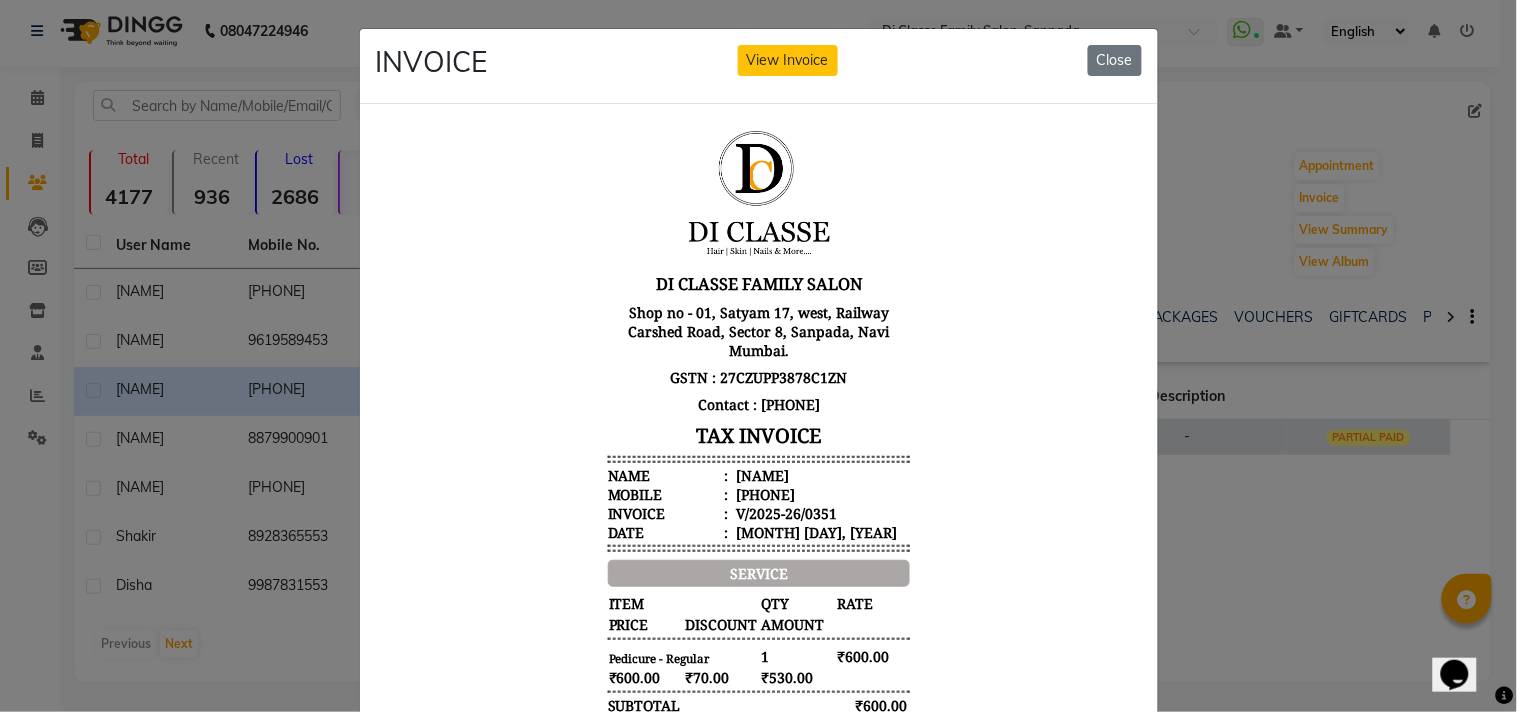 scroll, scrollTop: 15, scrollLeft: 0, axis: vertical 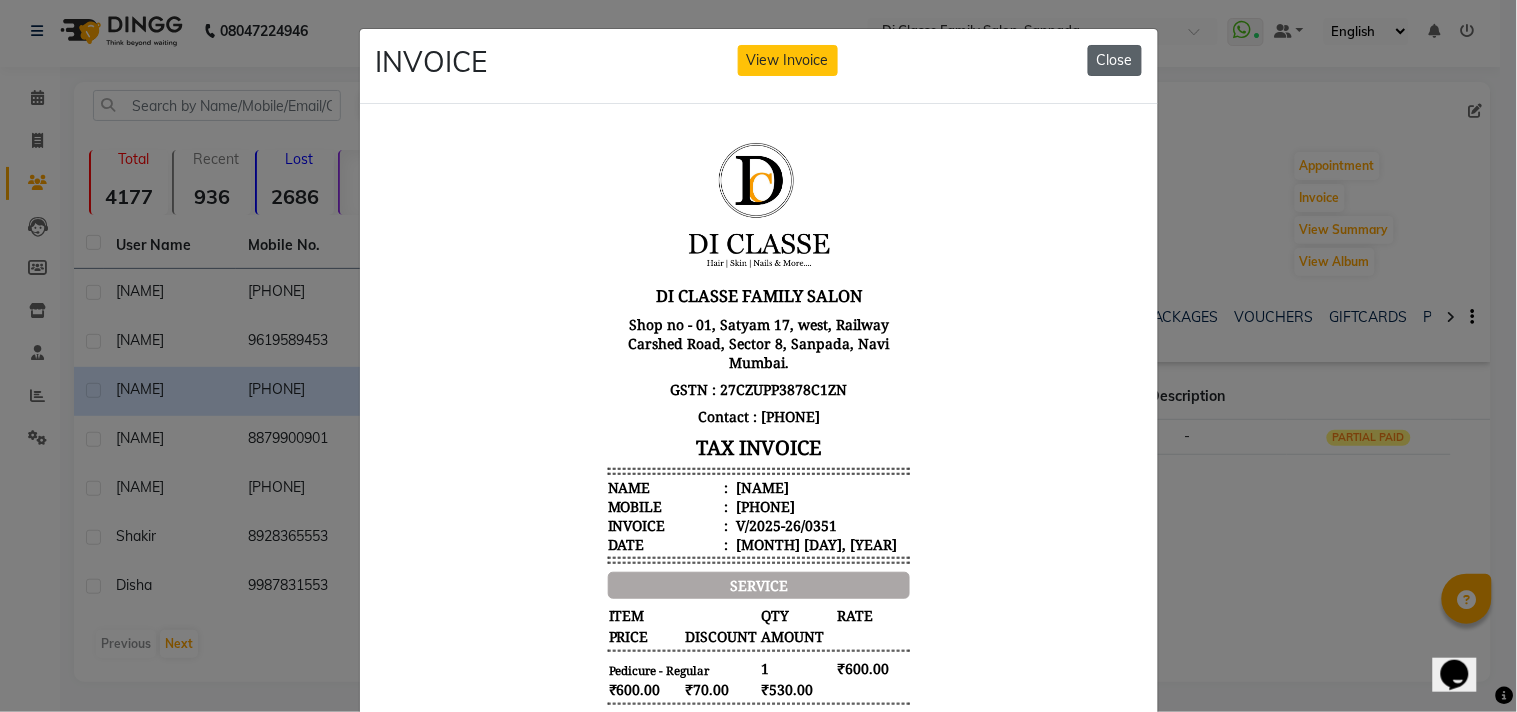 click on "Close" 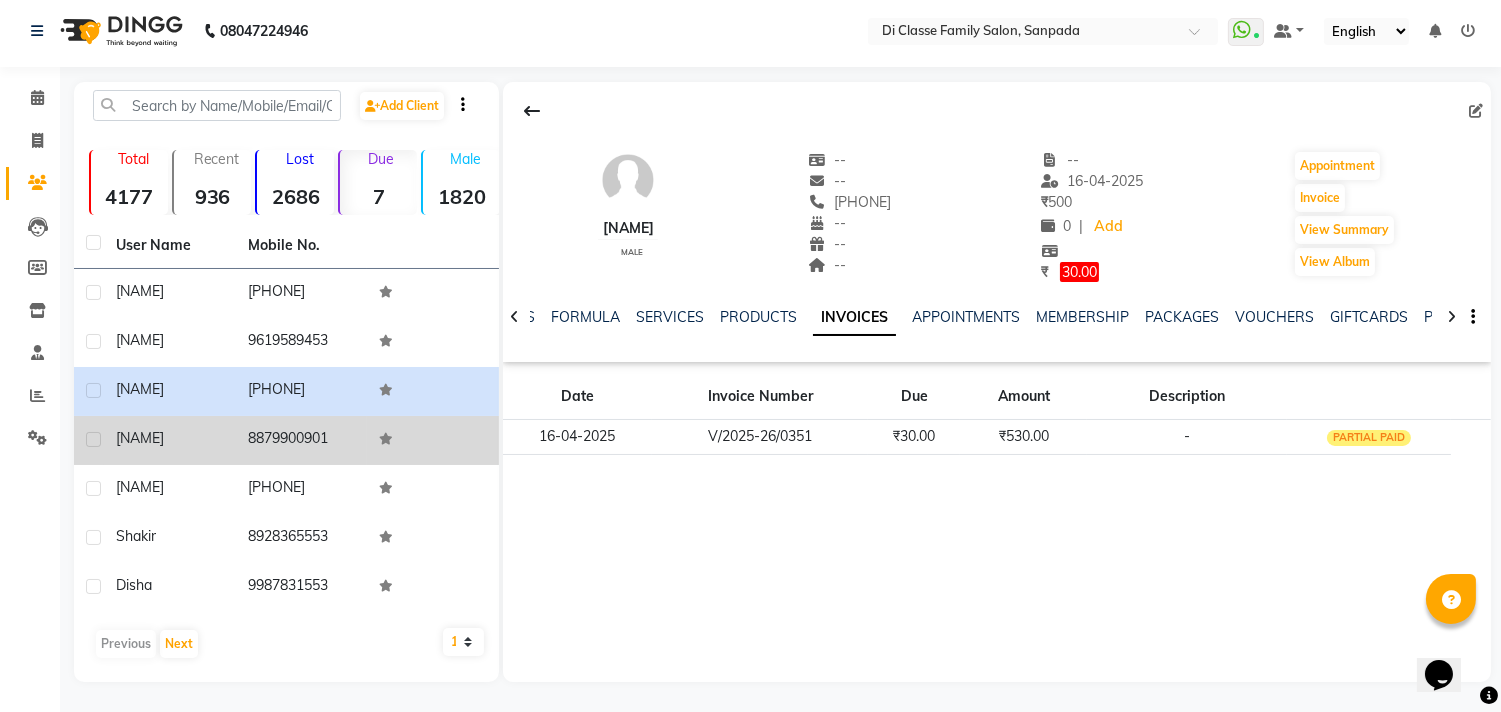click on "8879900901" 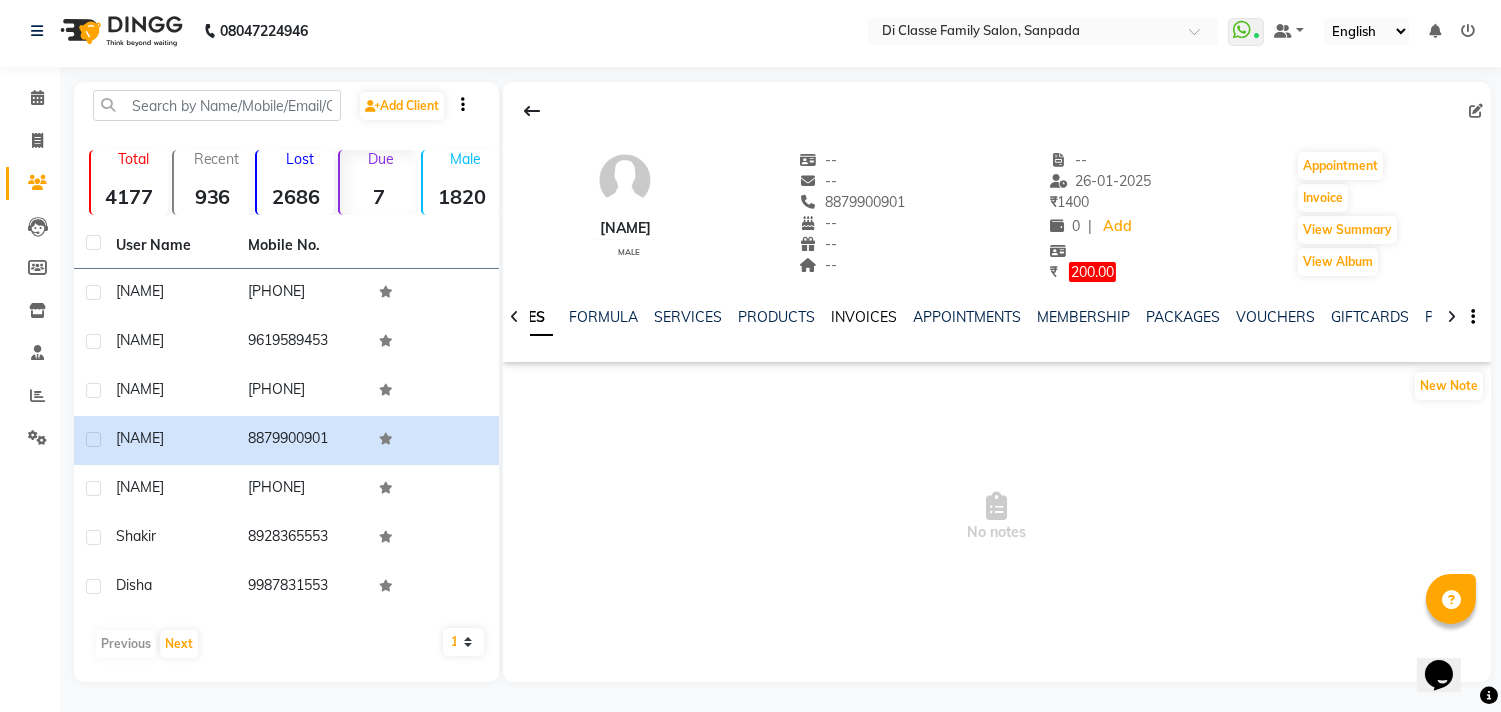click on "INVOICES" 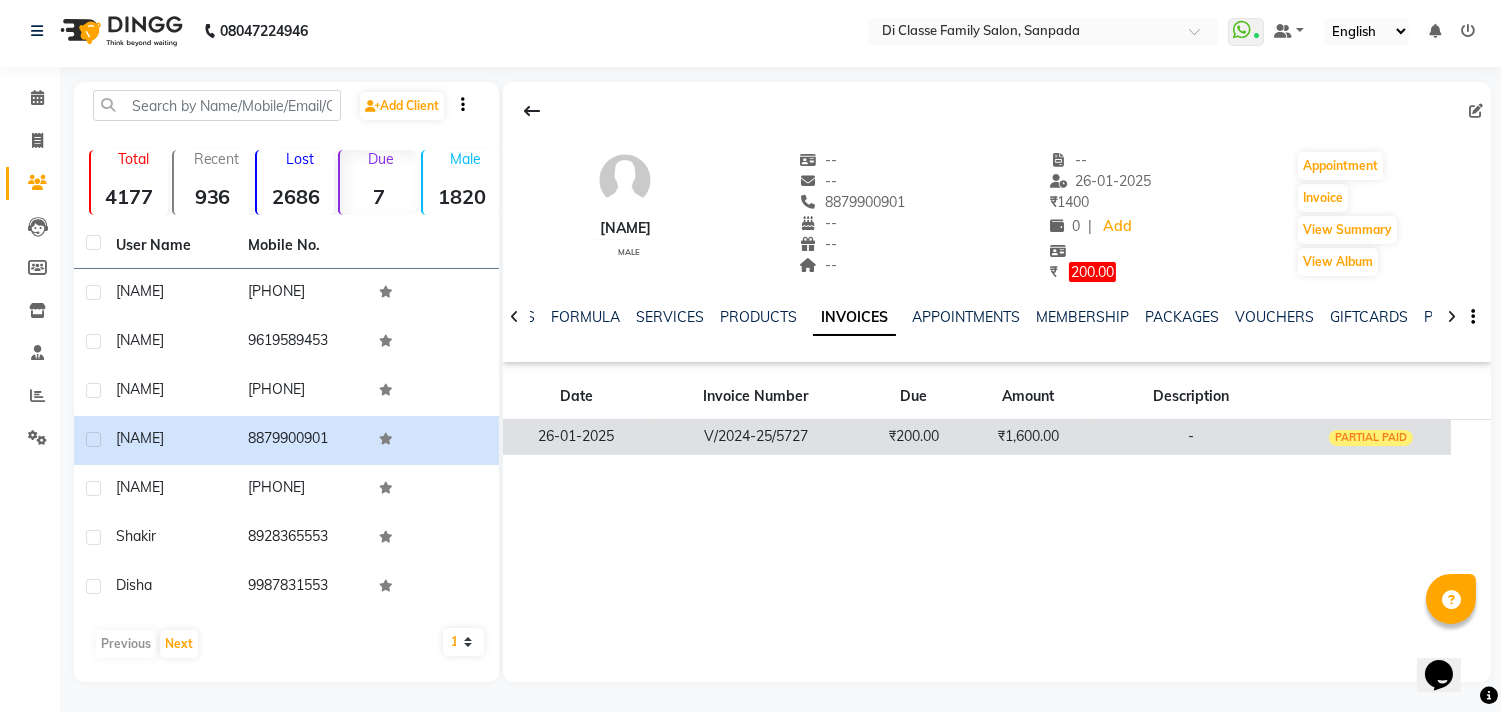 click on "₹200.00" 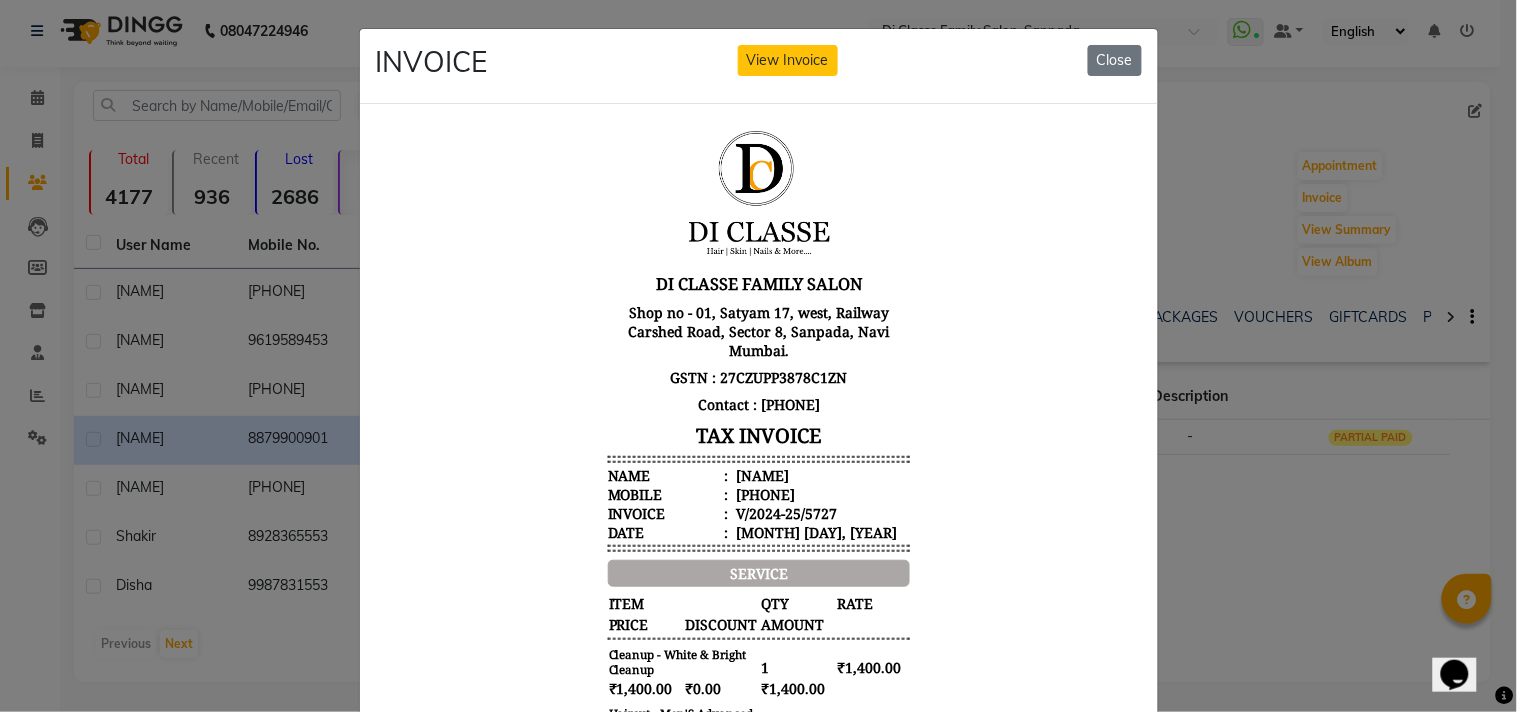 scroll, scrollTop: 15, scrollLeft: 0, axis: vertical 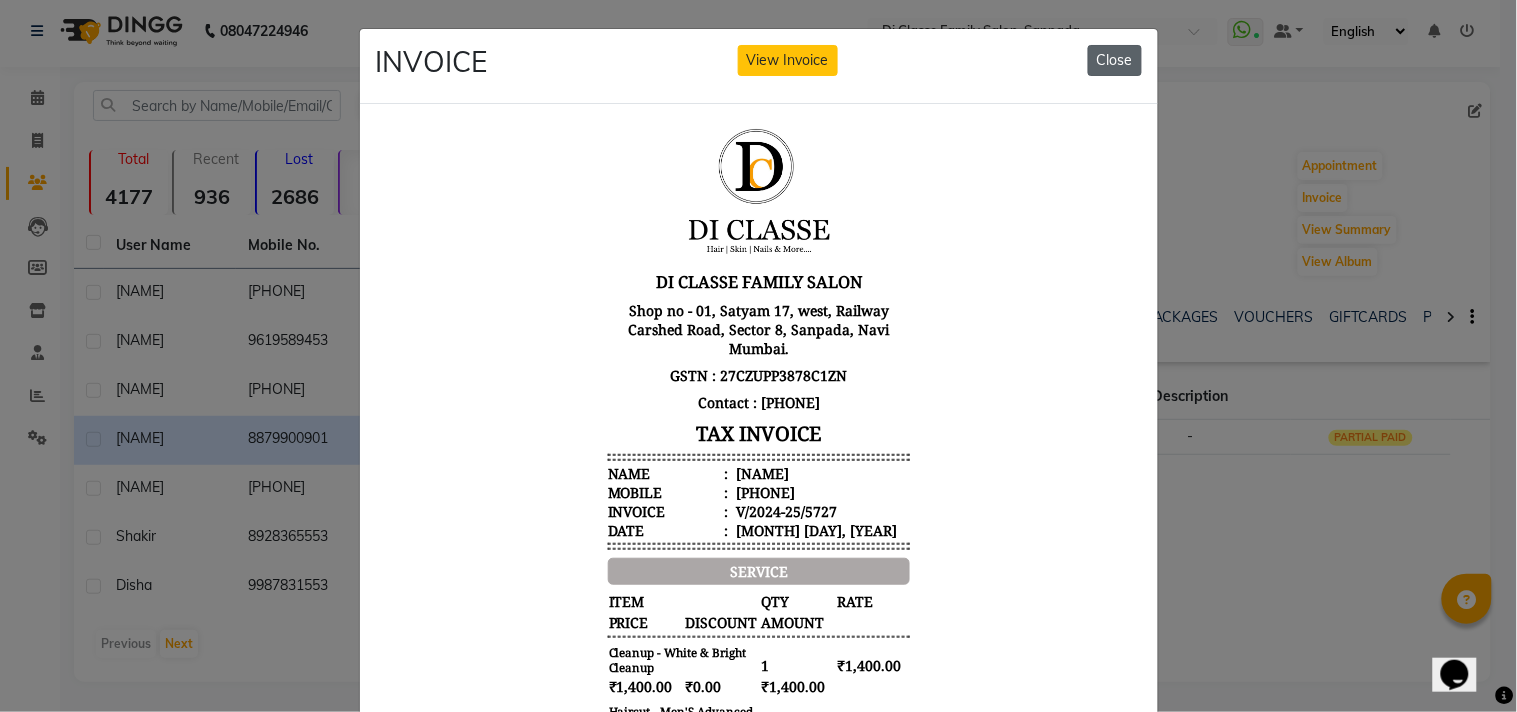 click on "Close" 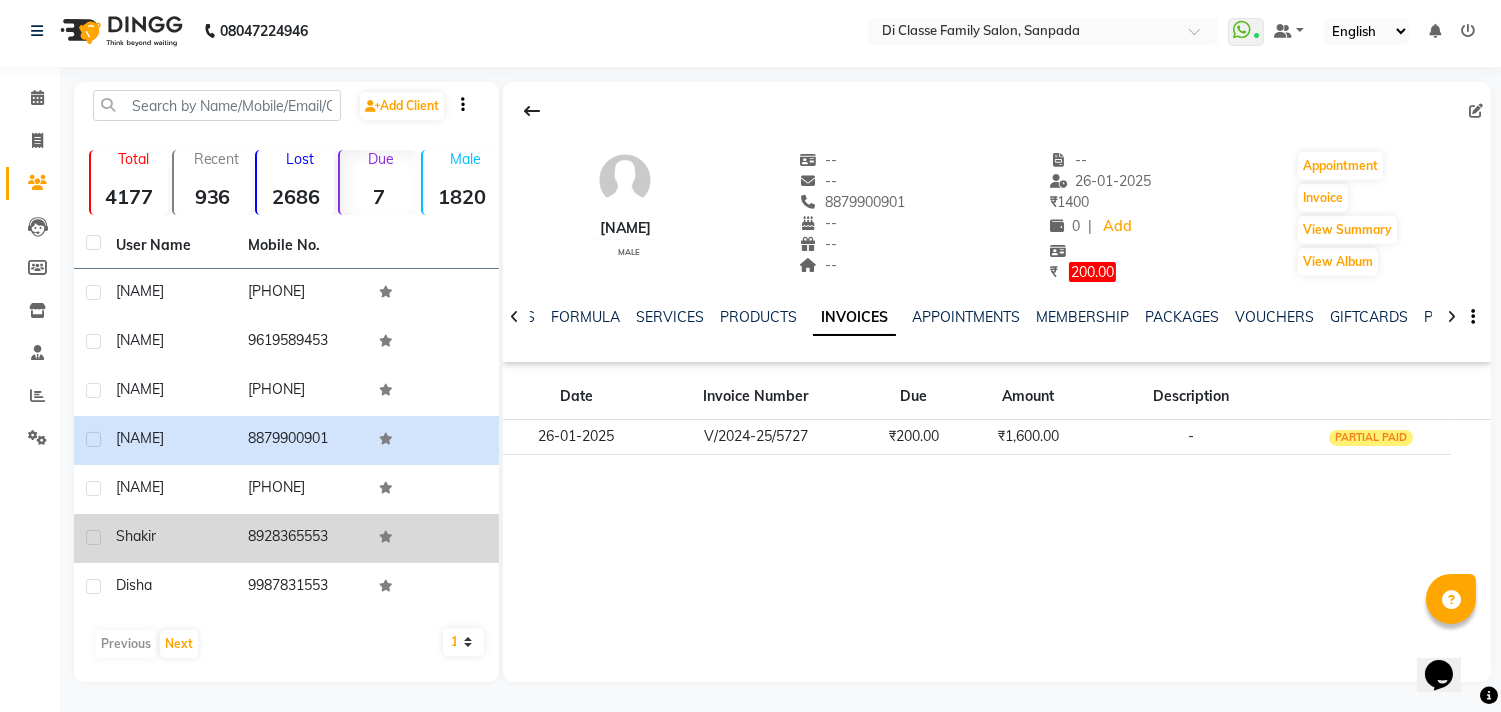 click 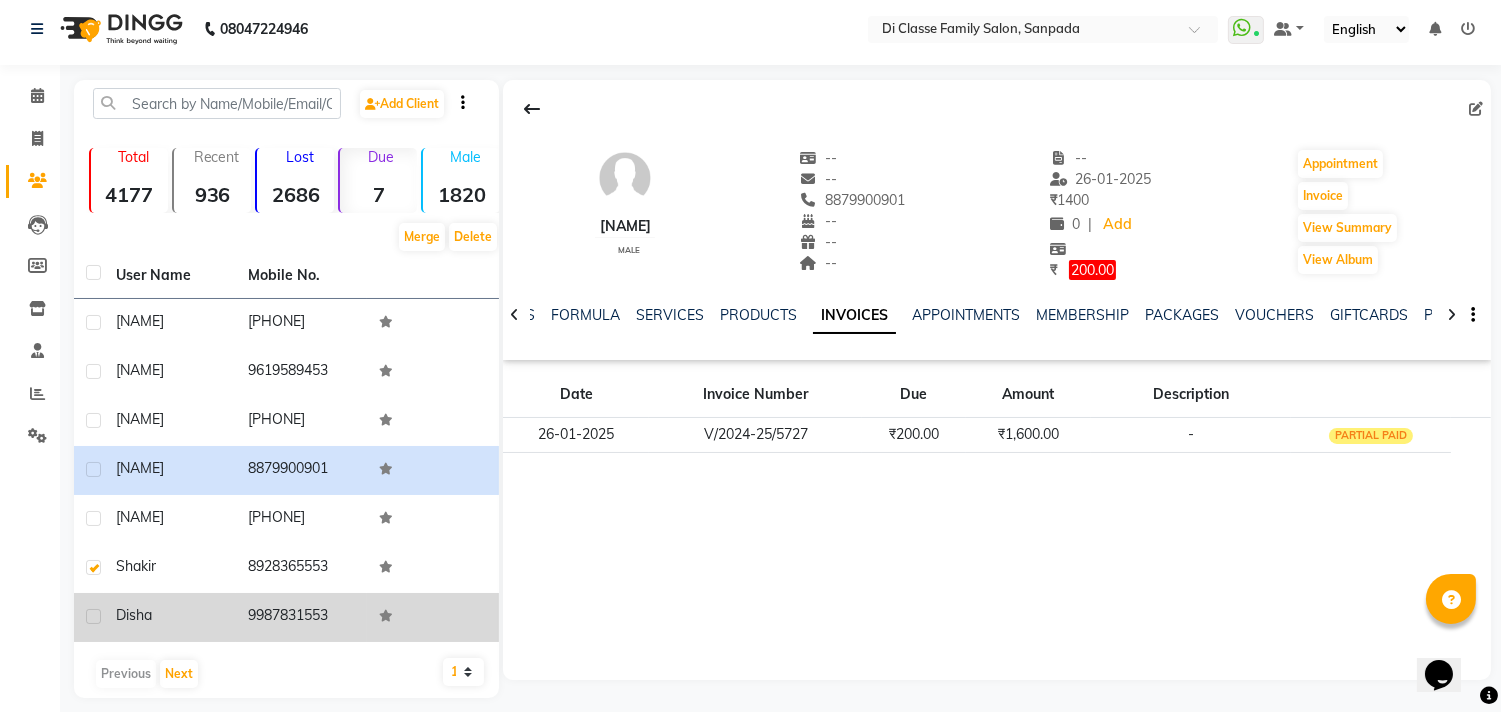 click 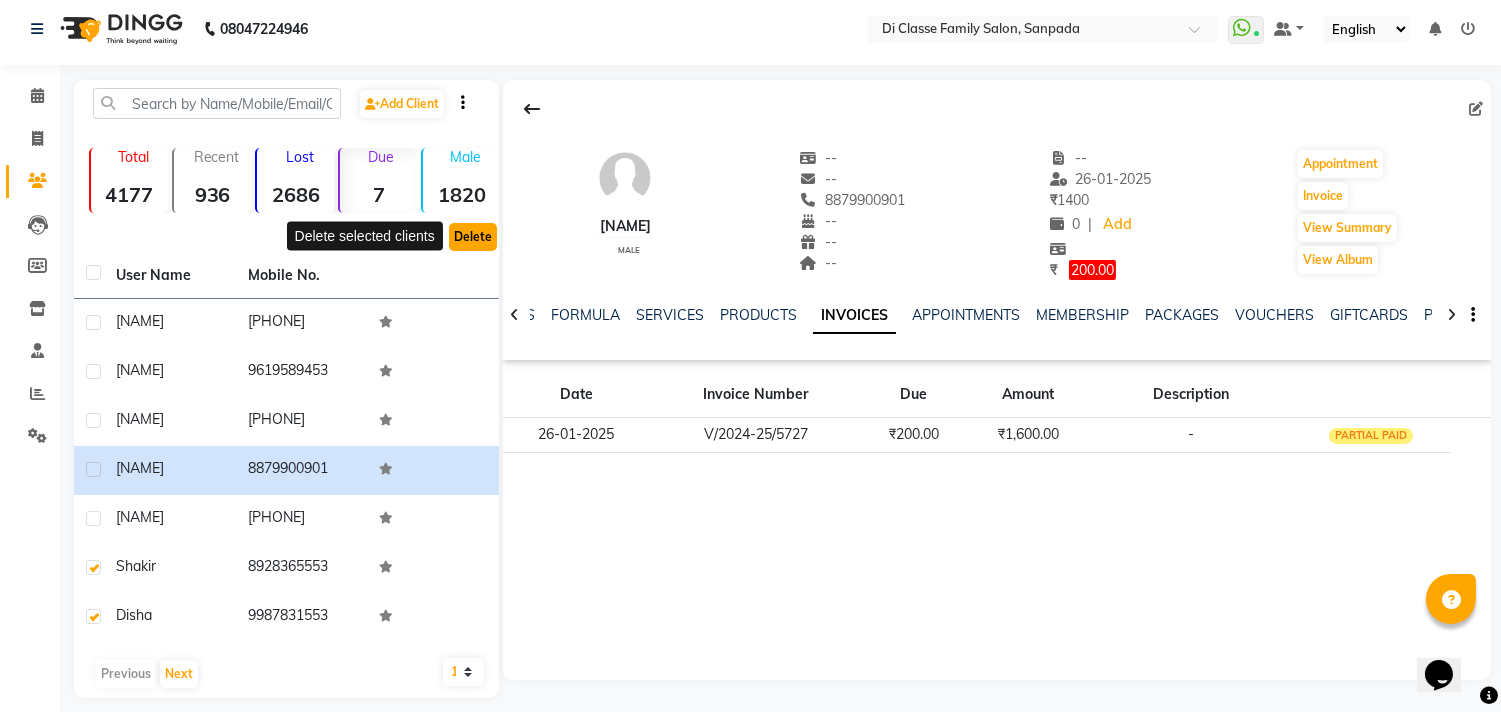 click on "Delete" 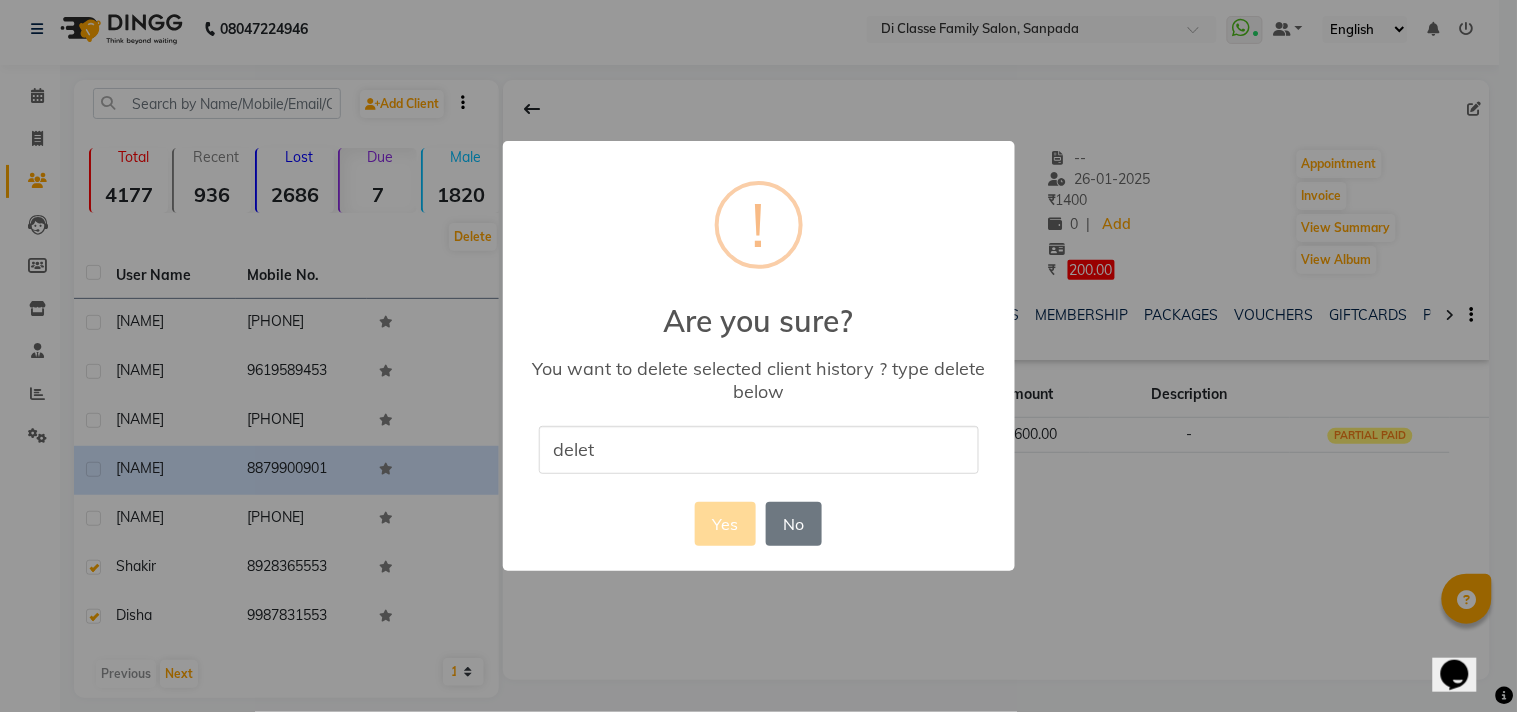 type on "delete" 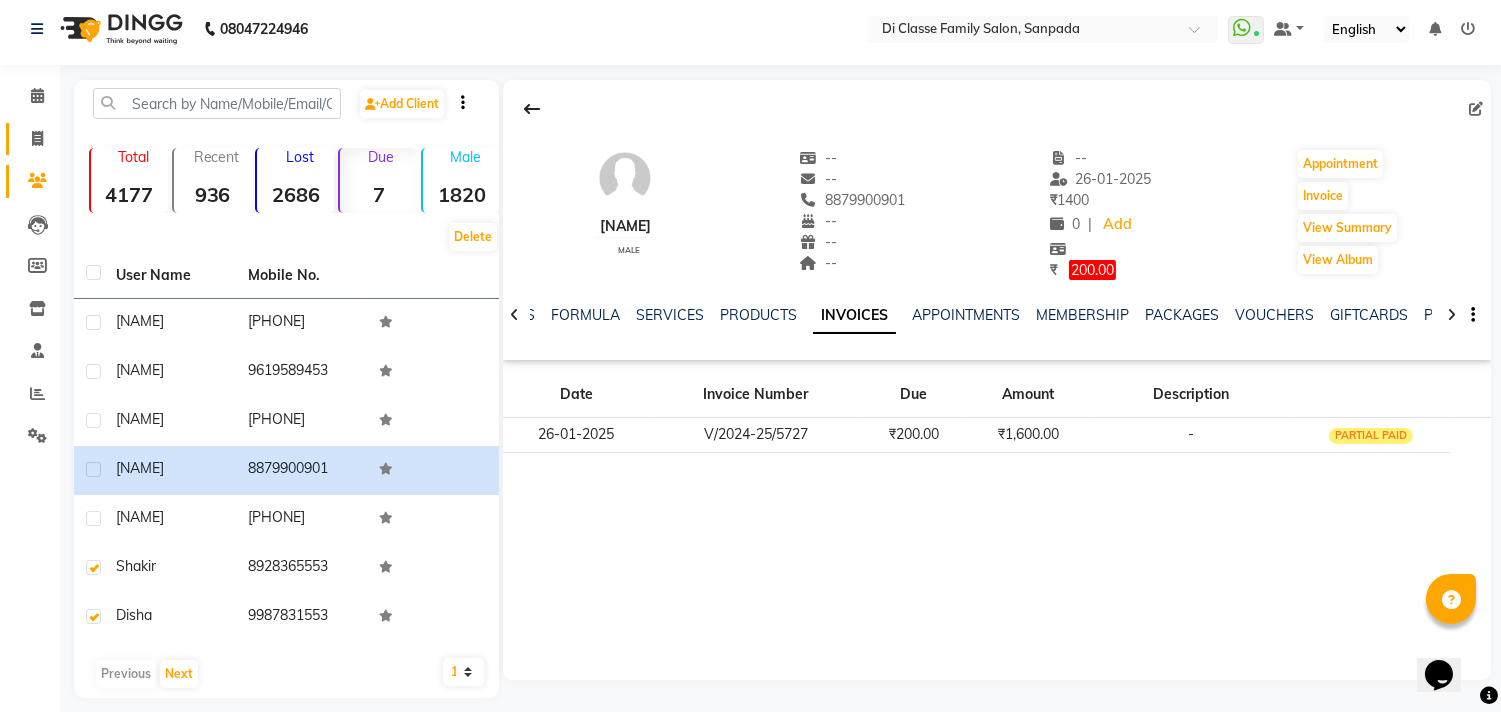 click 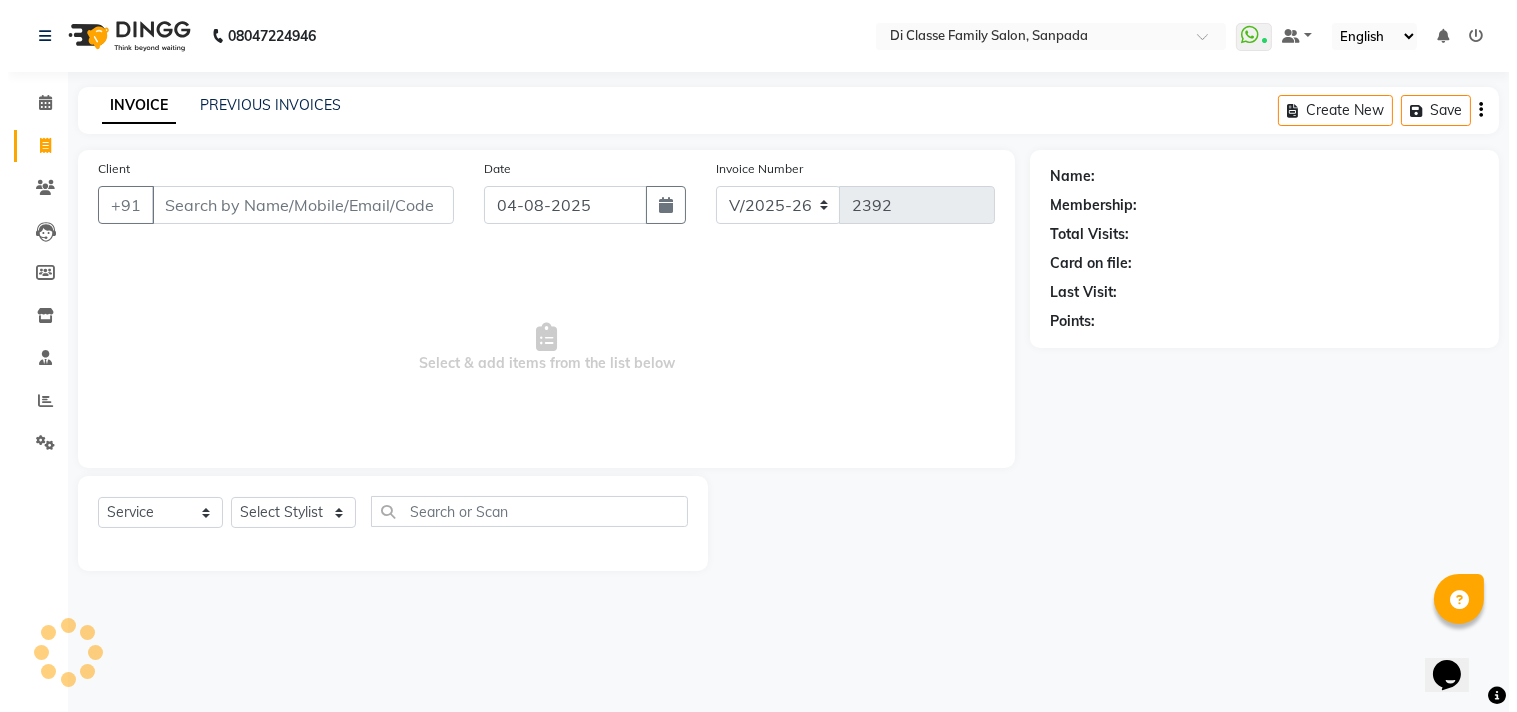 scroll, scrollTop: 0, scrollLeft: 0, axis: both 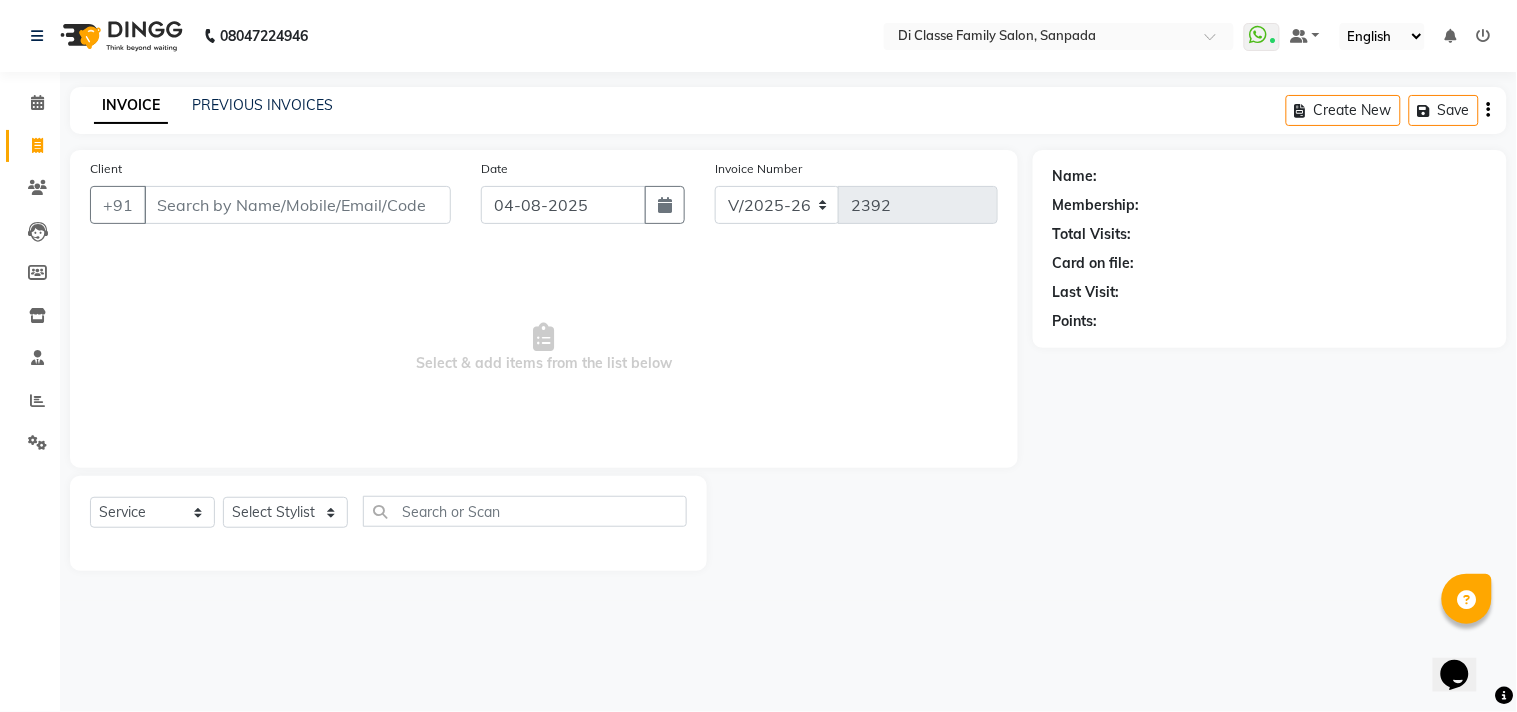 click on "Select Location × Di Classe Family Salon, [CITY] WhatsApp Status ✕ Status: Connected Most Recent Message: [MONTH]-[DAY]-[YEAR] [HOUR]:[MINUTE] [AM/PM] Recent Service Activity: [MONTH]-[DAY]-[YEAR] [HOUR]:[MINUTE] [AM/PM] Default Panel My Panel English ENGLISH Español العربية मराठी हिंदी ગુજરાતી தமிழ் 中文 Notifications nothing to show" 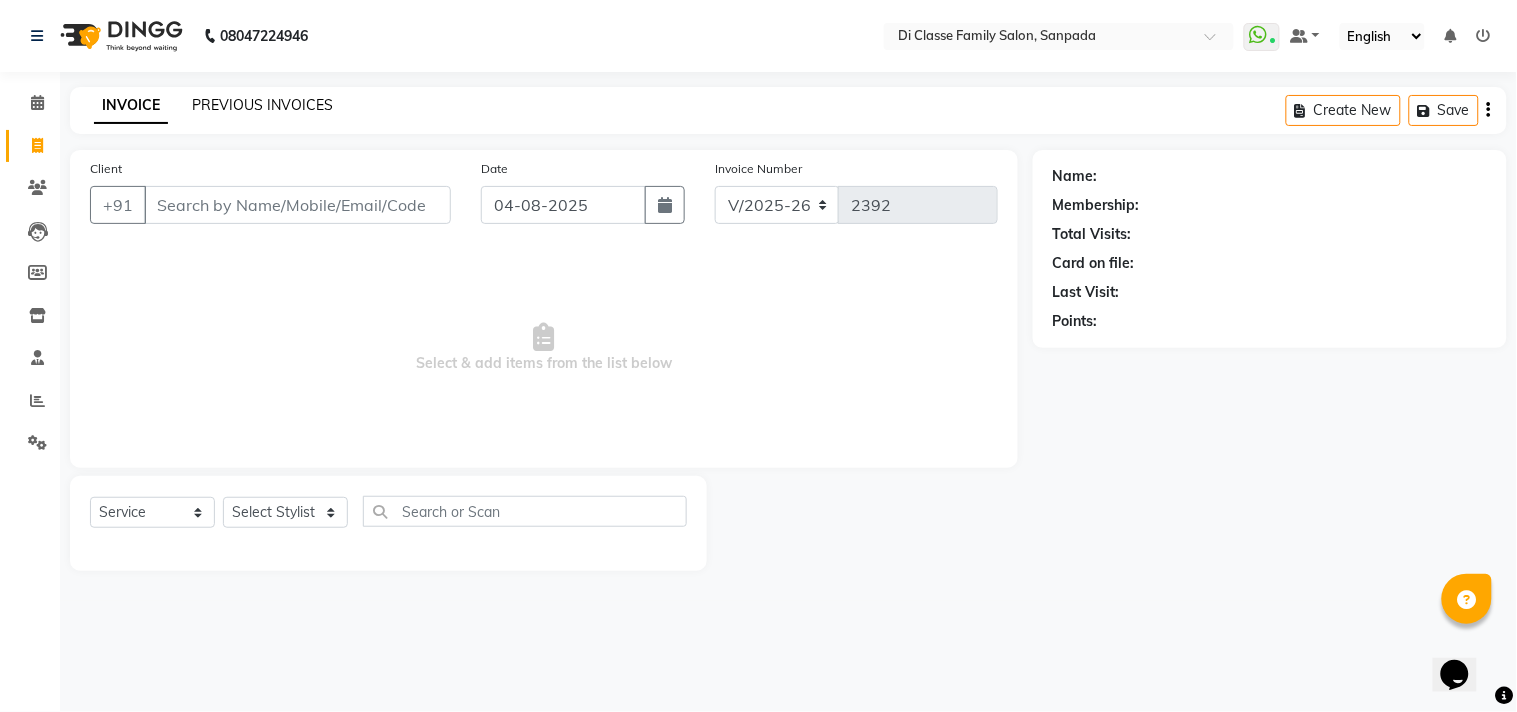 click on "PREVIOUS INVOICES" 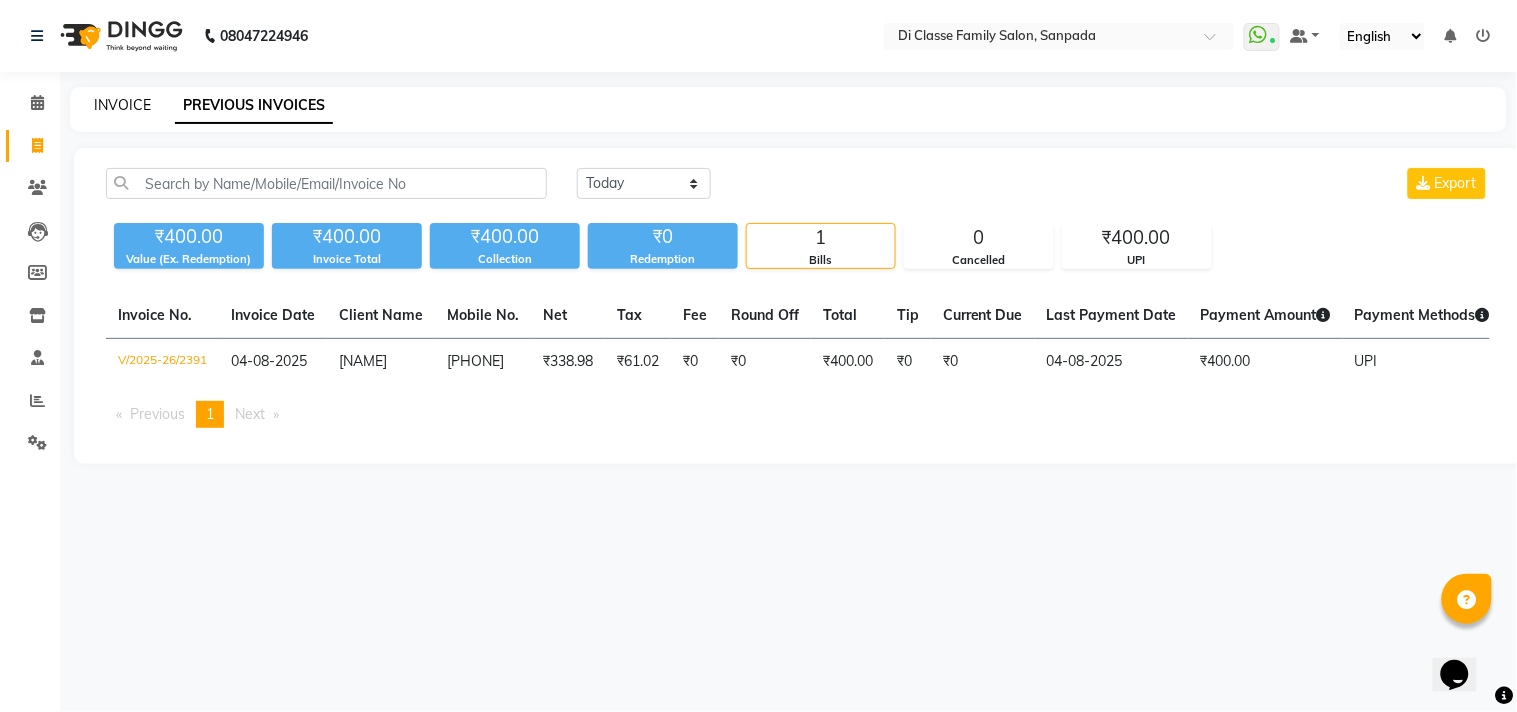 click on "INVOICE" 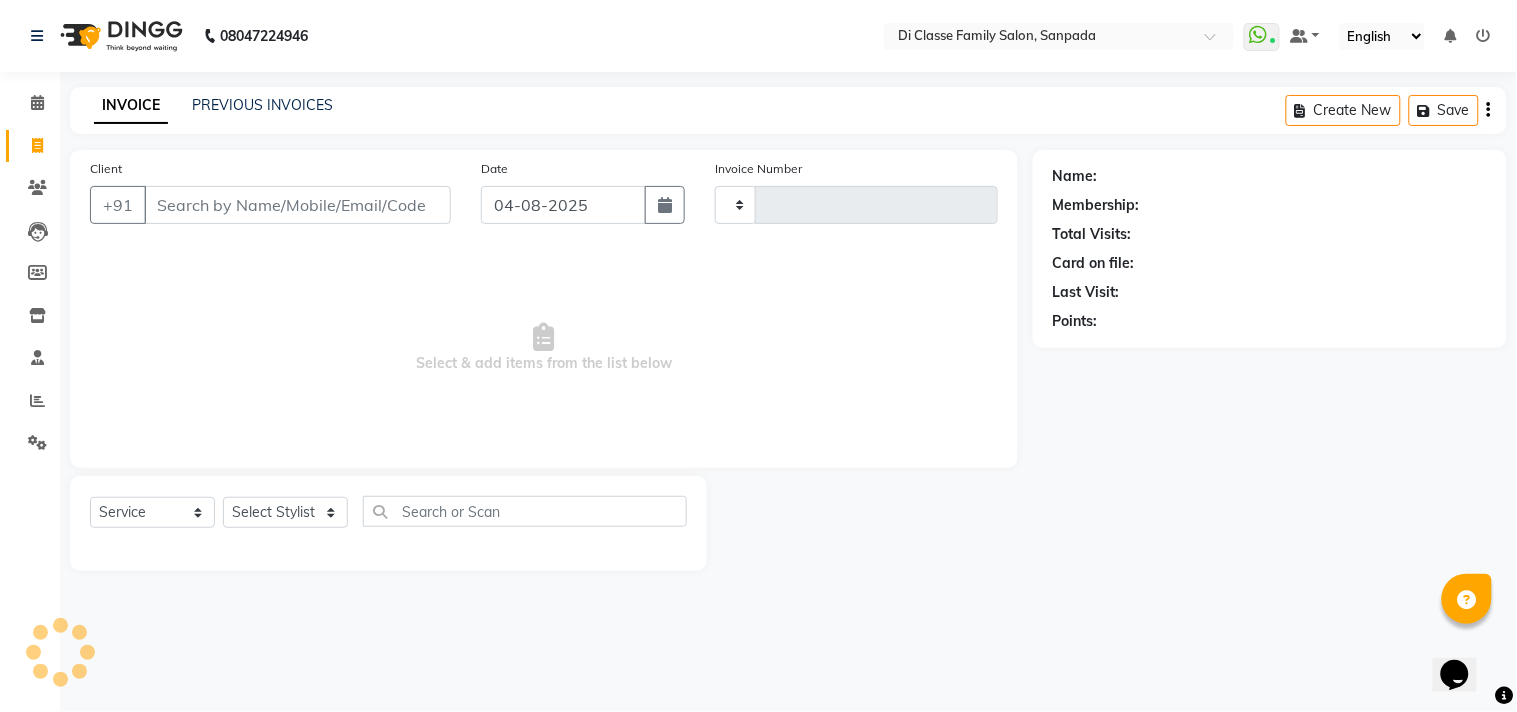 type on "2392" 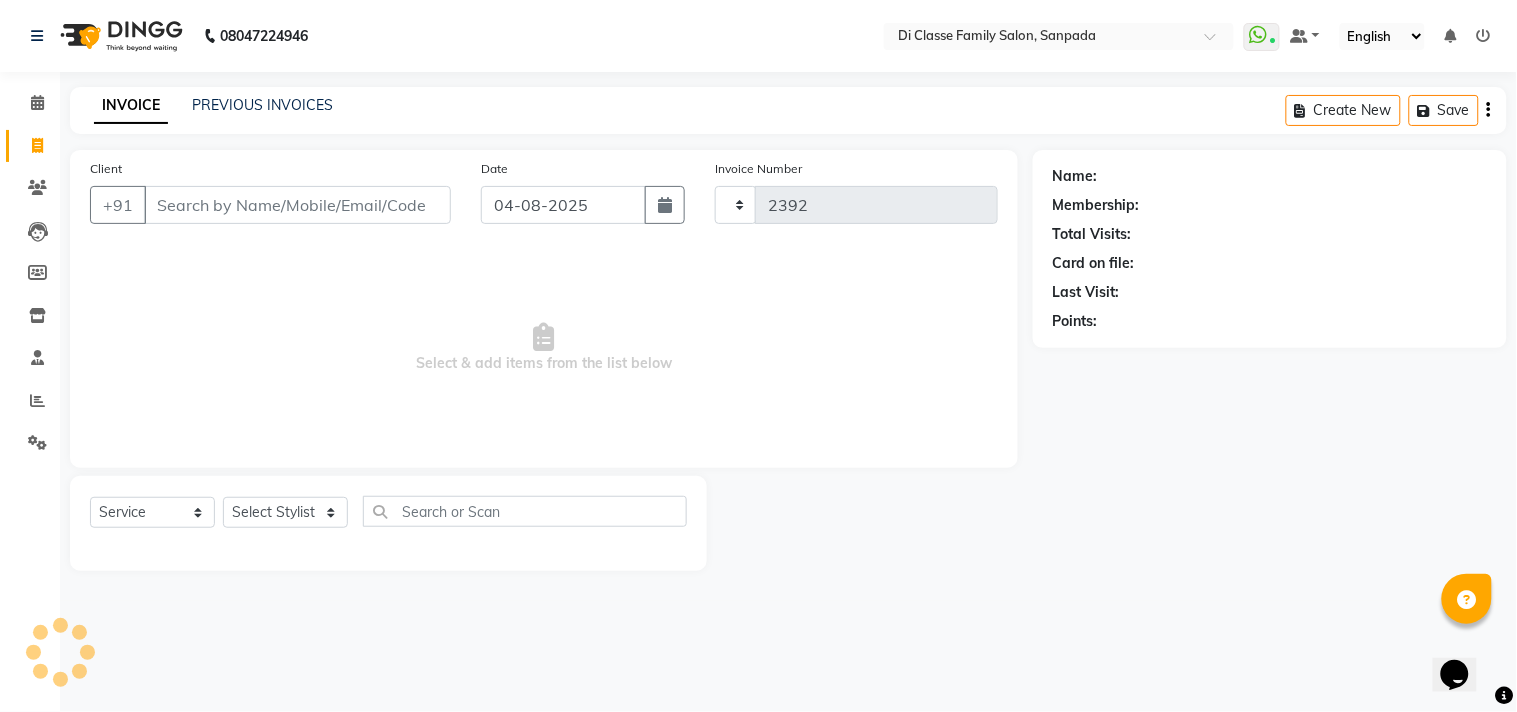 select on "4704" 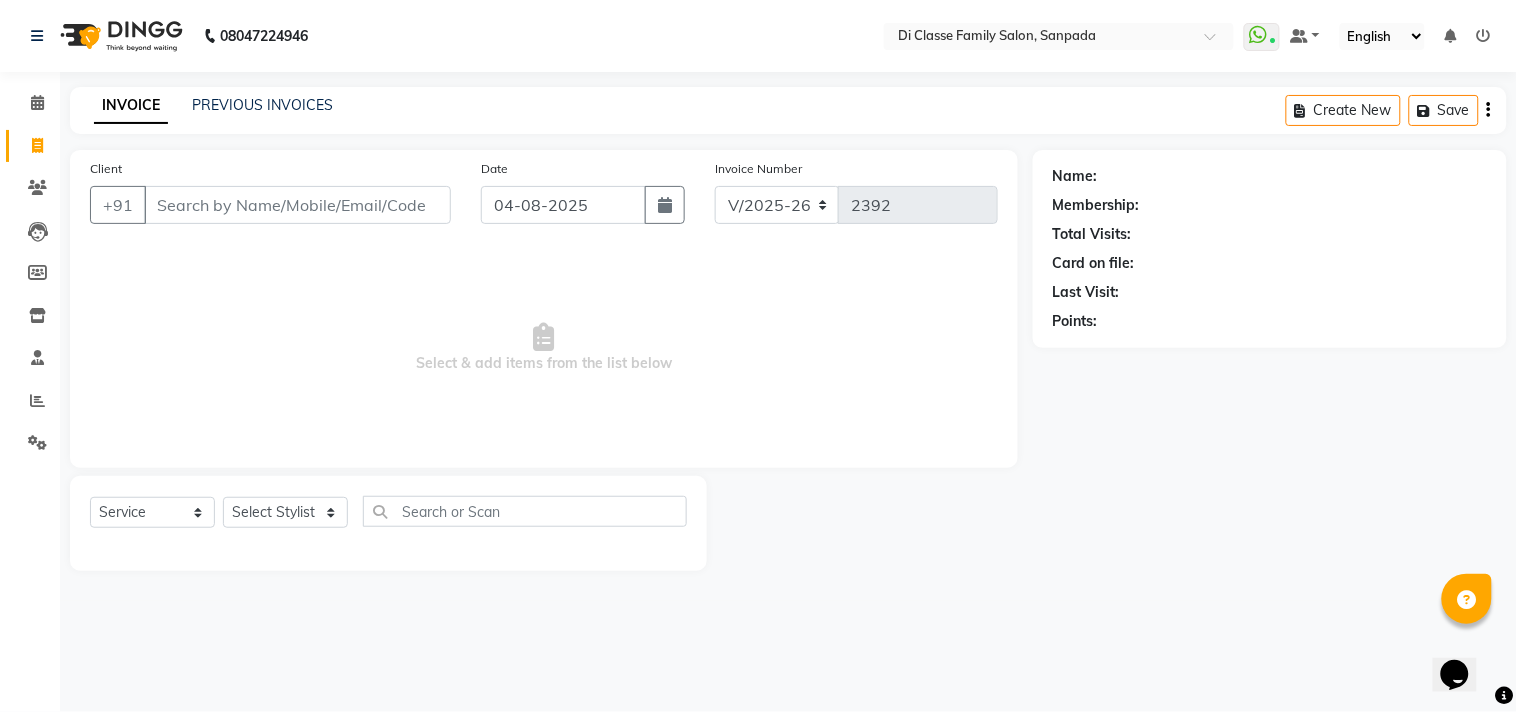 click on "INVOICE PREVIOUS INVOICES" 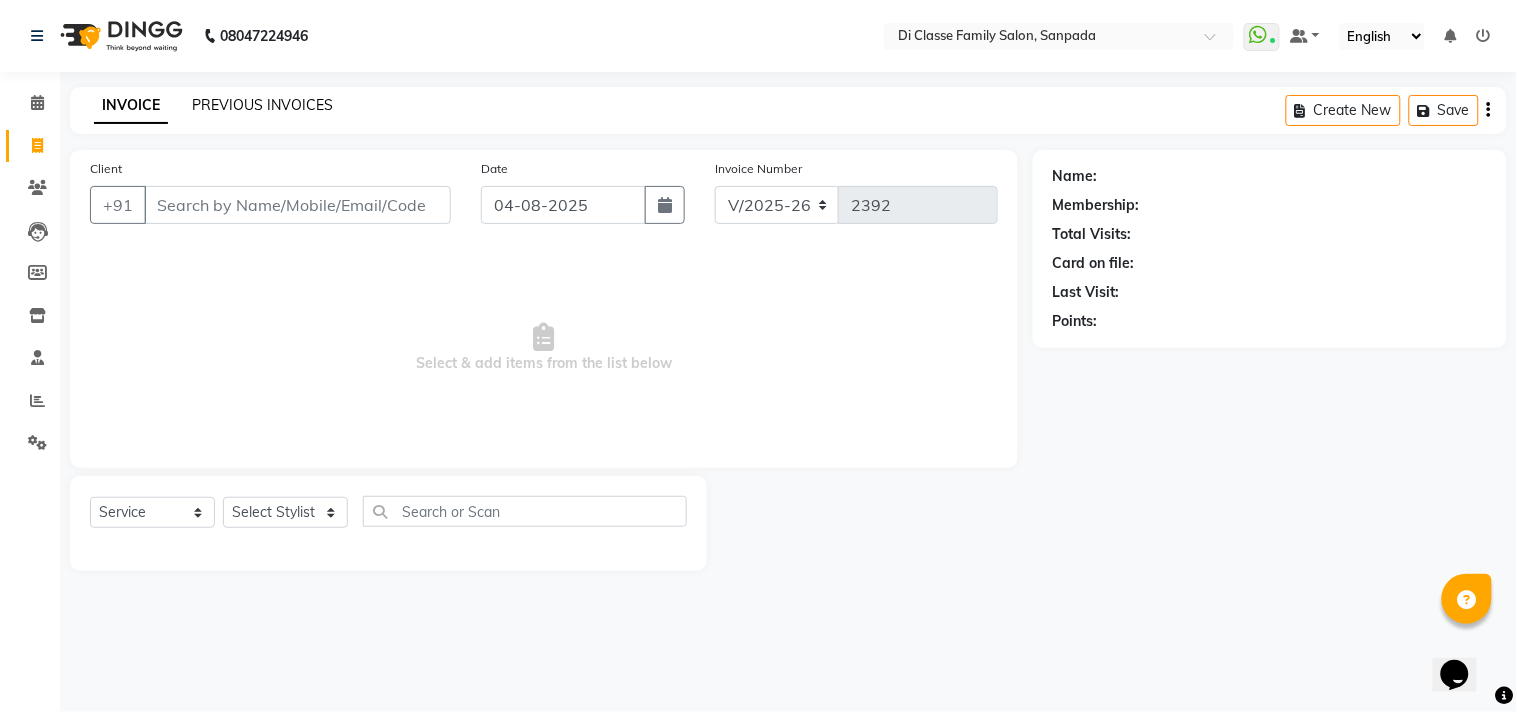 click on "PREVIOUS INVOICES" 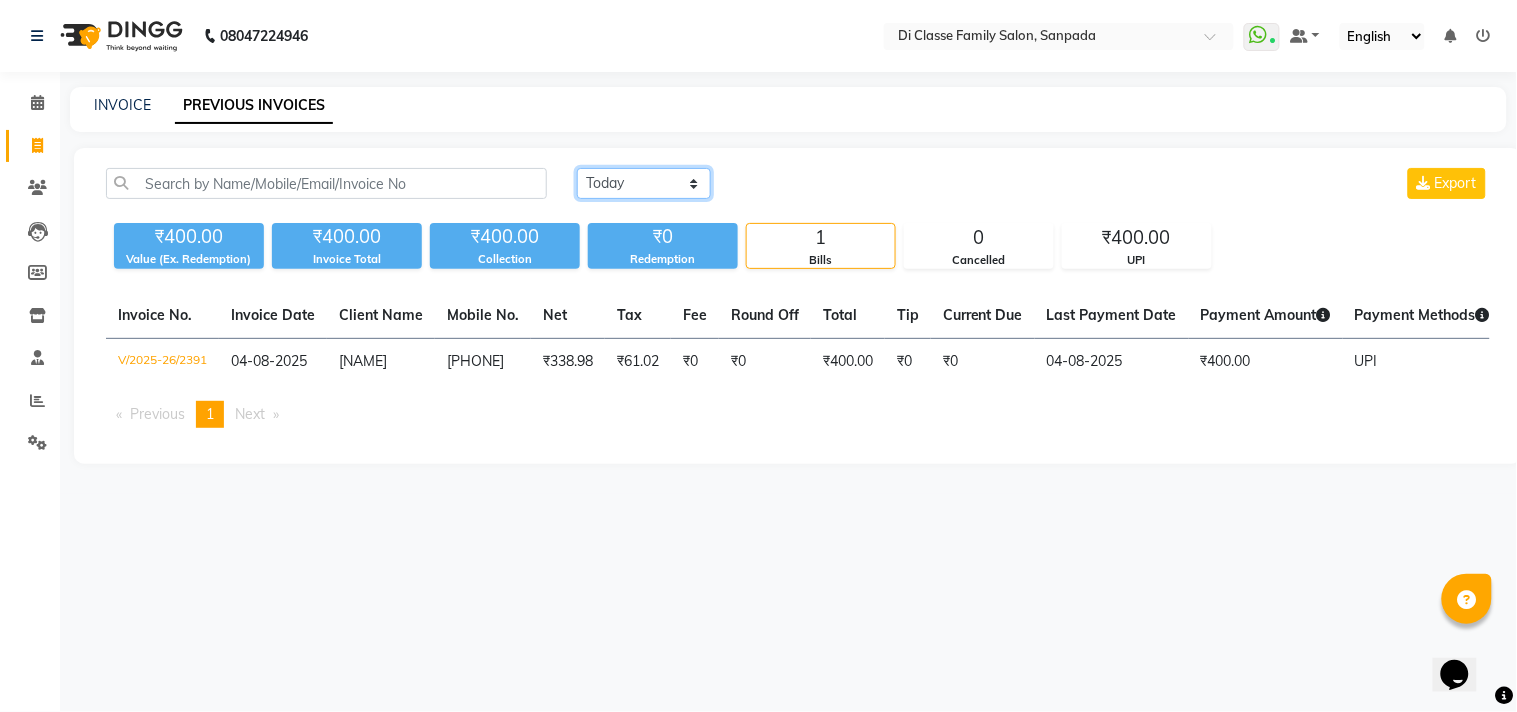 click on "Today Yesterday Custom Range" 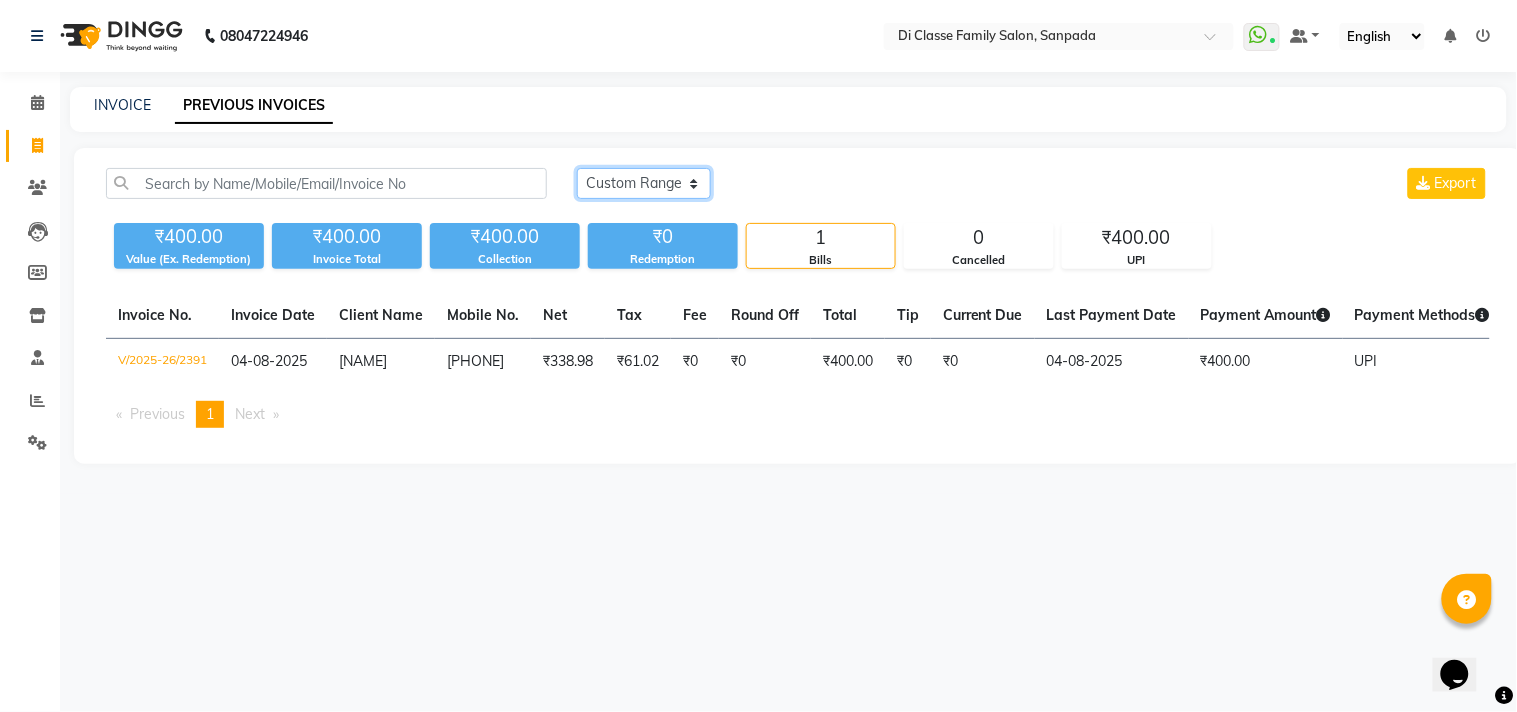 click on "Today Yesterday Custom Range" 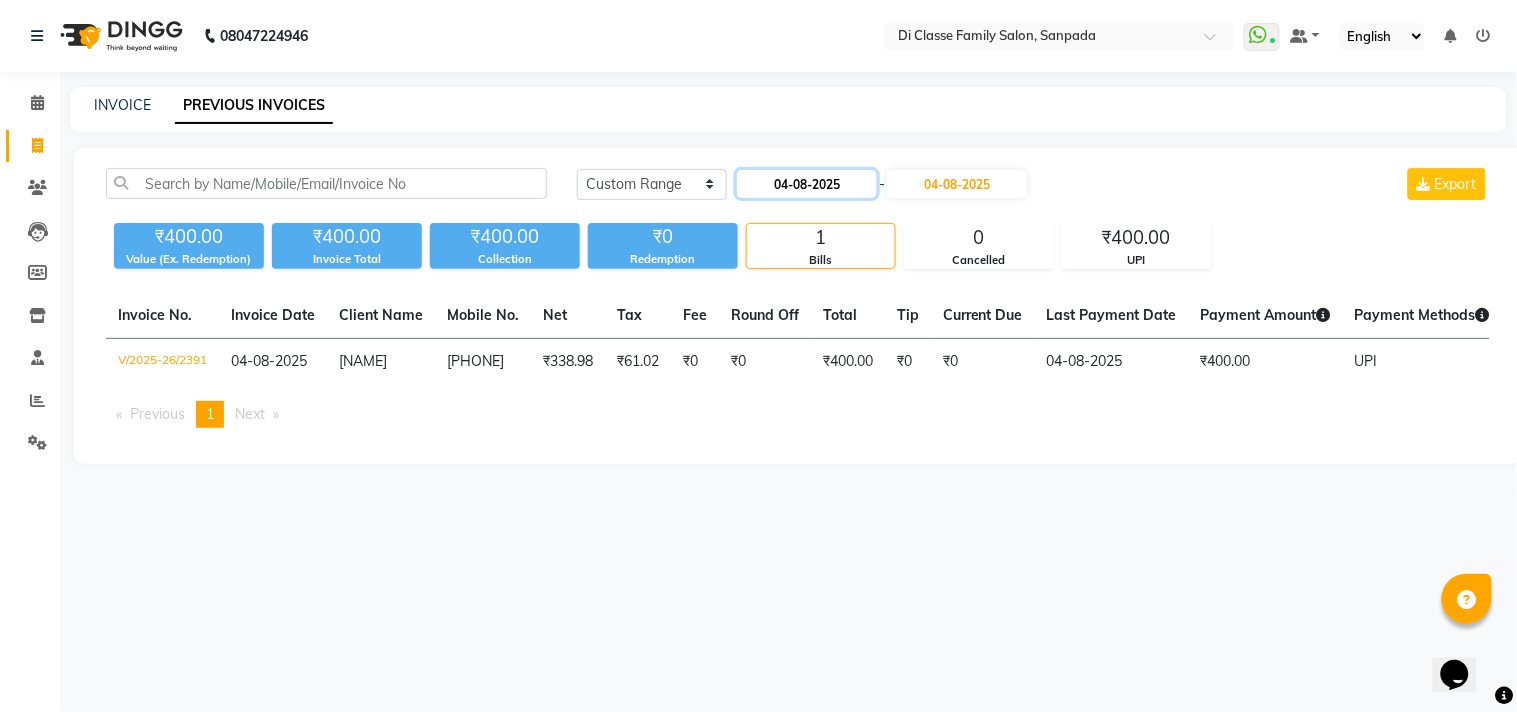click on "04-08-2025" 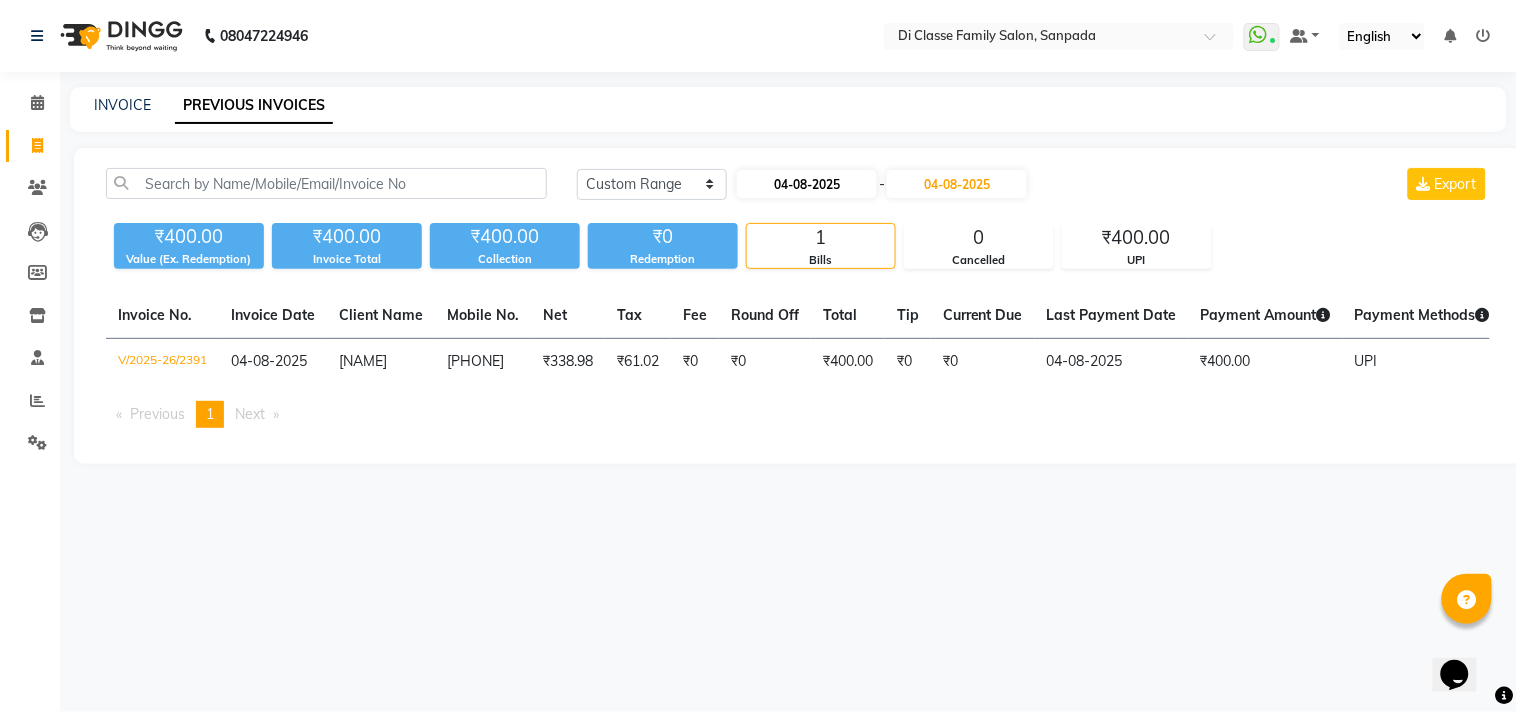 select on "8" 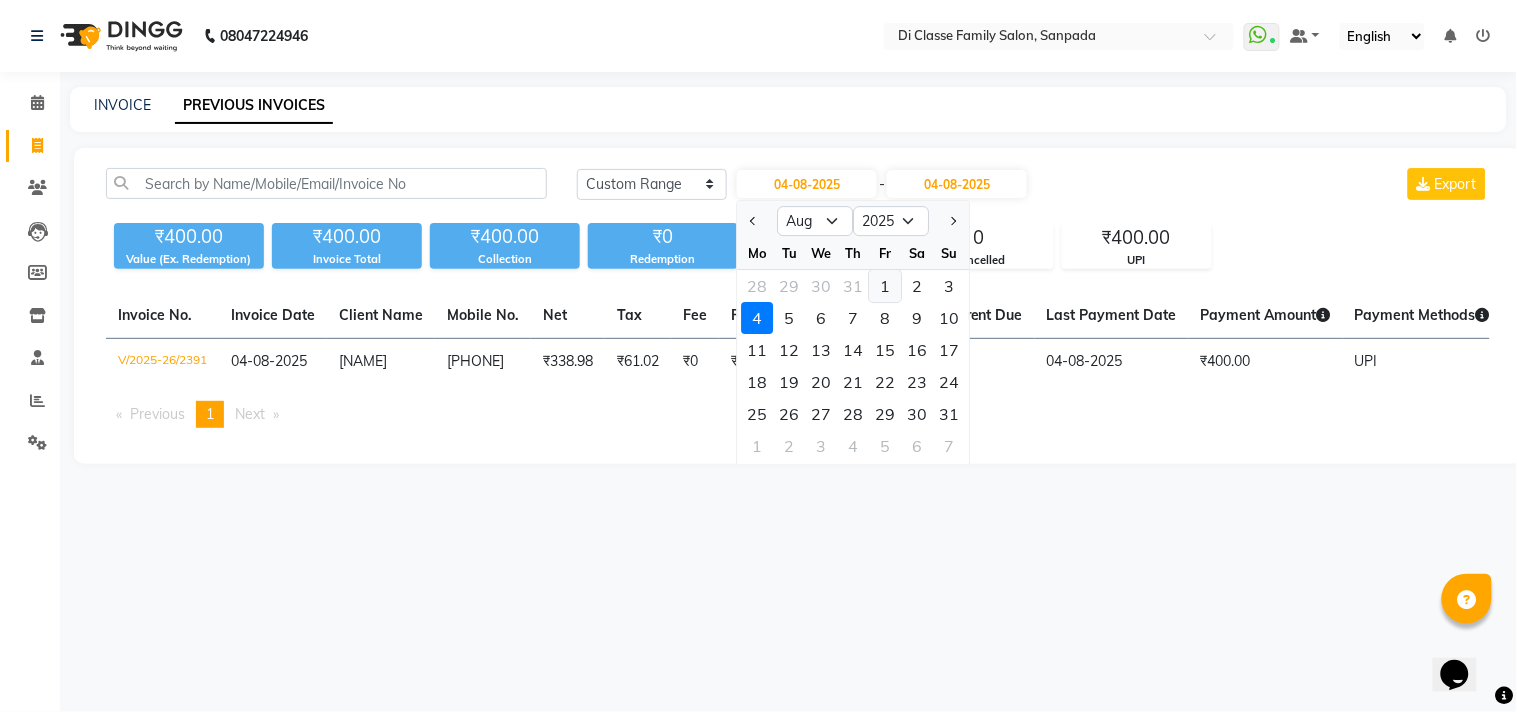 click on "1" 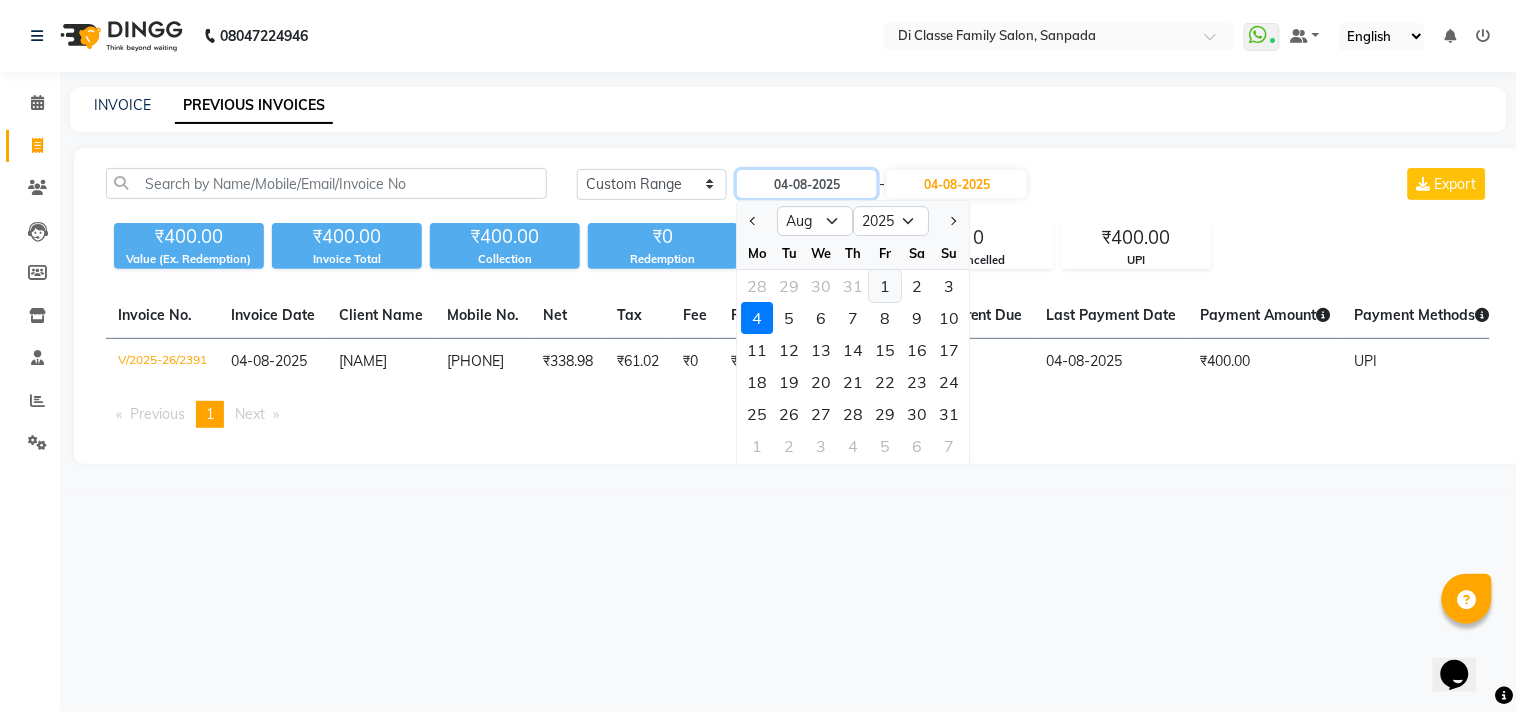 type on "01-08-2025" 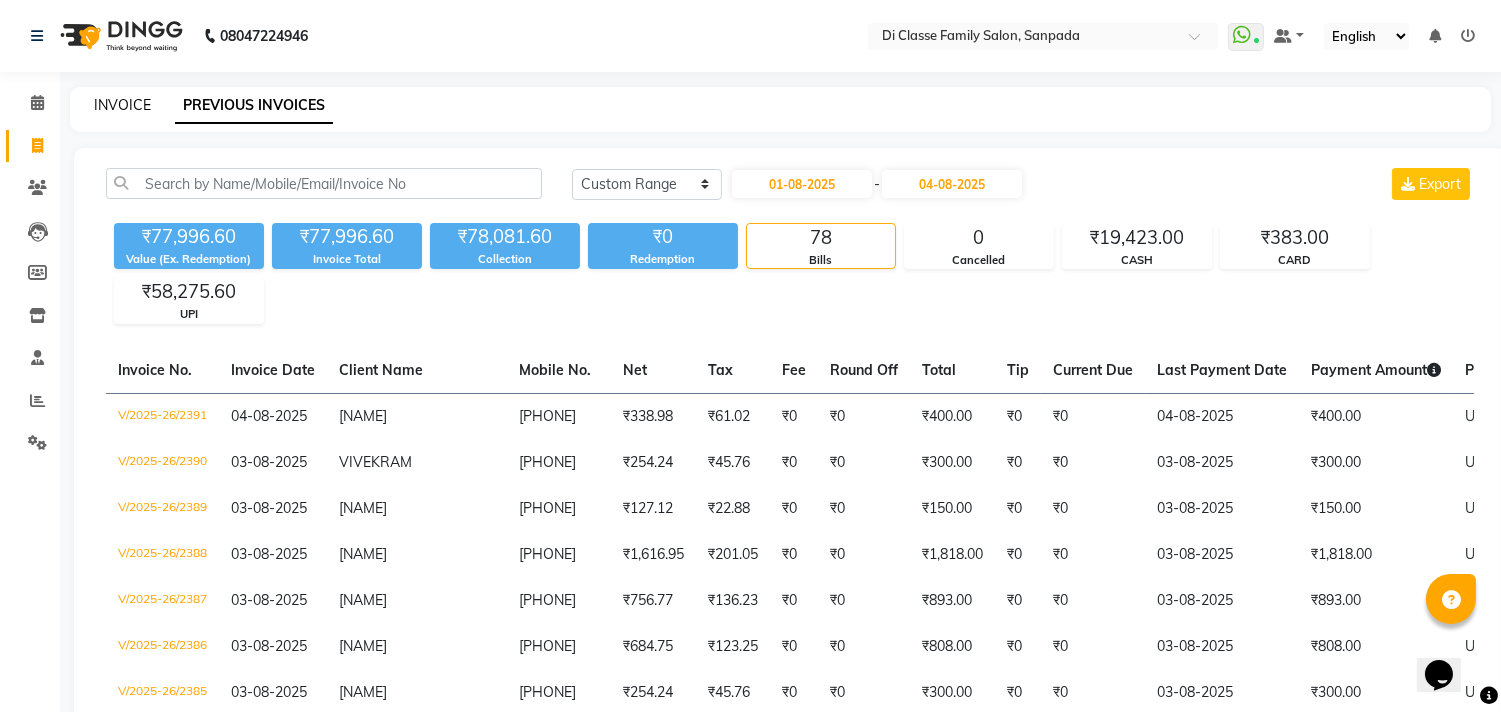 click on "INVOICE" 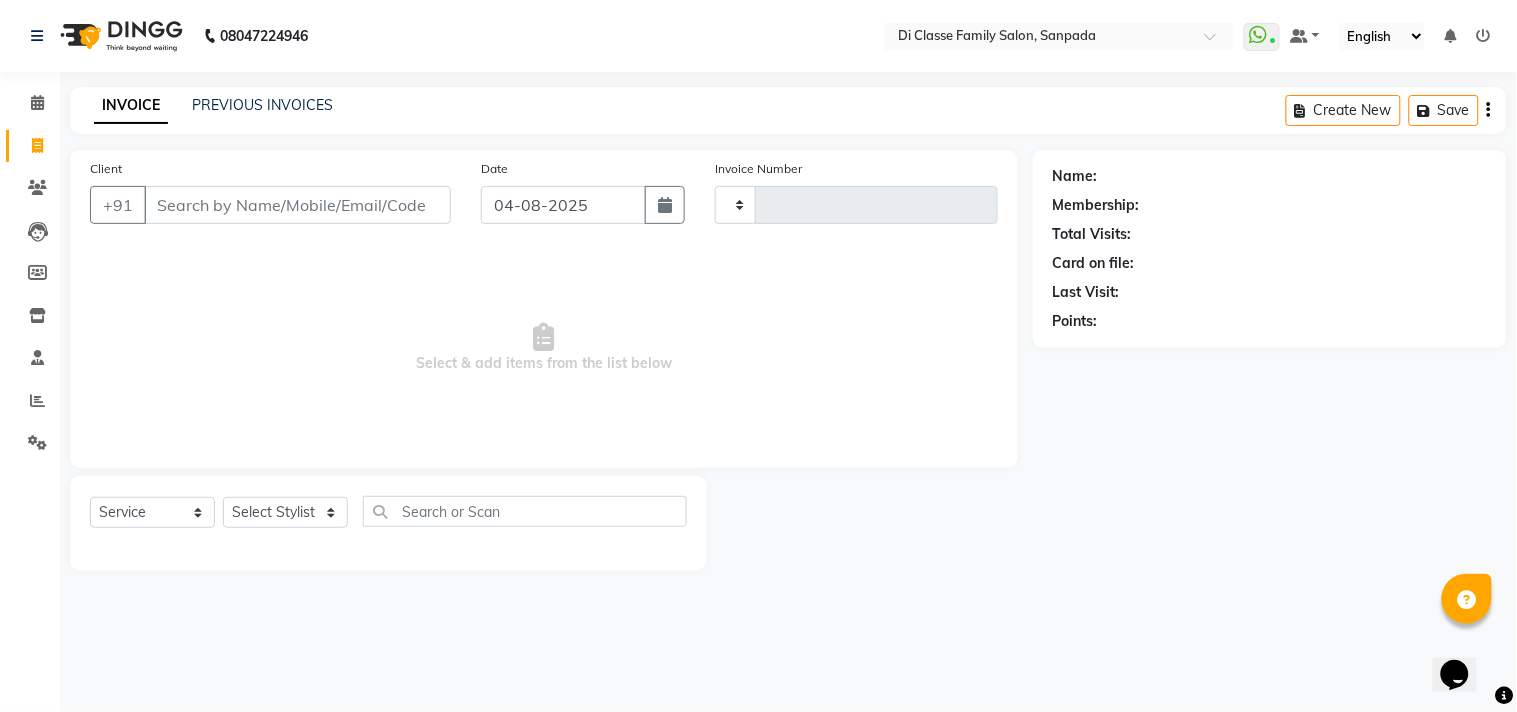 type on "2392" 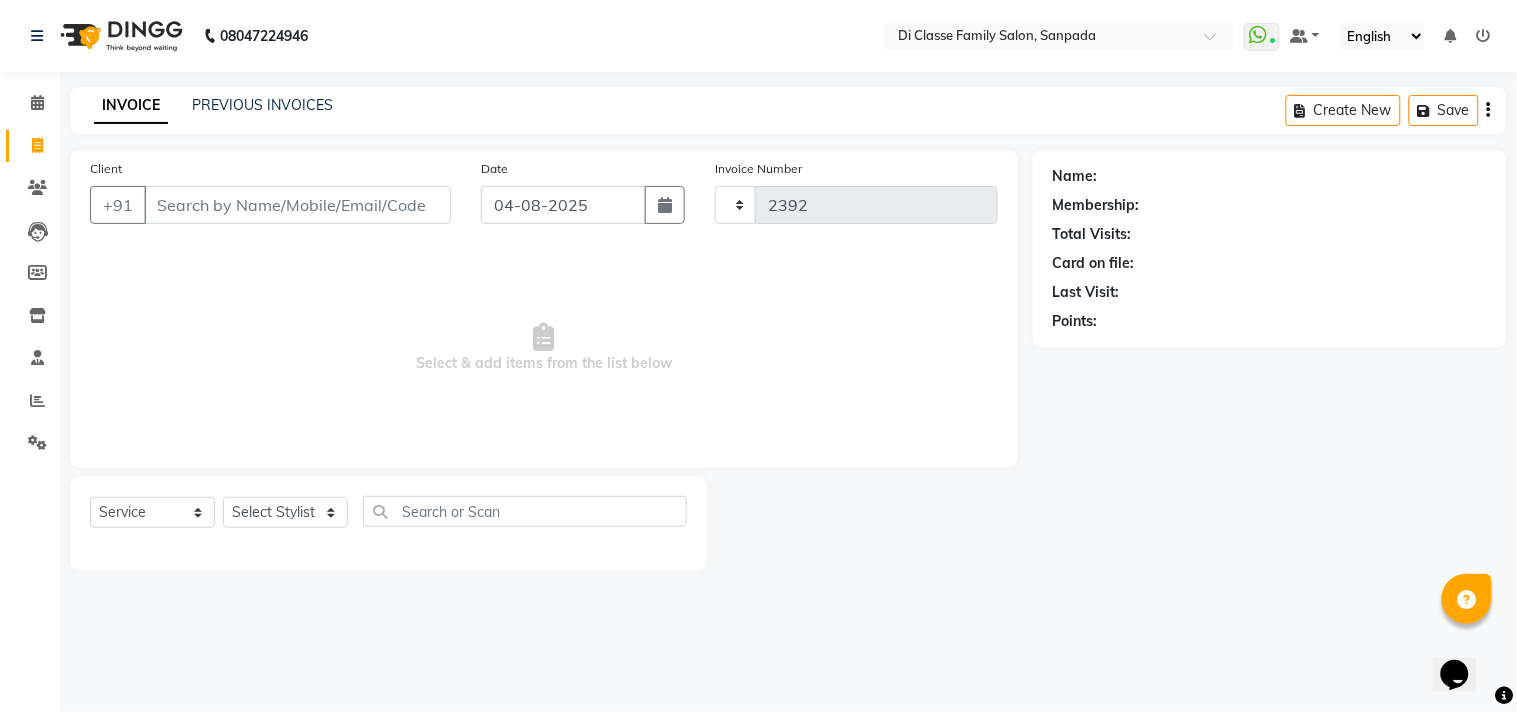 select on "4704" 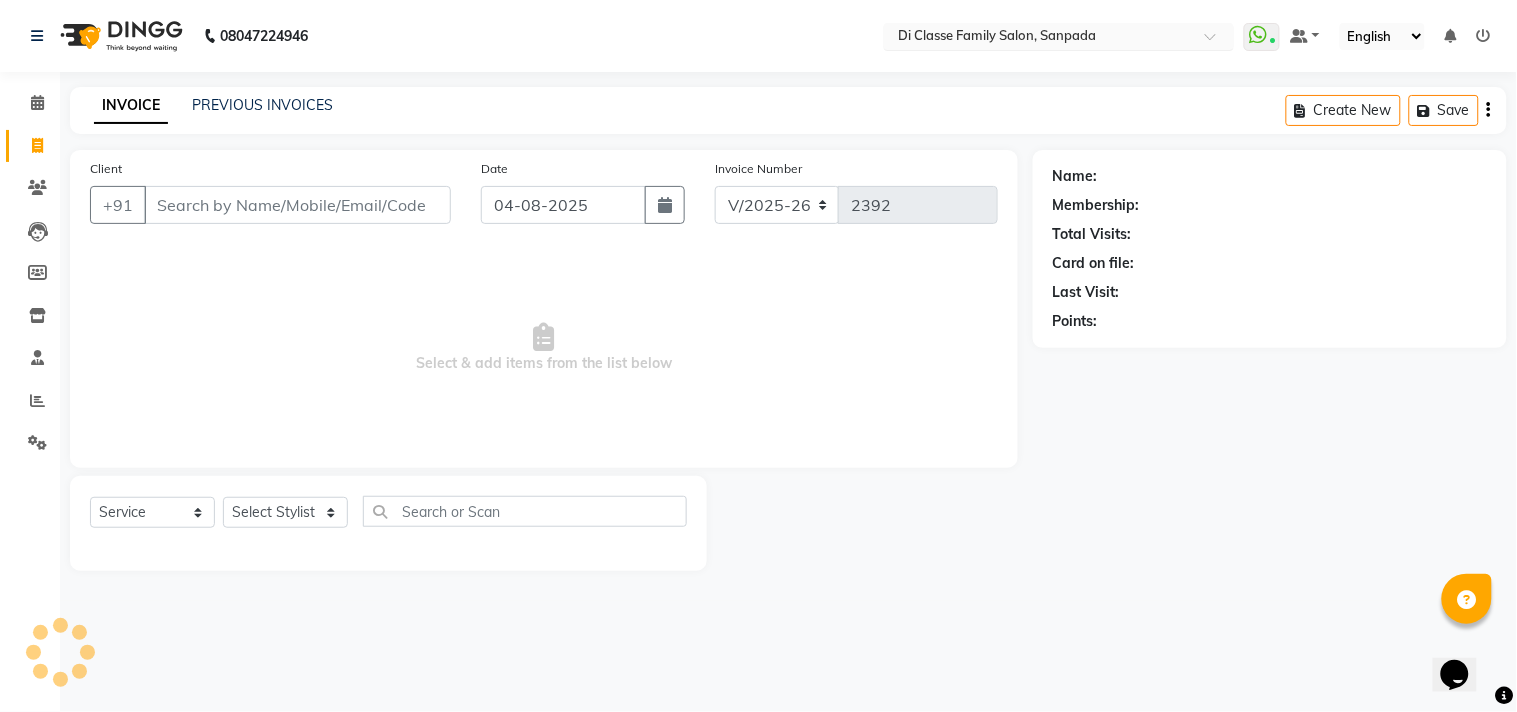 click on "× Di Classe Family Salon, [CITY]" at bounding box center (997, 36) 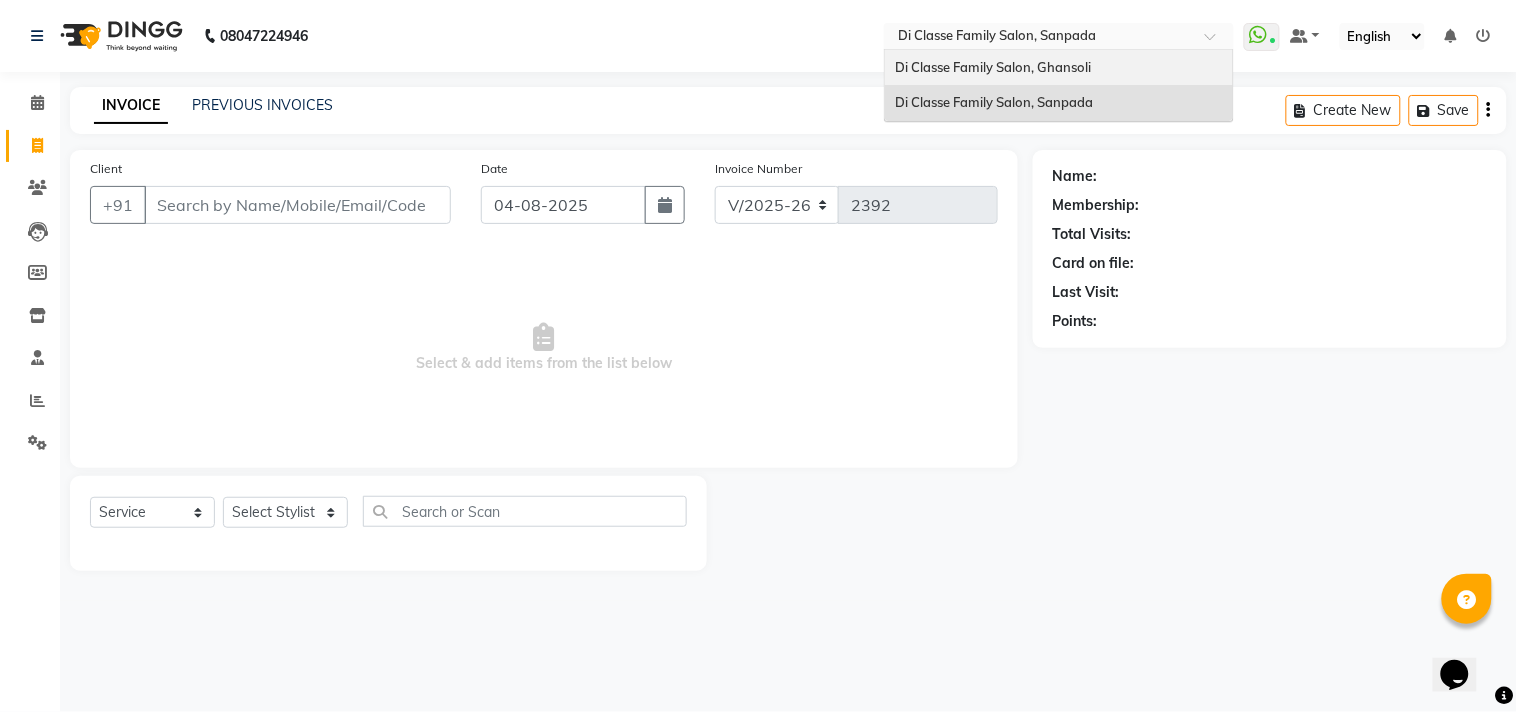 click on "Di Classe Family Salon, Ghansoli" at bounding box center (993, 67) 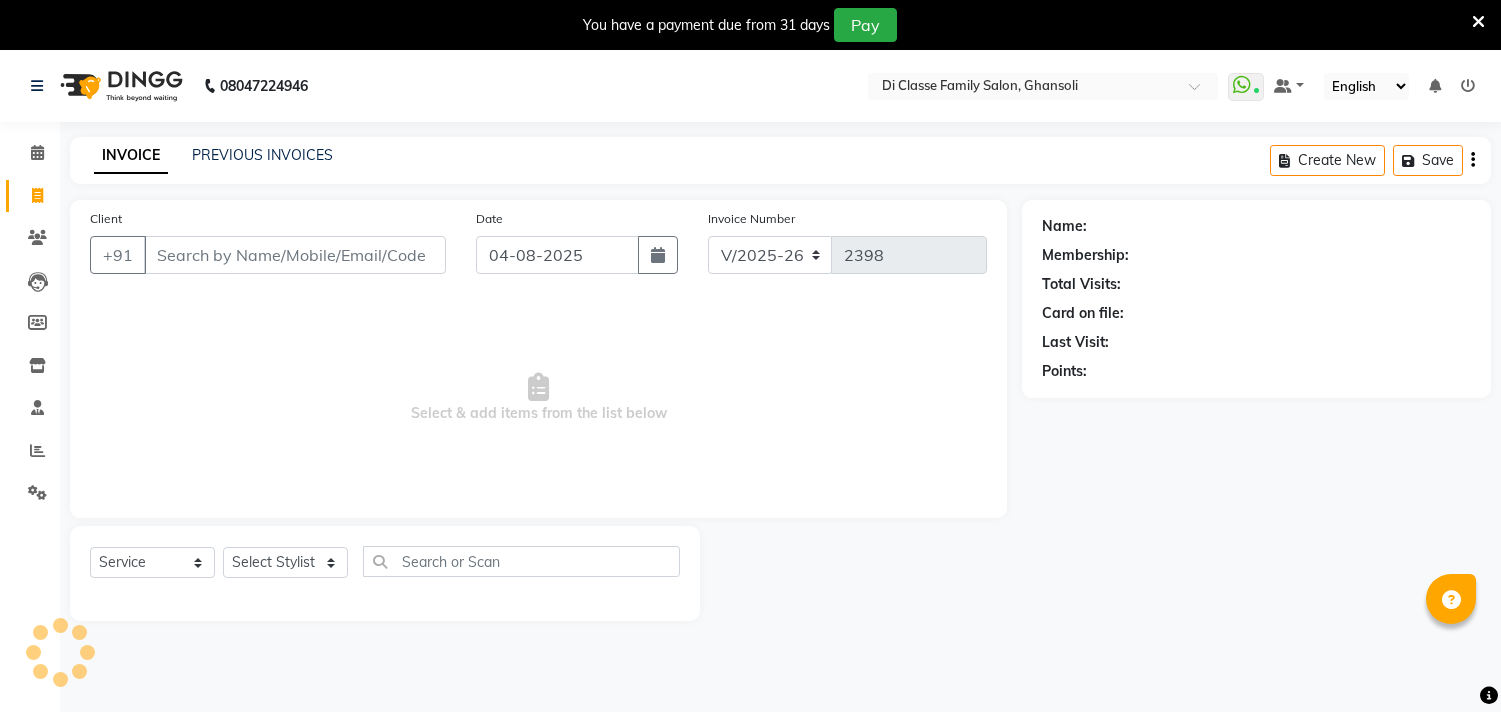 select on "6346" 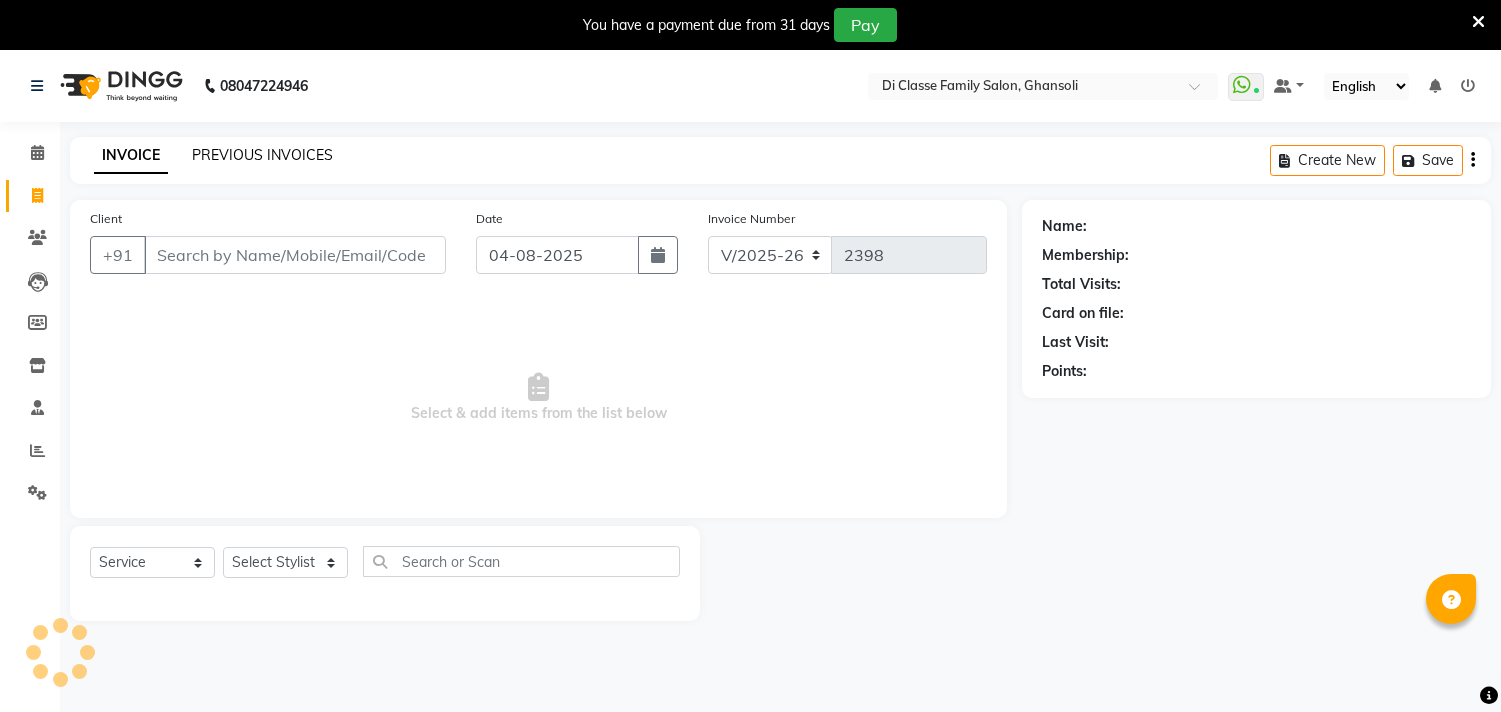 scroll, scrollTop: 0, scrollLeft: 0, axis: both 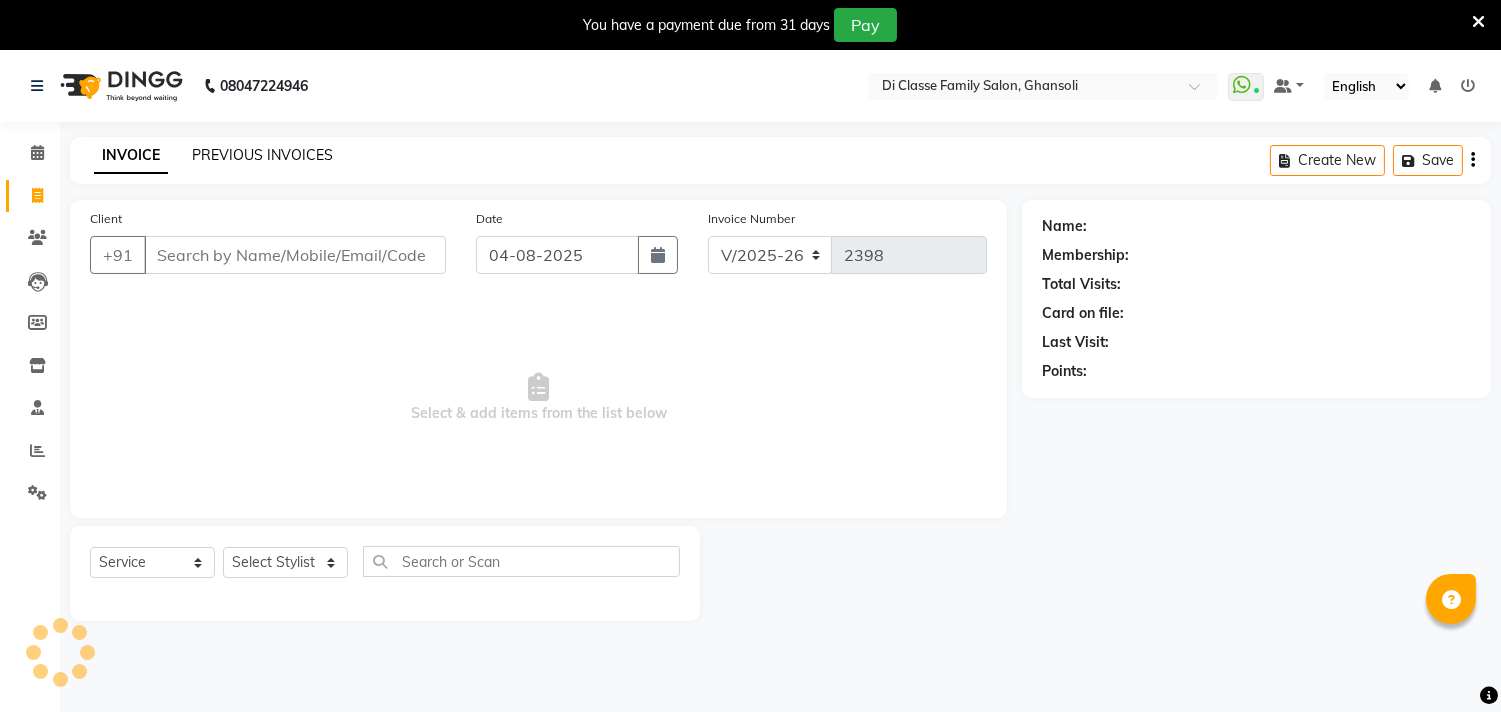 click on "PREVIOUS INVOICES" 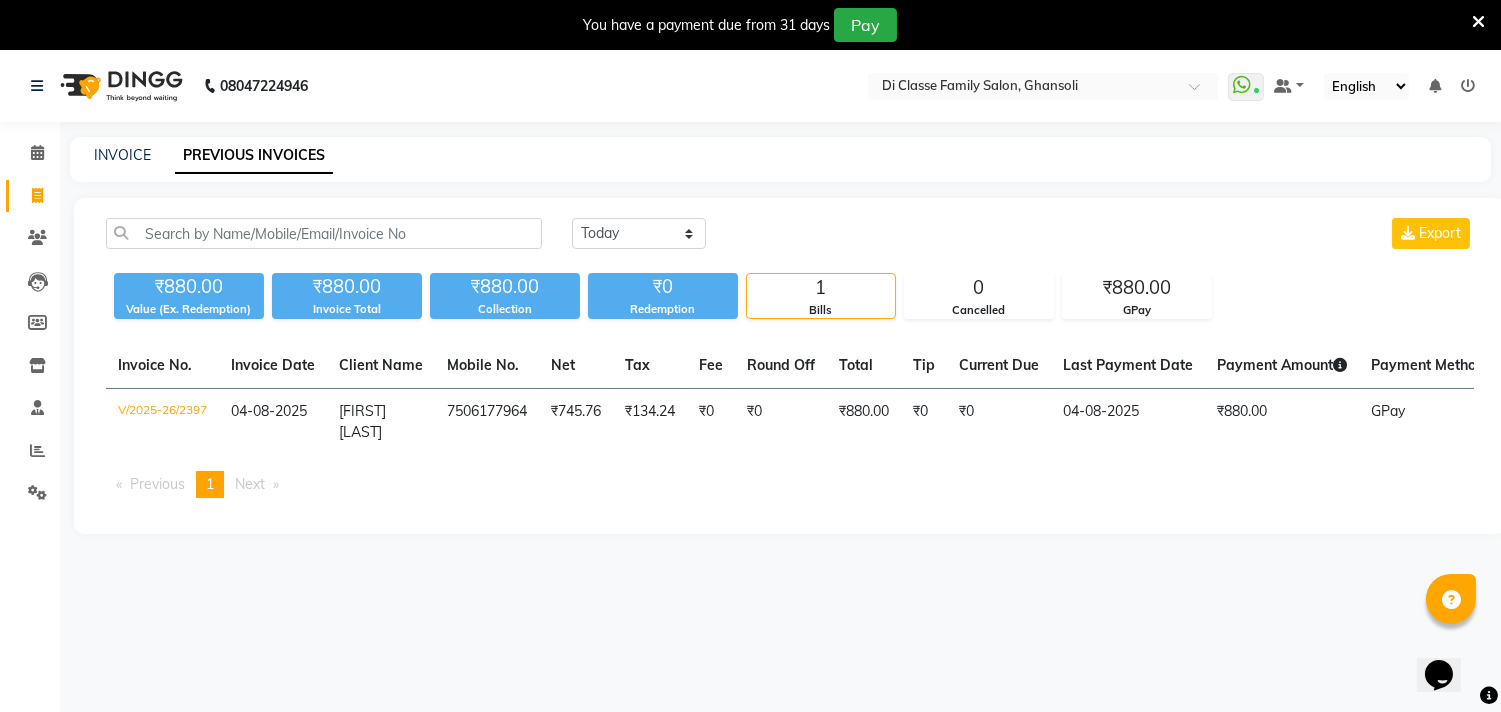 scroll, scrollTop: 0, scrollLeft: 0, axis: both 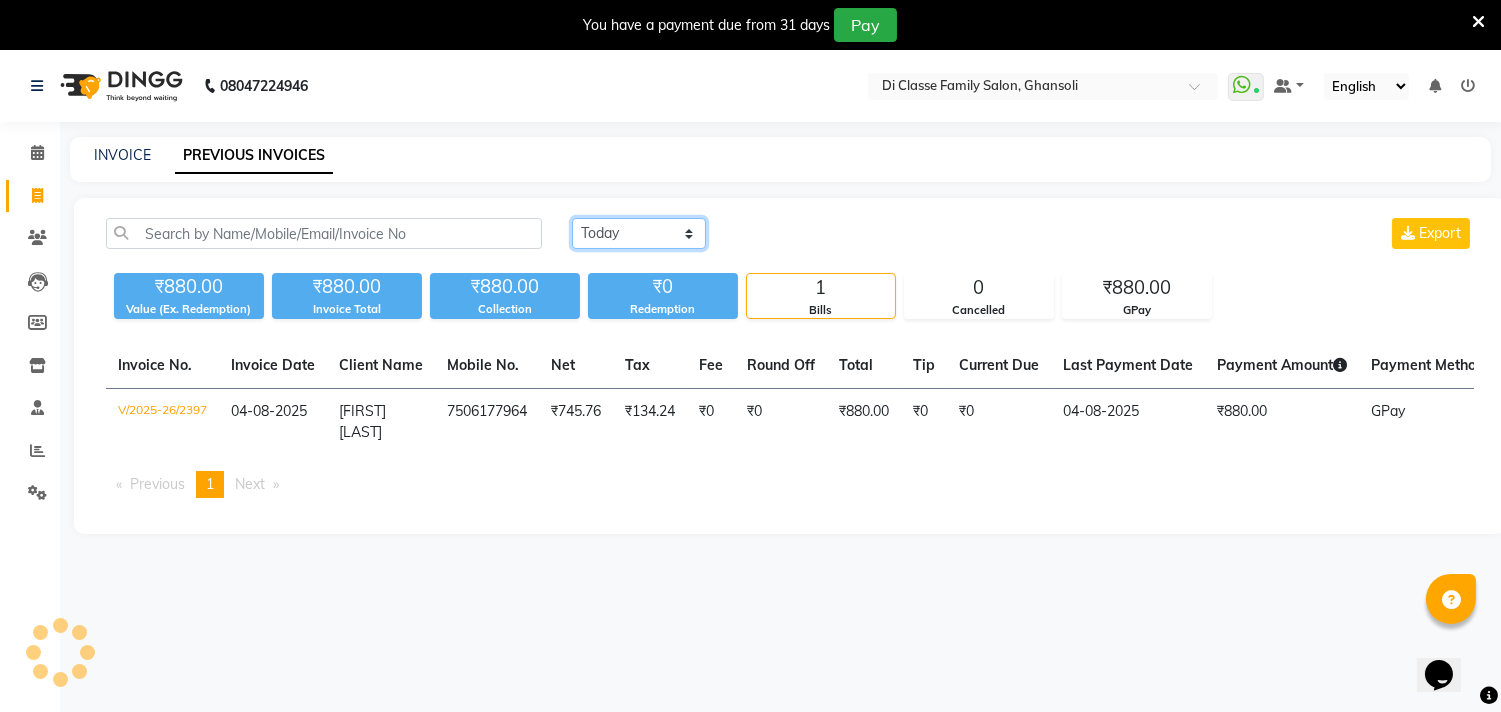 click on "Today Yesterday Custom Range" 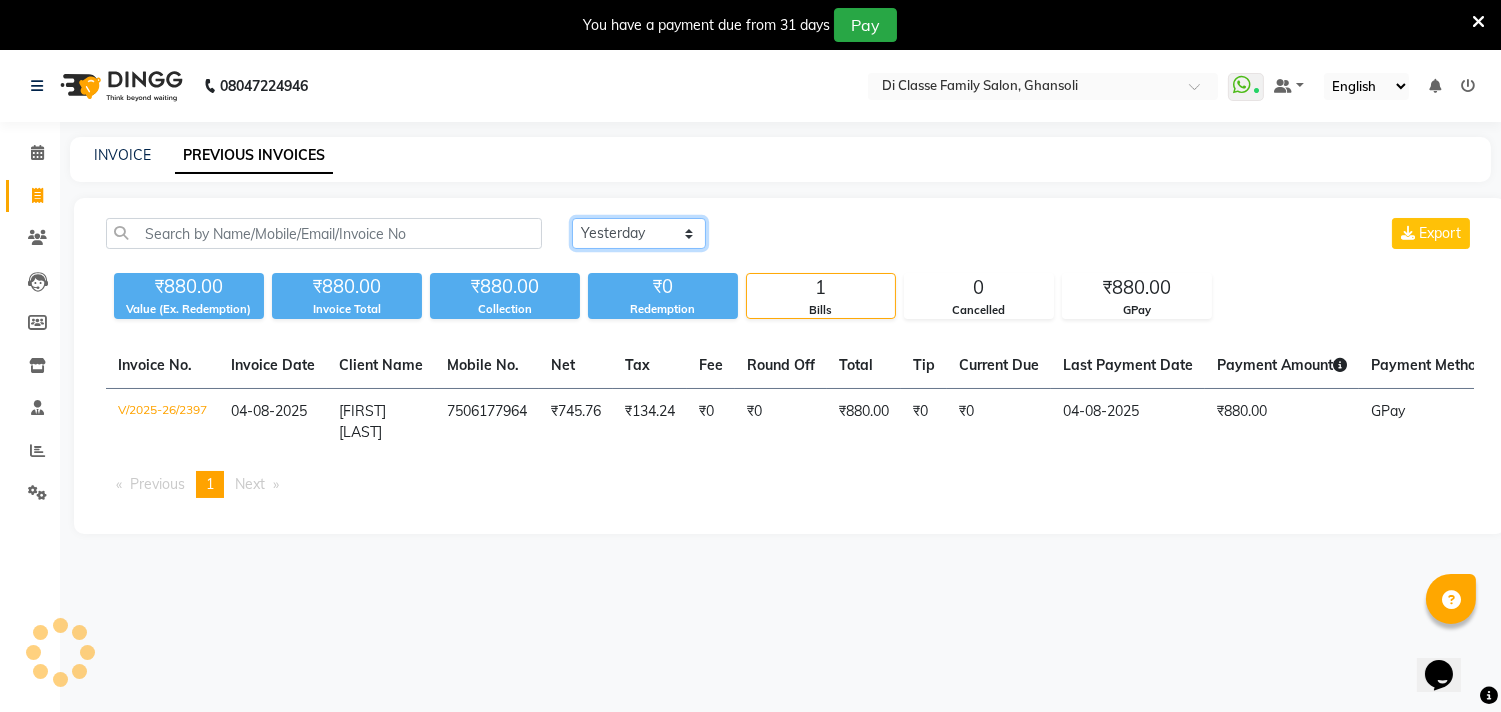 click on "Today Yesterday Custom Range" 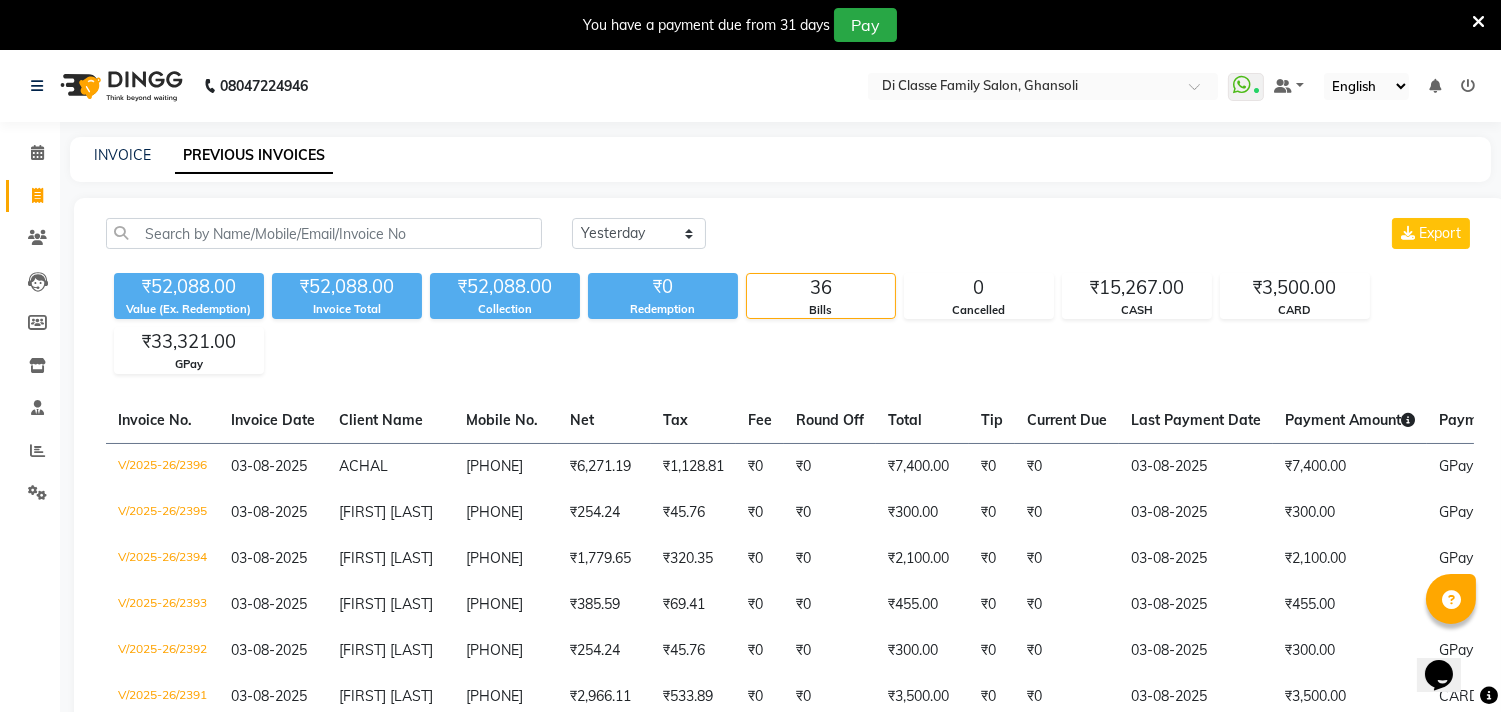 click on "You have a payment due from 31 days   Pay" at bounding box center [740, 25] 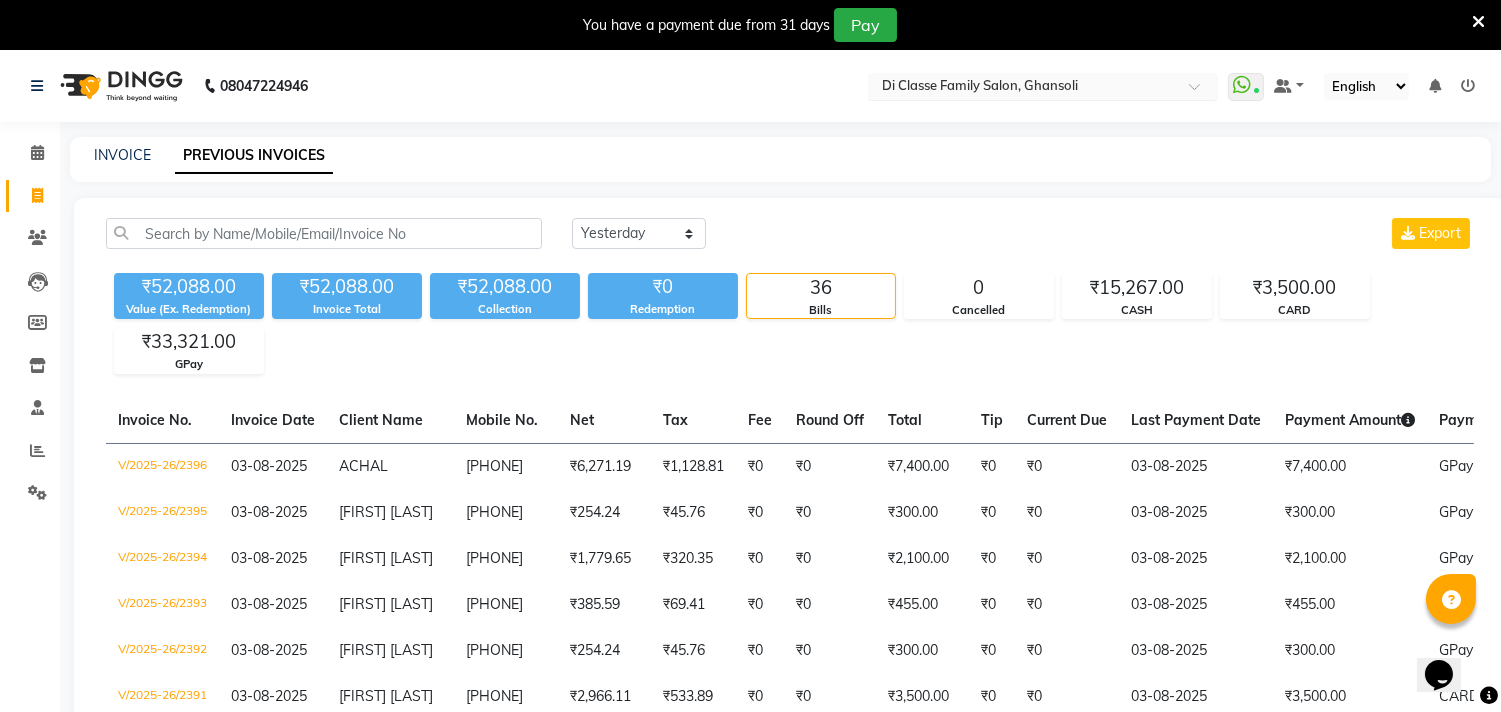 click on "Select Location × Di Classe Family Salon, Ghansoli" at bounding box center (1043, 86) 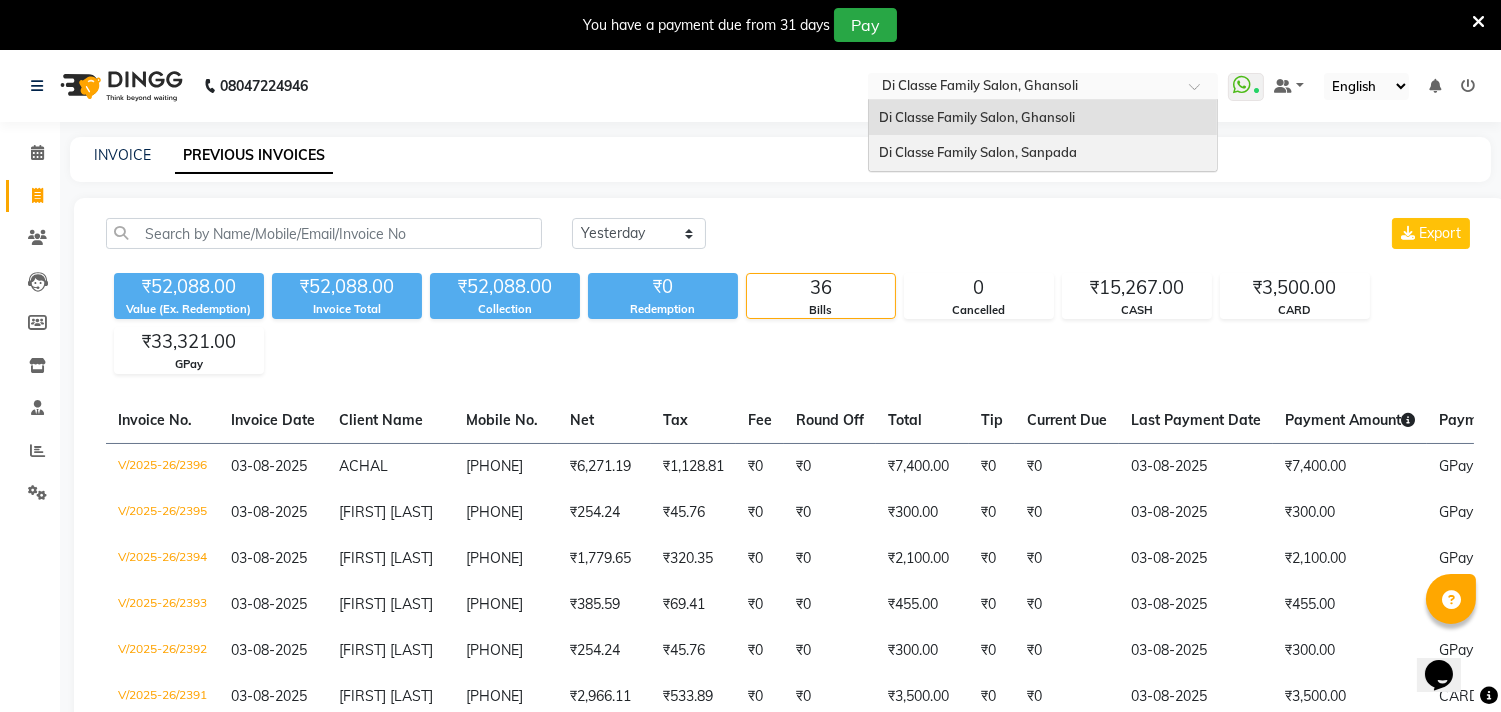 click on "INVOICE PREVIOUS INVOICES Today Yesterday Custom Range Export ₹52,088.00 Value (Ex. Redemption) ₹52,088.00 Invoice Total  ₹52,088.00 Collection ₹0 Redemption 36 Bills 0 Cancelled ₹15,267.00 CASH ₹3,500.00 CARD ₹33,321.00 GPay  Invoice No.   Invoice Date   Client Name   Mobile No.   Net   Tax   Fee   Round Off   Total   Tip   Current Due   Last Payment Date   Payment Amount   Payment Methods   Cancel Reason   Status   V/2025-26/2396  03-08-2025 ACHAL   9033557251 ₹6,271.19 ₹1,128.81  ₹0  ₹0 ₹7,400.00 ₹0 ₹0 03-08-2025 ₹7,400.00  GPay - PAID  V/2025-26/2395  03-08-2025 Rohan Jadhav   9870873617 ₹254.24 ₹45.76  ₹0  ₹0 ₹300.00 ₹0 ₹0 03-08-2025 ₹300.00  GPay - PAID  V/2025-26/2394  03-08-2025 Ujjwal Sribastaba   9670400534 ₹1,779.65 ₹320.35  ₹0  ₹0 ₹2,100.00 ₹0 ₹0 03-08-2025 ₹2,100.00  GPay - PAID  V/2025-26/2393  03-08-2025 Nilesh Shelar   9370863154 ₹385.59 ₹69.41  ₹0  ₹0 ₹455.00 ₹0 ₹0 03-08-2025 ₹455.00  GPay - PAID  V/2025-26/2392" 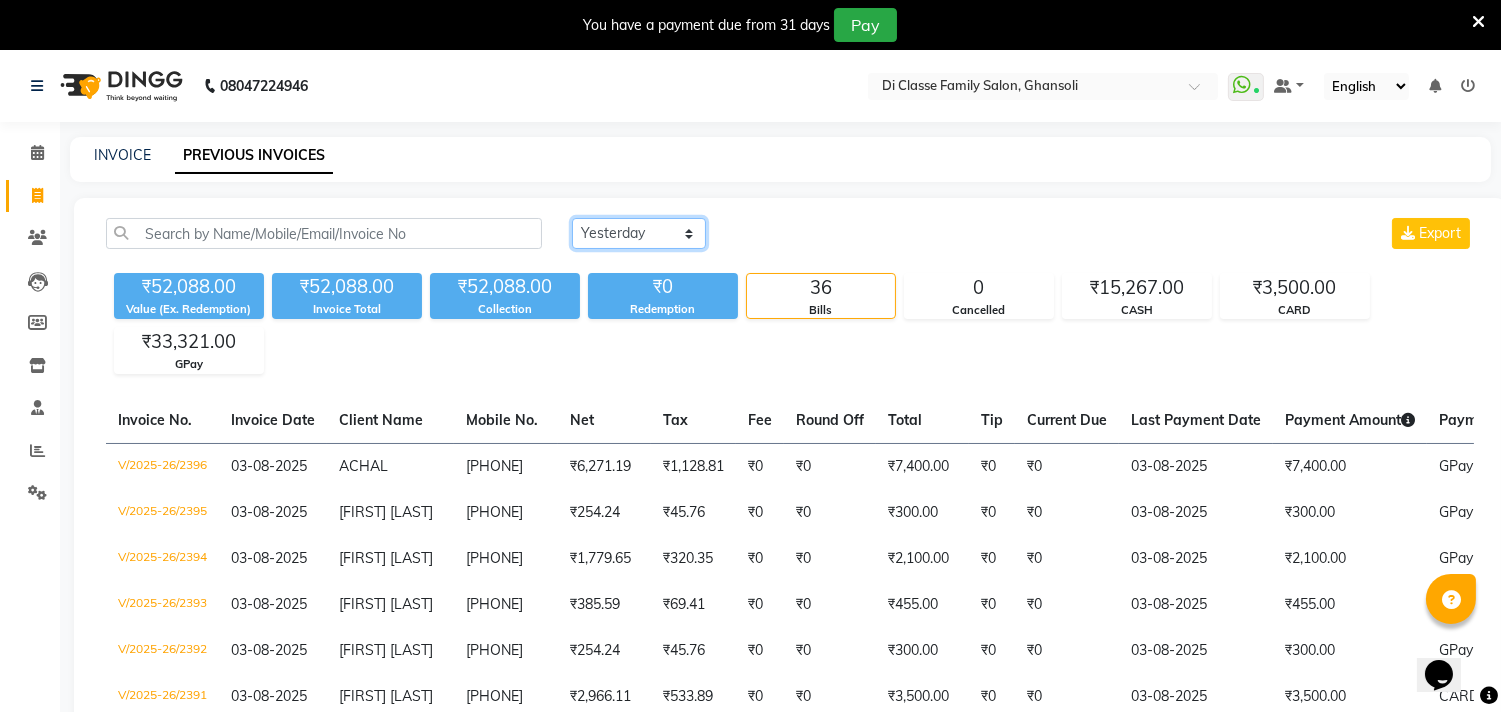 drag, startPoint x: 676, startPoint y: 233, endPoint x: 668, endPoint y: 244, distance: 13.601471 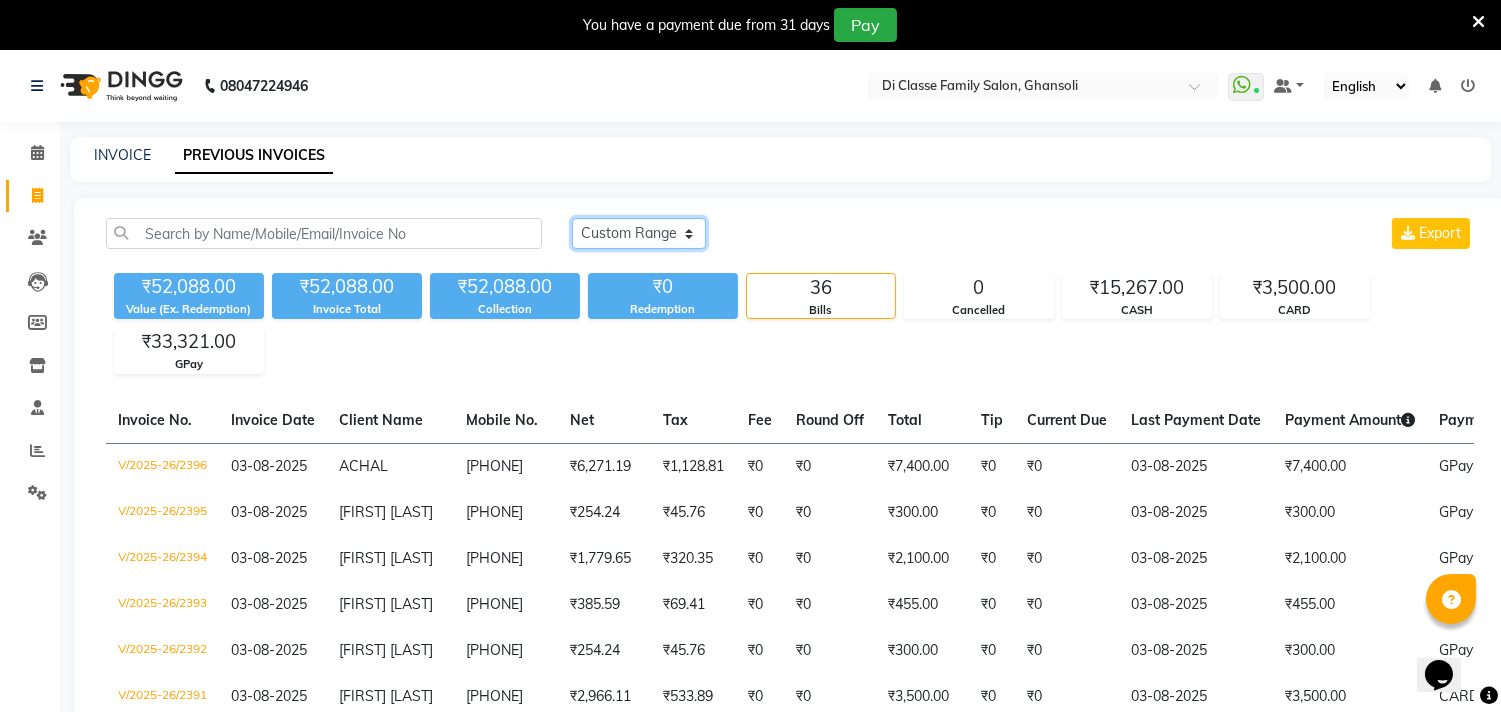 click on "Today Yesterday Custom Range" 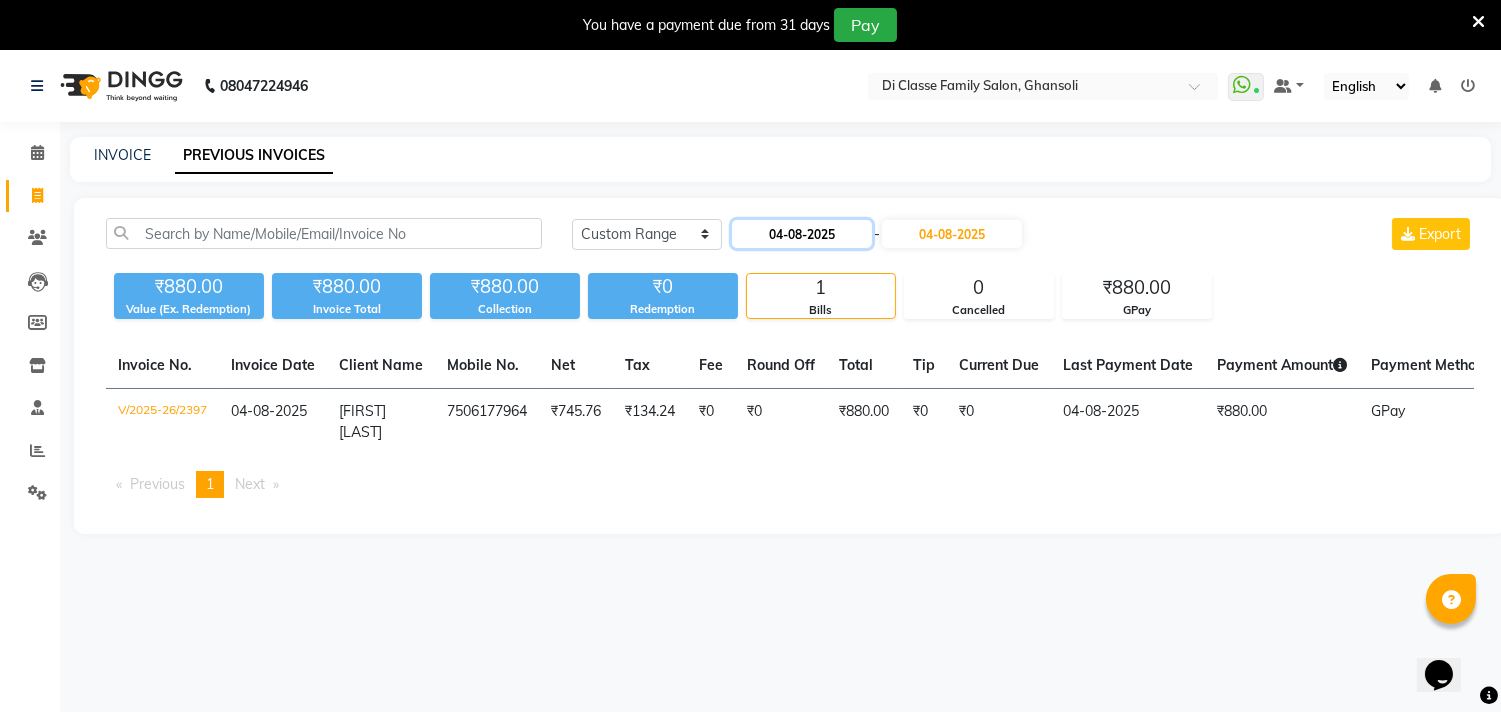click on "04-08-2025" 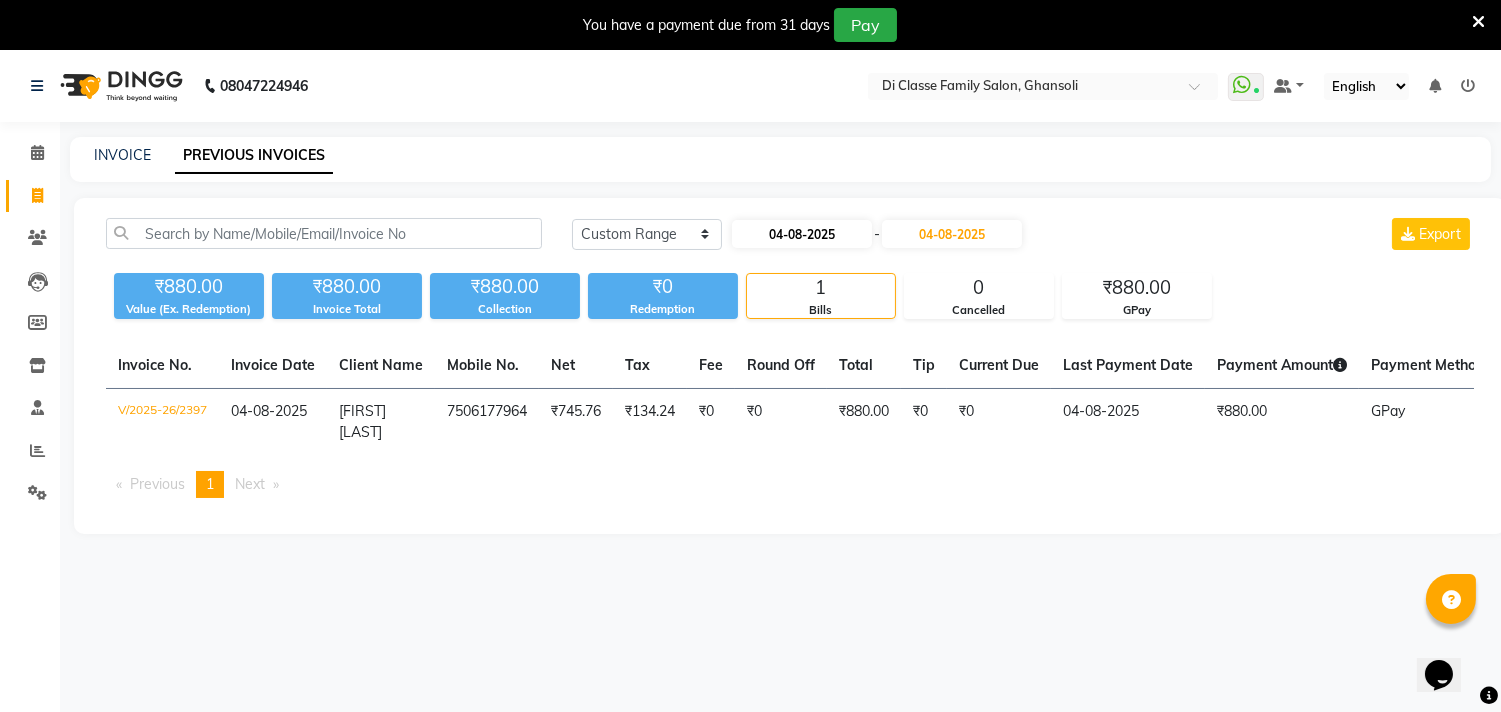 select on "8" 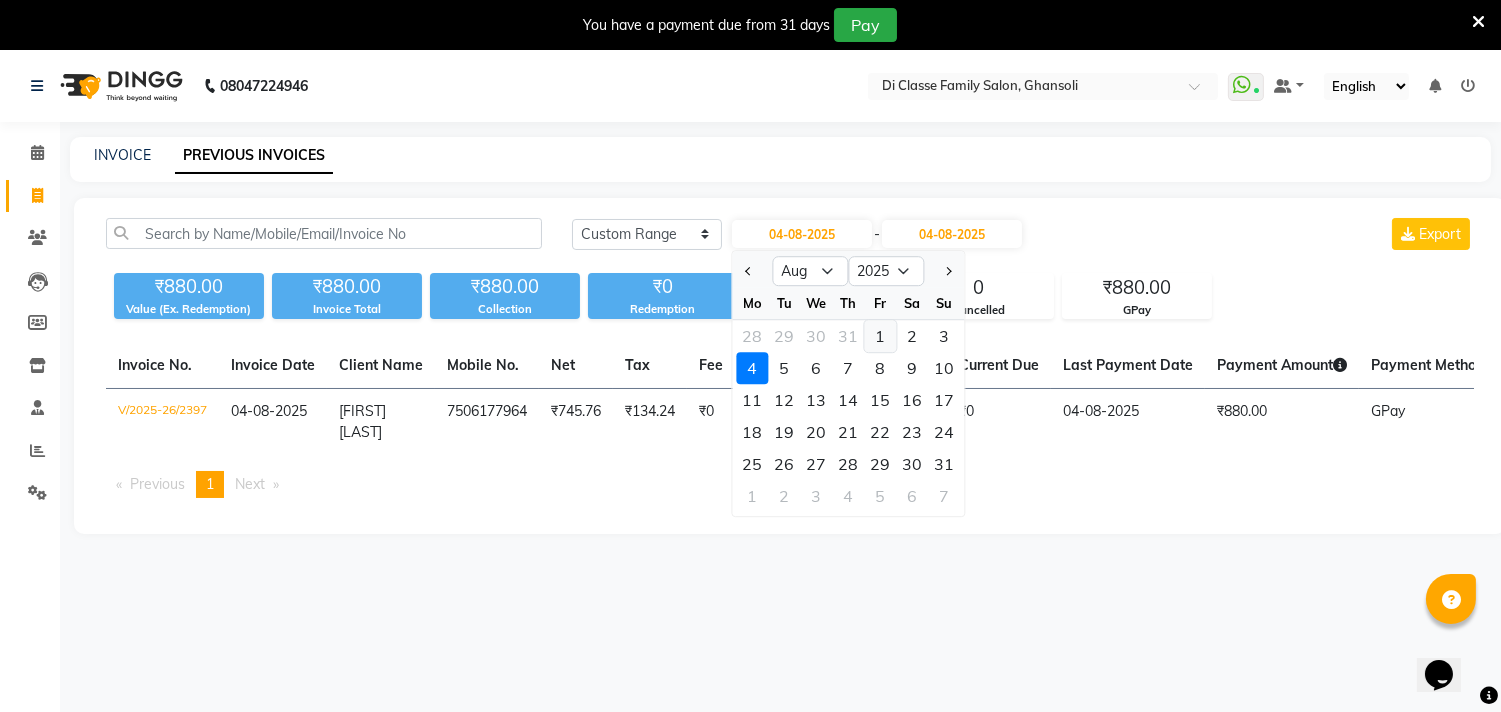 click on "1" 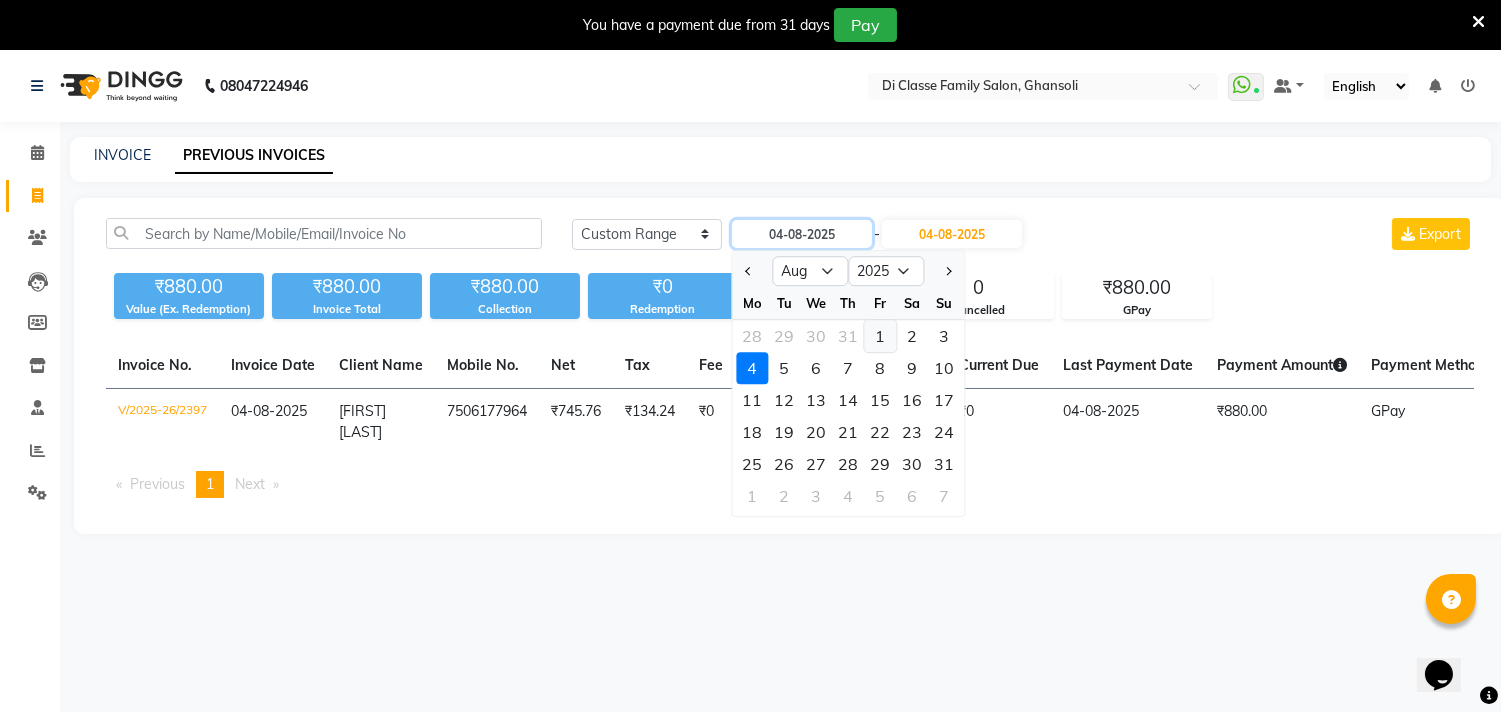 type on "01-08-2025" 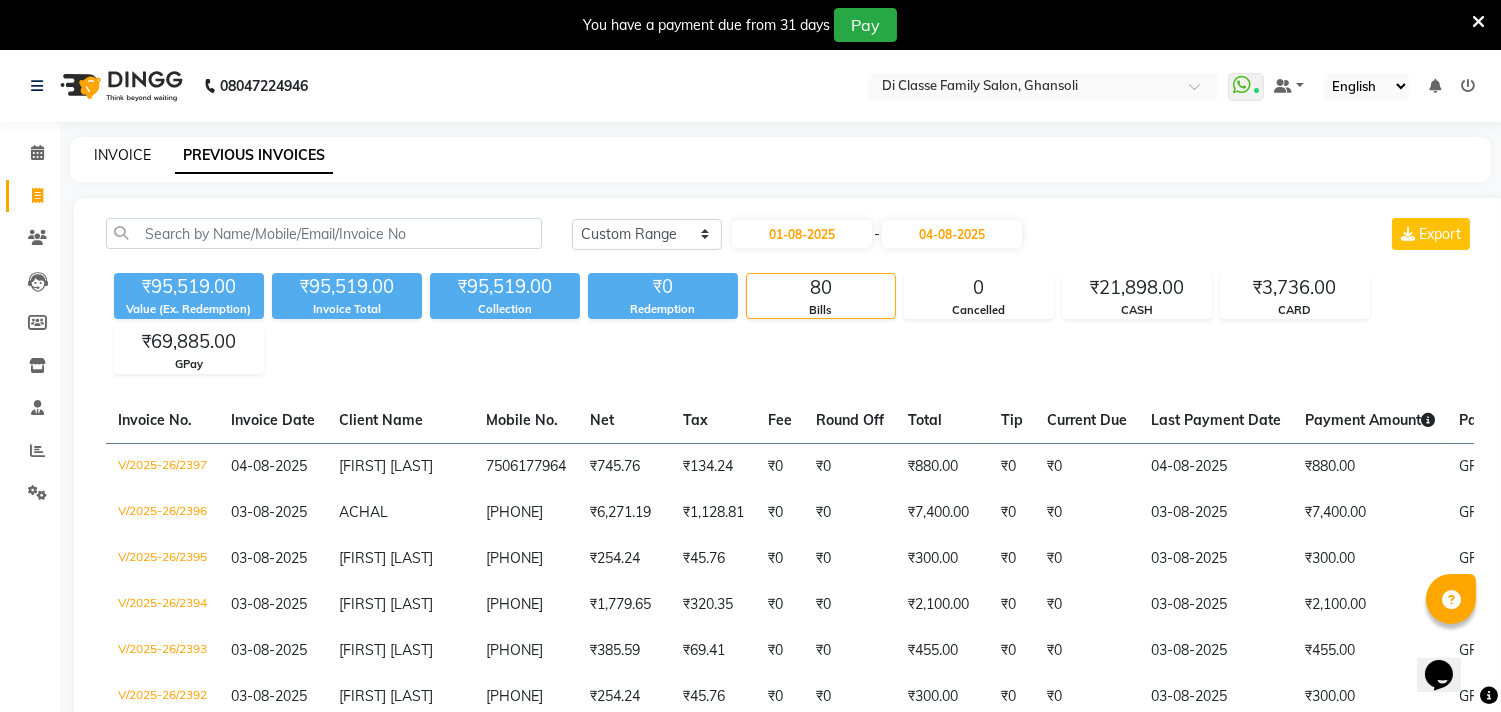 click on "INVOICE" 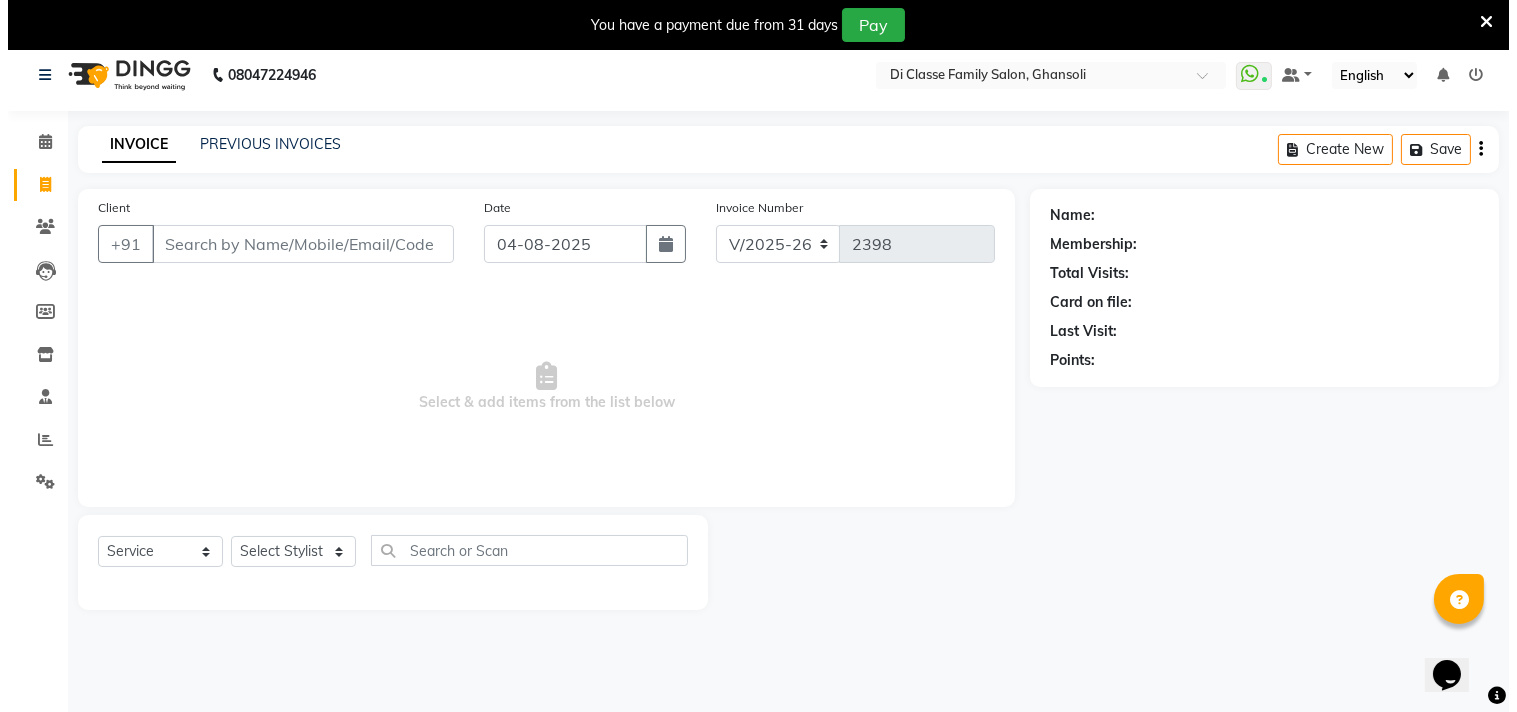 scroll, scrollTop: 0, scrollLeft: 0, axis: both 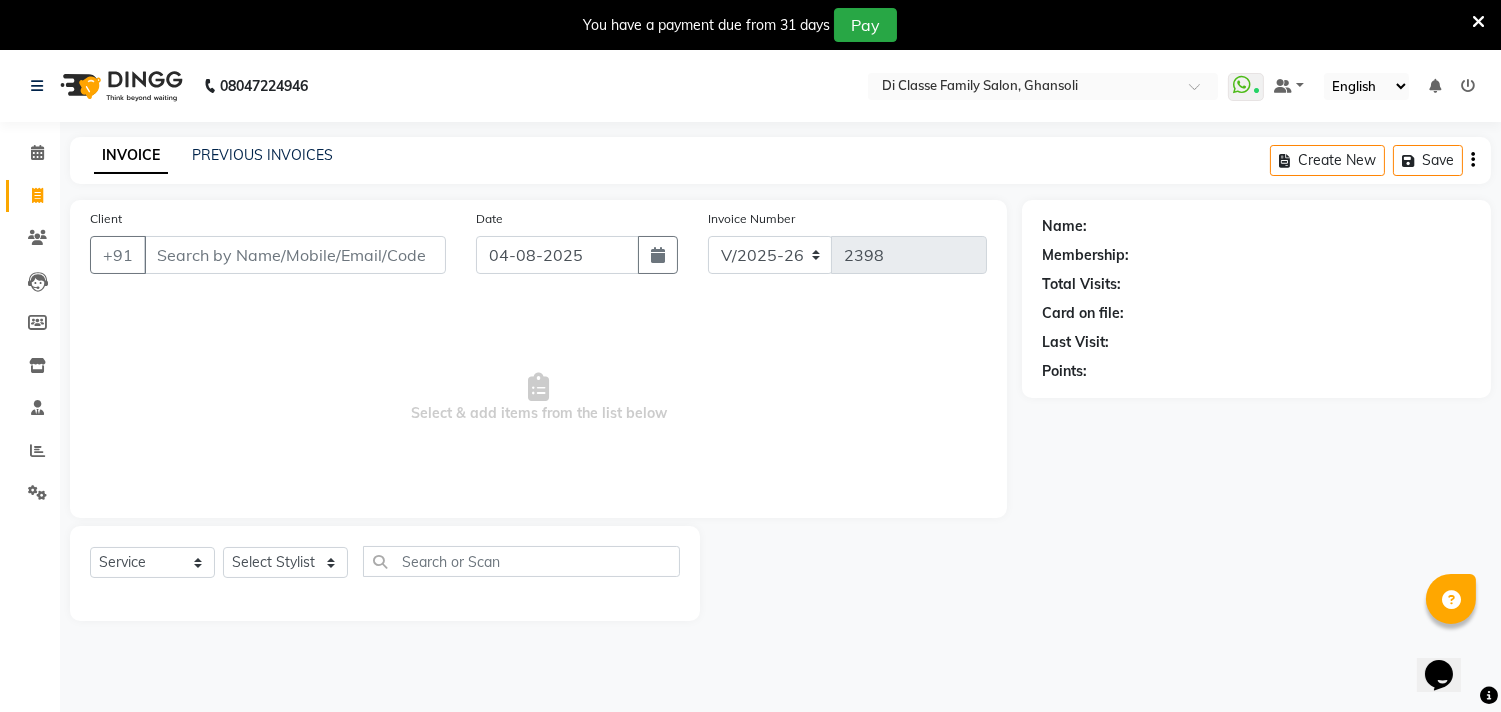 click at bounding box center (1478, 22) 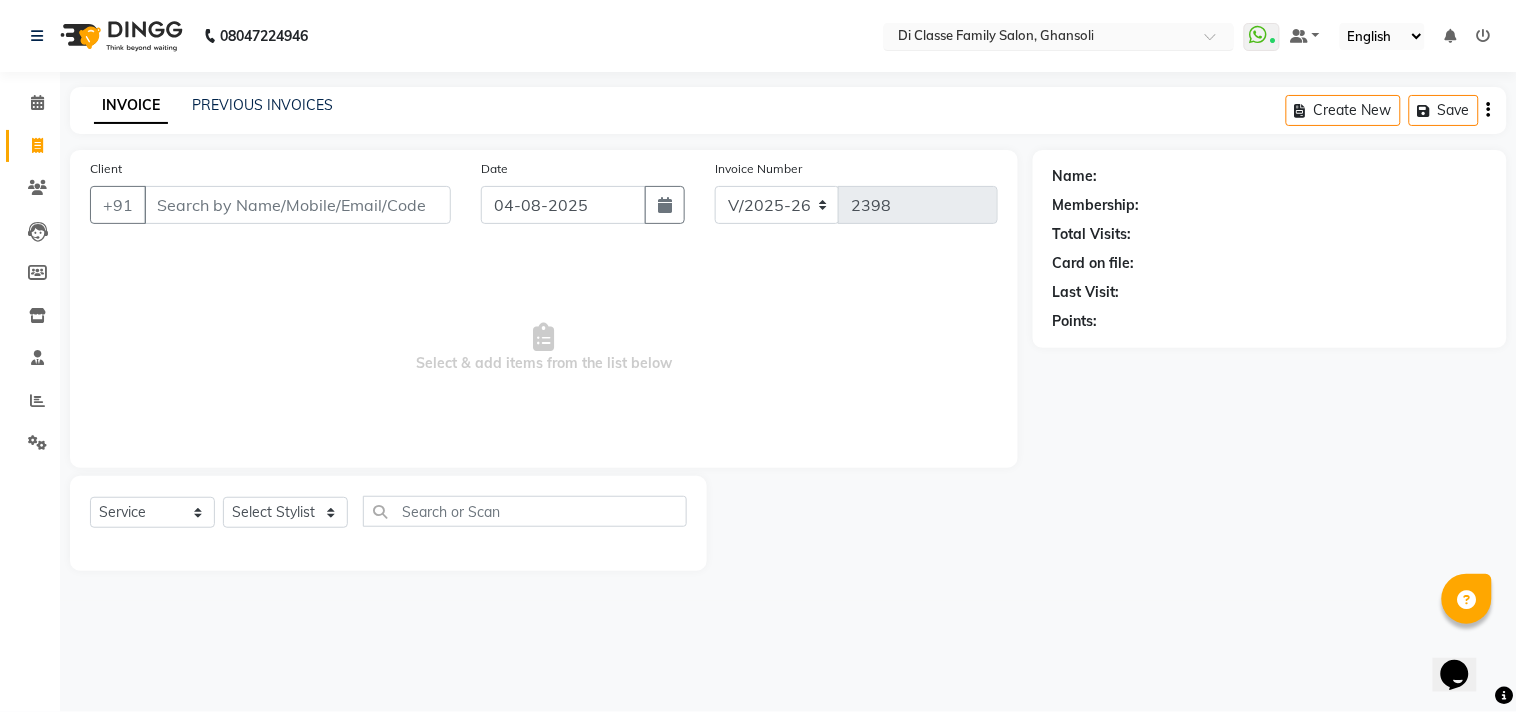 click at bounding box center [1039, 38] 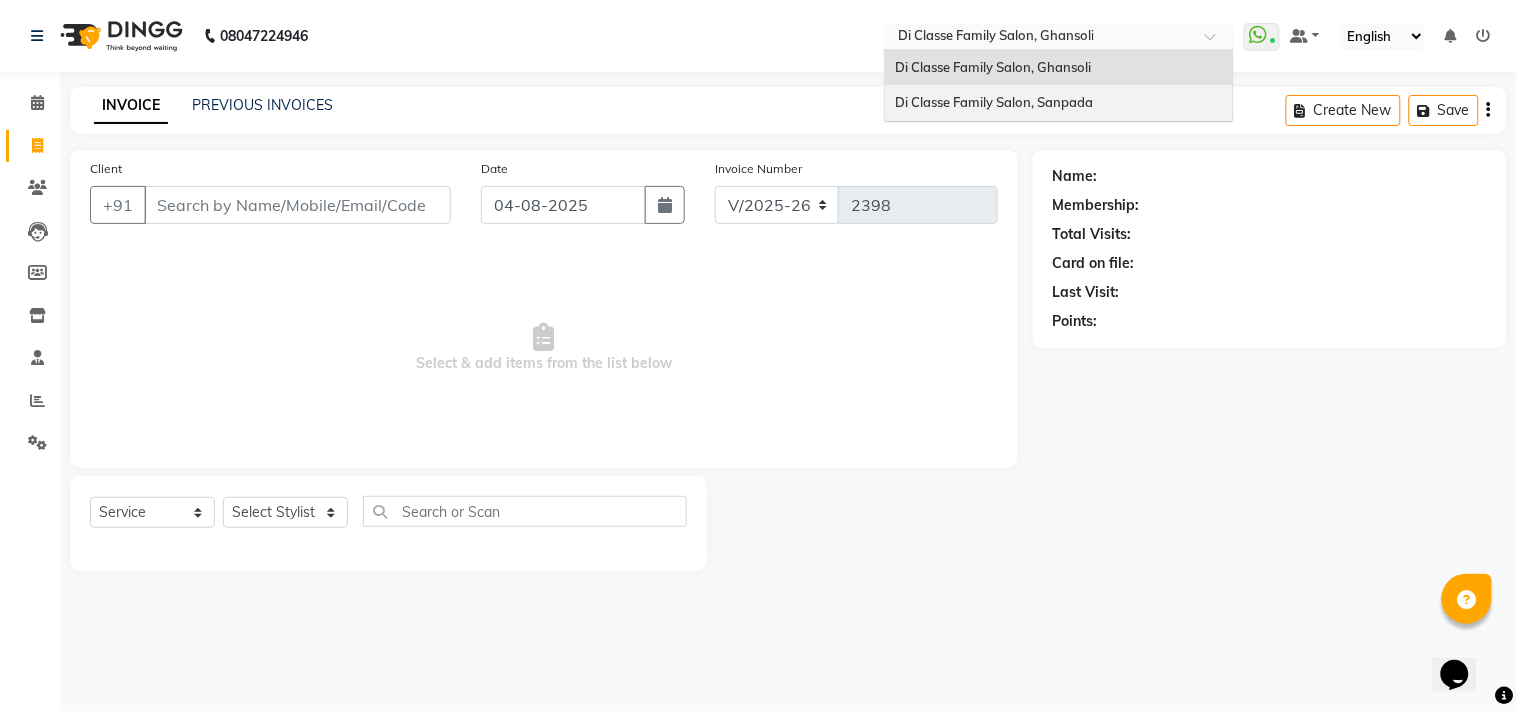 click on "Di Classe Family Salon, Sanpada" at bounding box center [1059, 103] 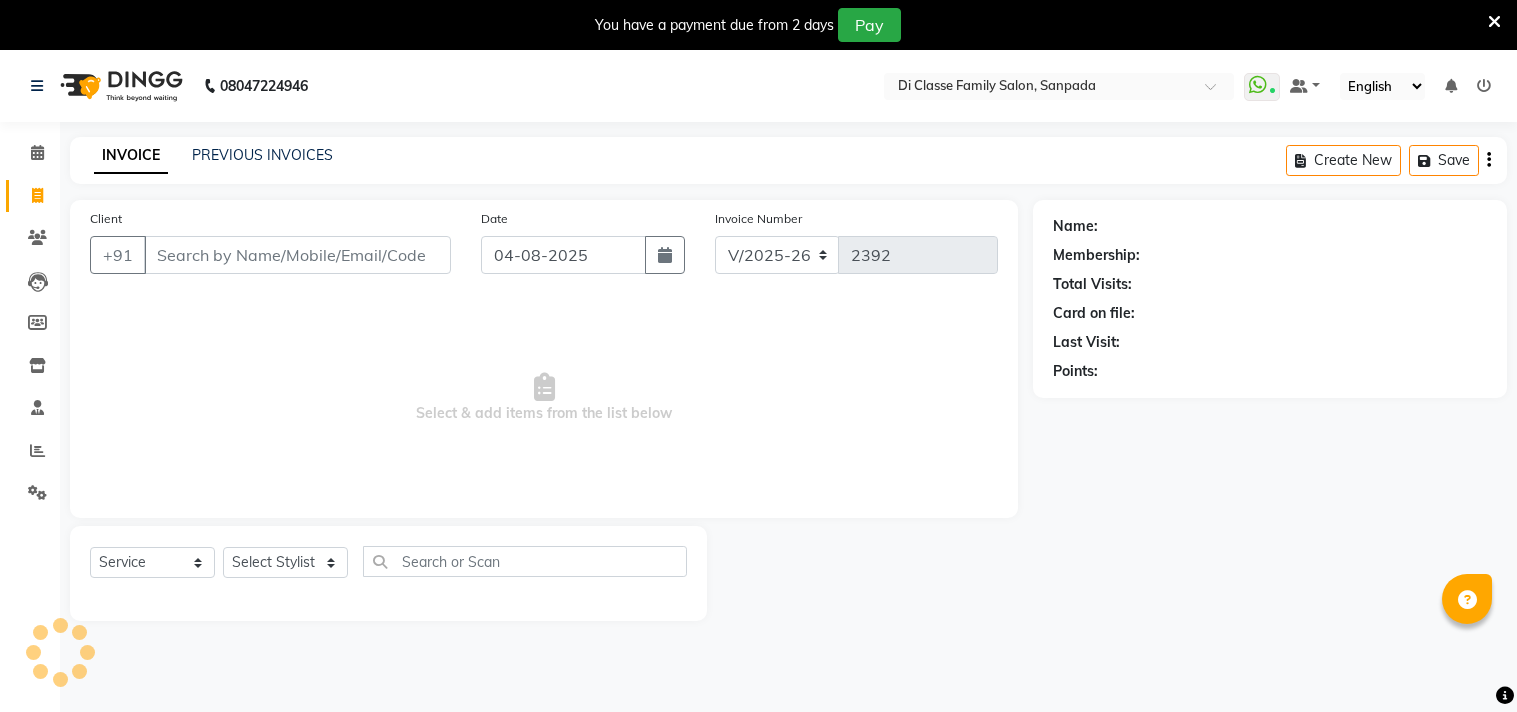 select on "4704" 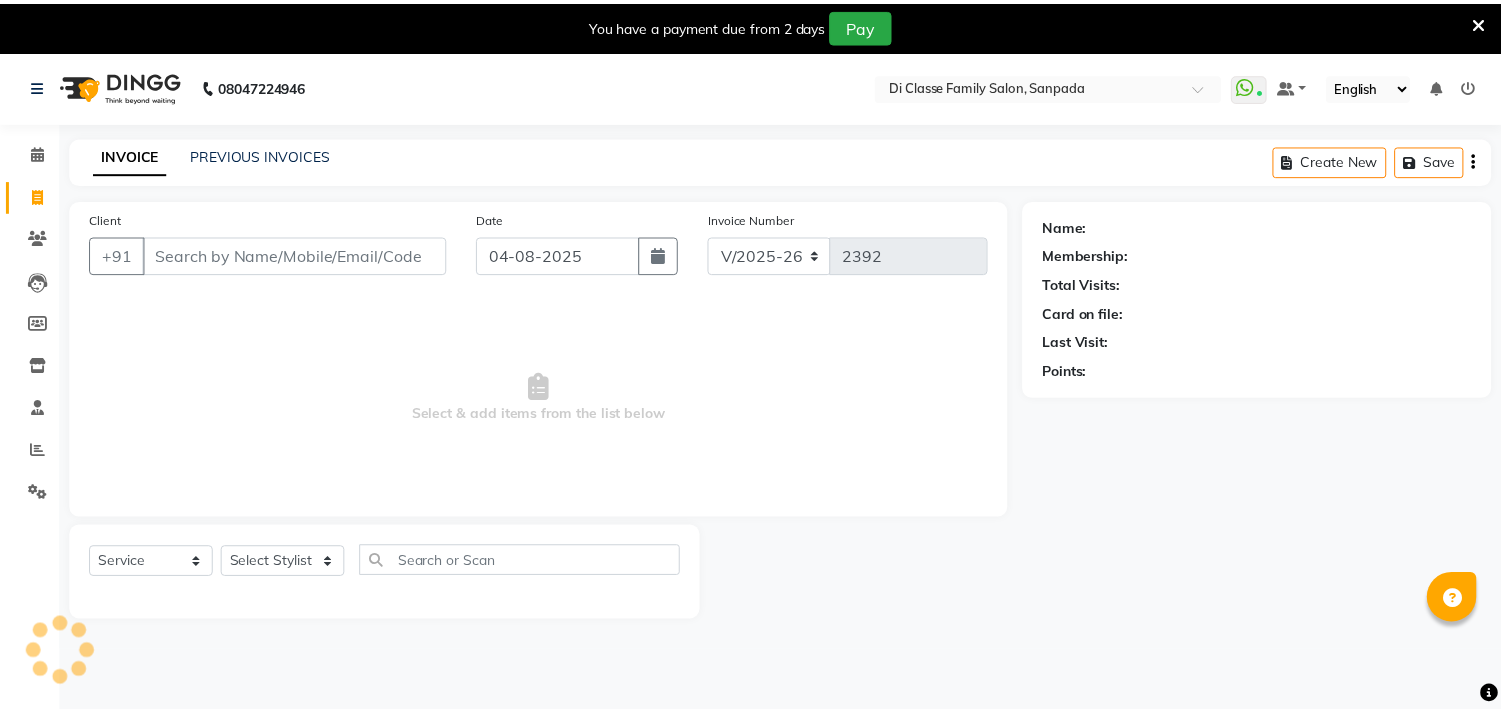 scroll, scrollTop: 0, scrollLeft: 0, axis: both 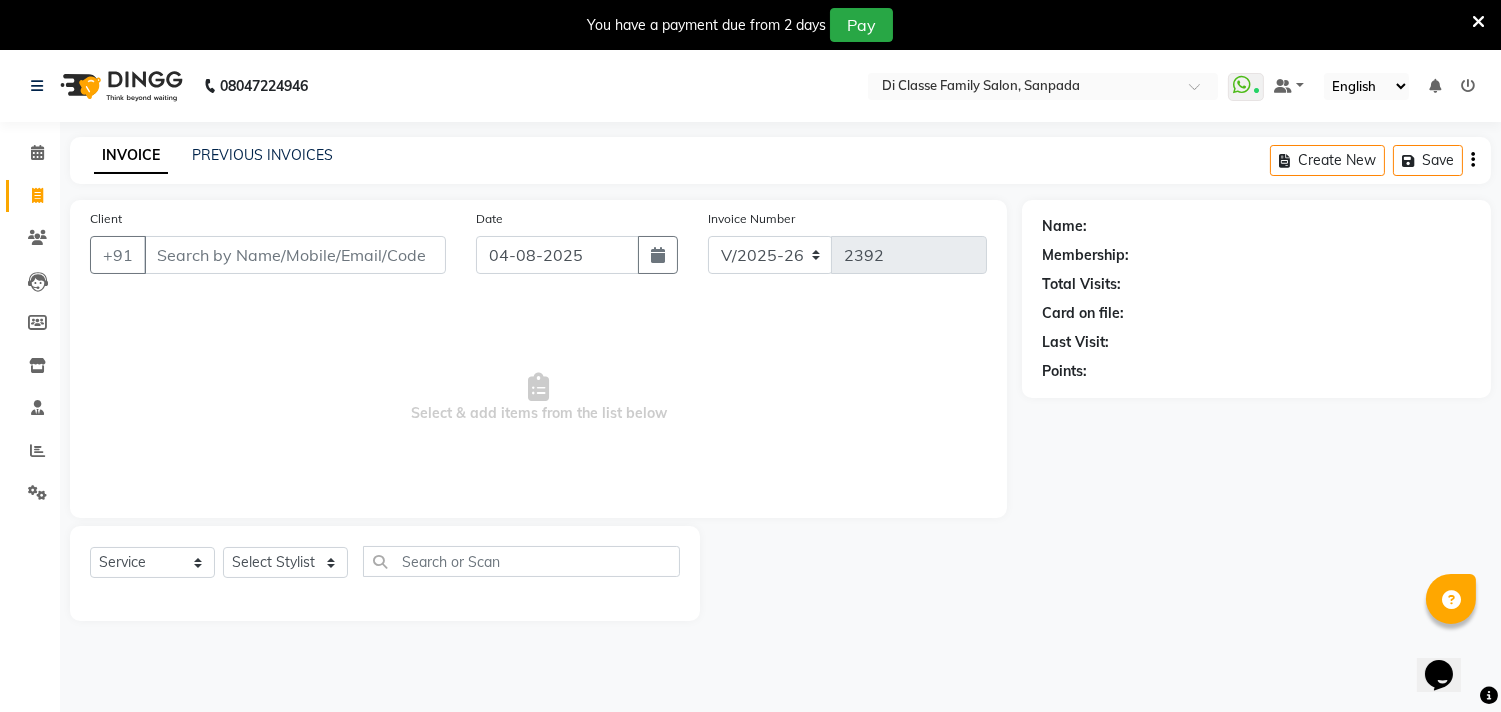 click at bounding box center [1478, 22] 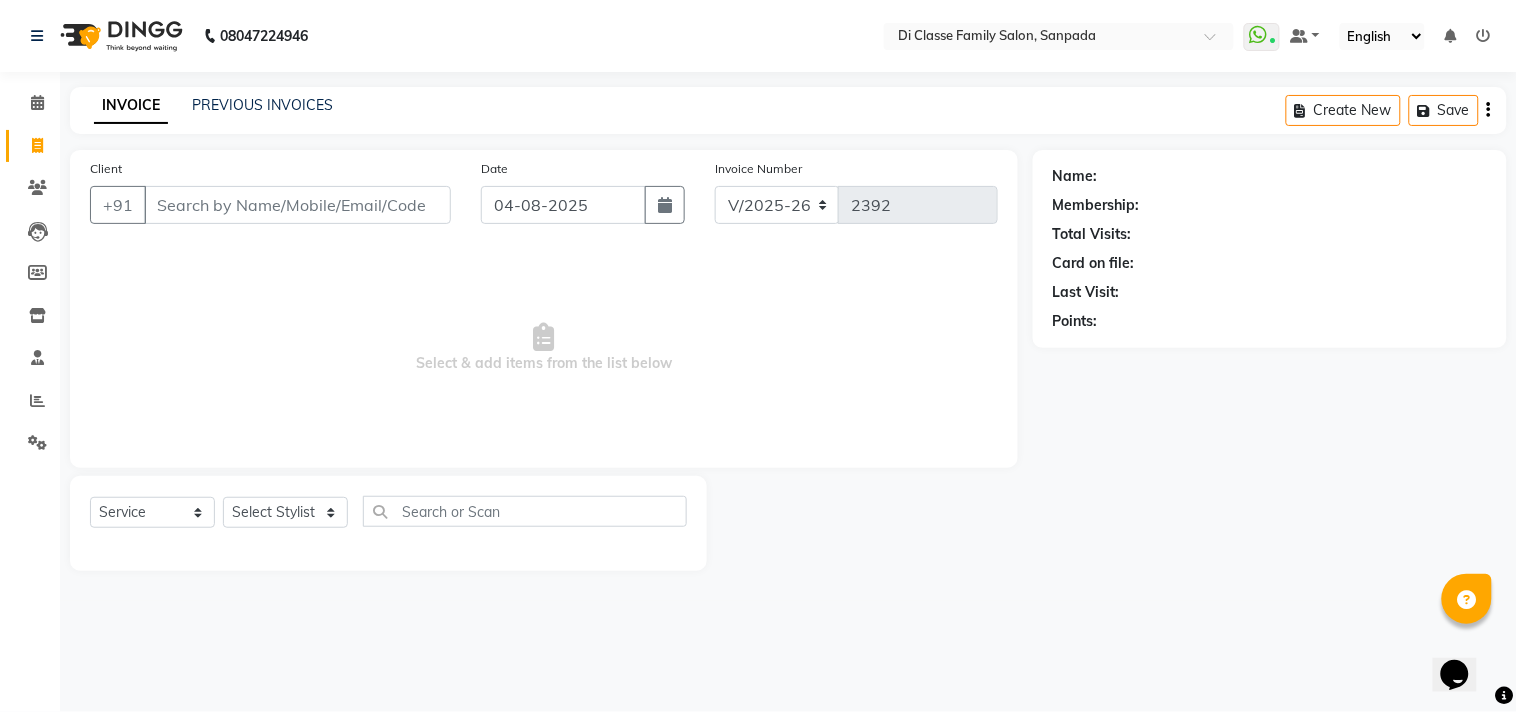 click on "Name: Membership: Total Visits: Card on file: Last Visit:  Points:" 